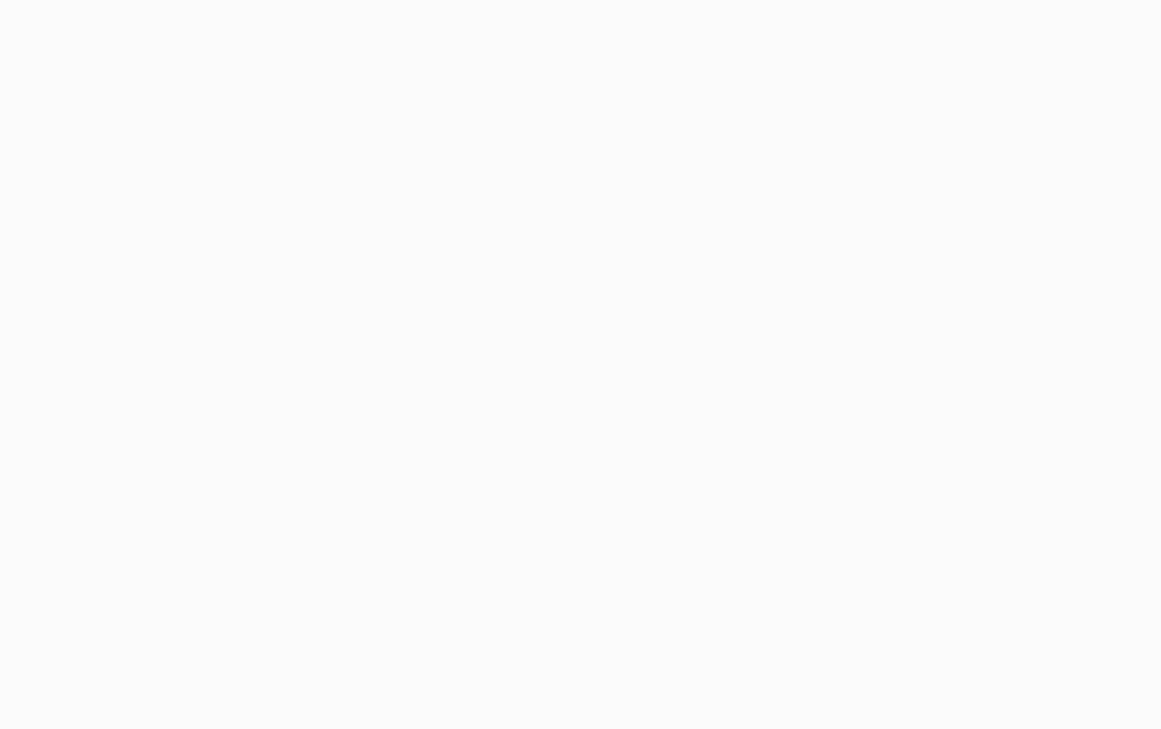 scroll, scrollTop: 0, scrollLeft: 0, axis: both 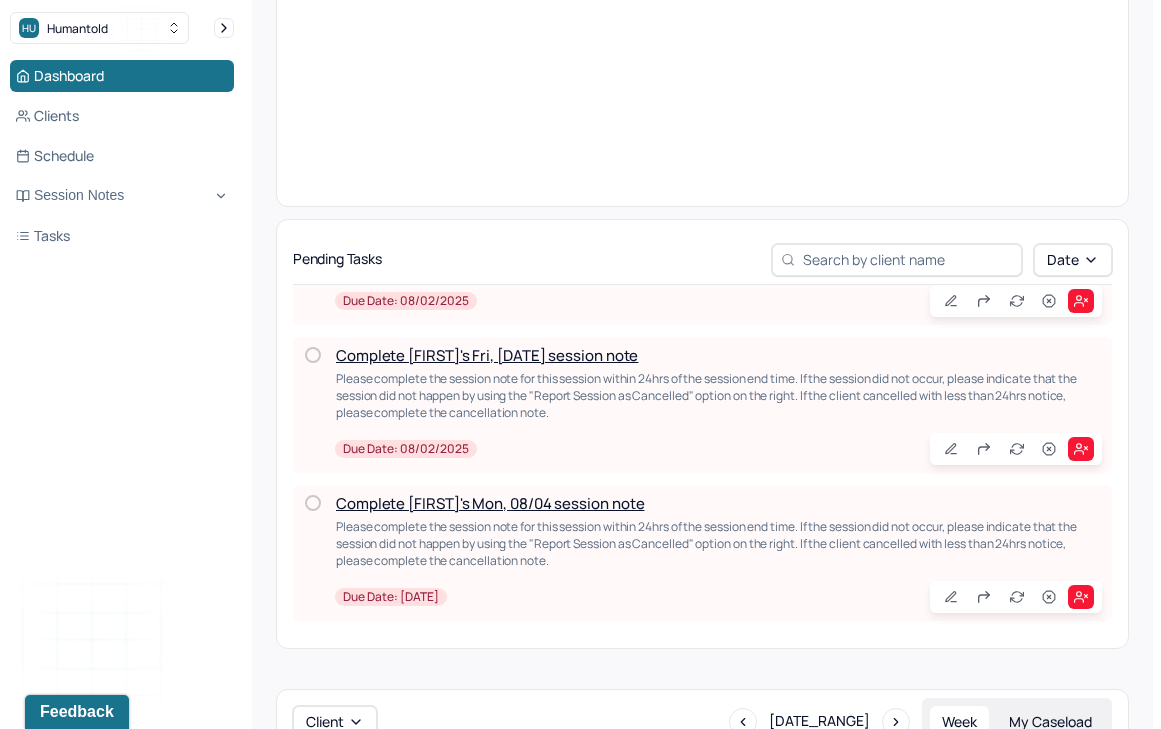 click at bounding box center [313, 503] 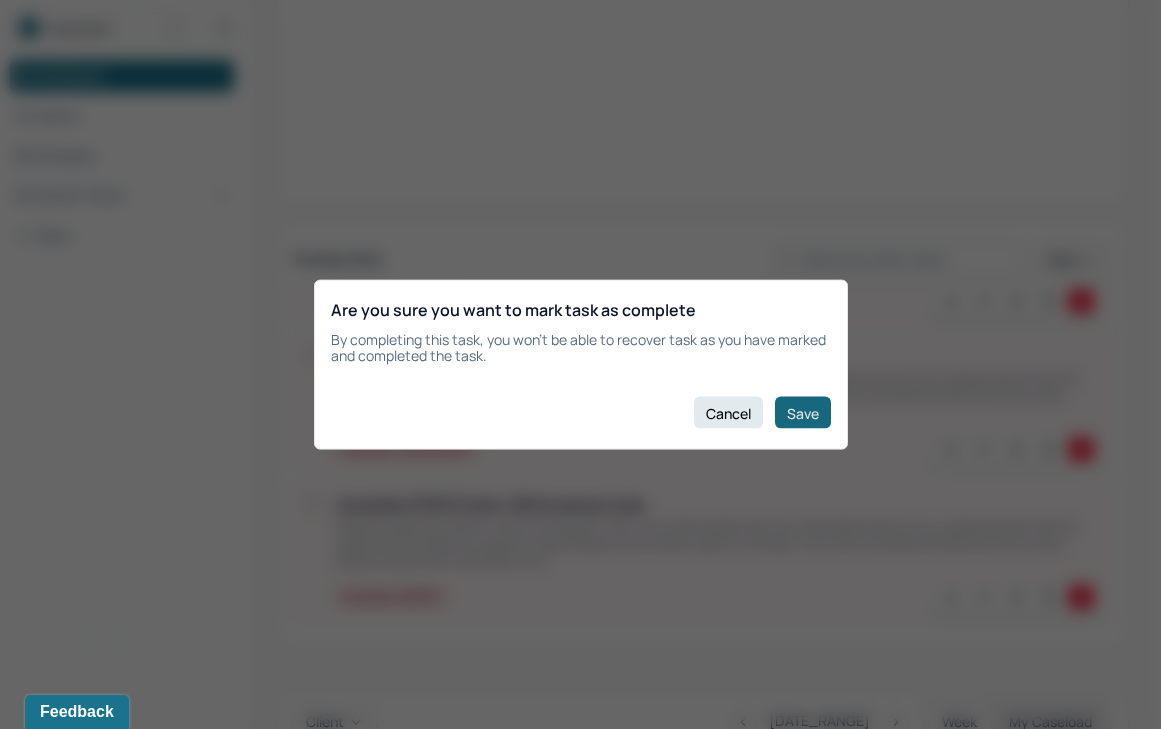 click on "Save" at bounding box center (803, 413) 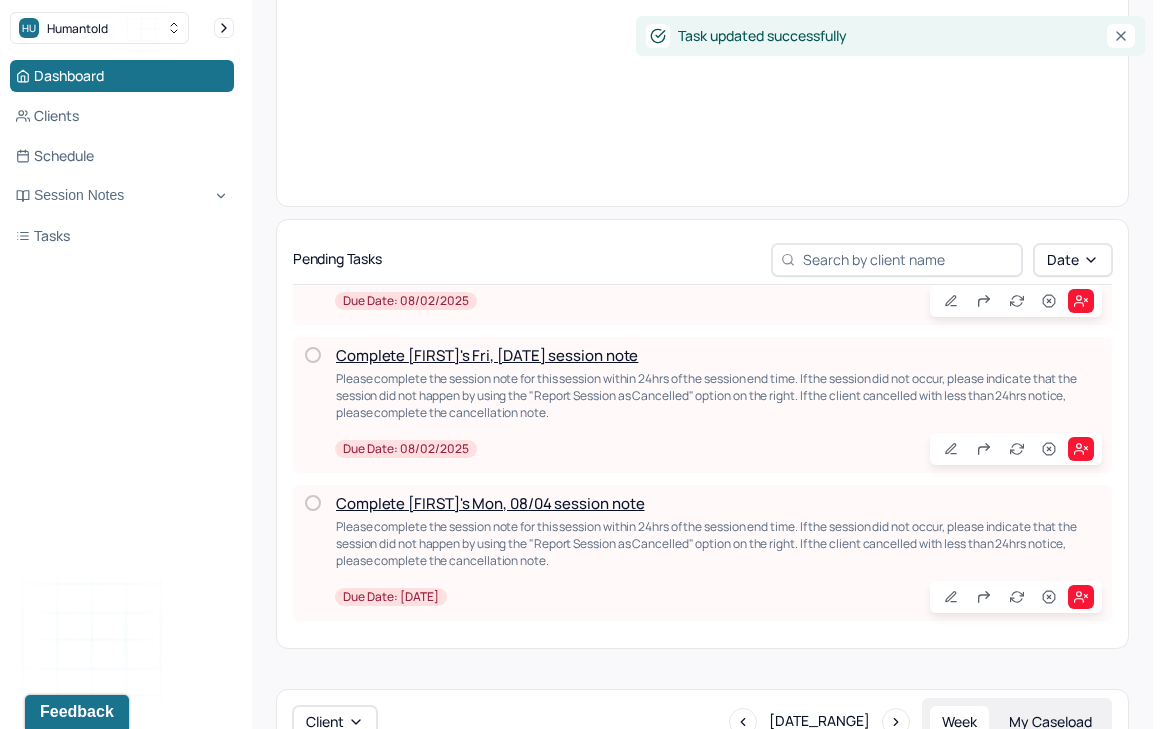 scroll, scrollTop: 3512, scrollLeft: 0, axis: vertical 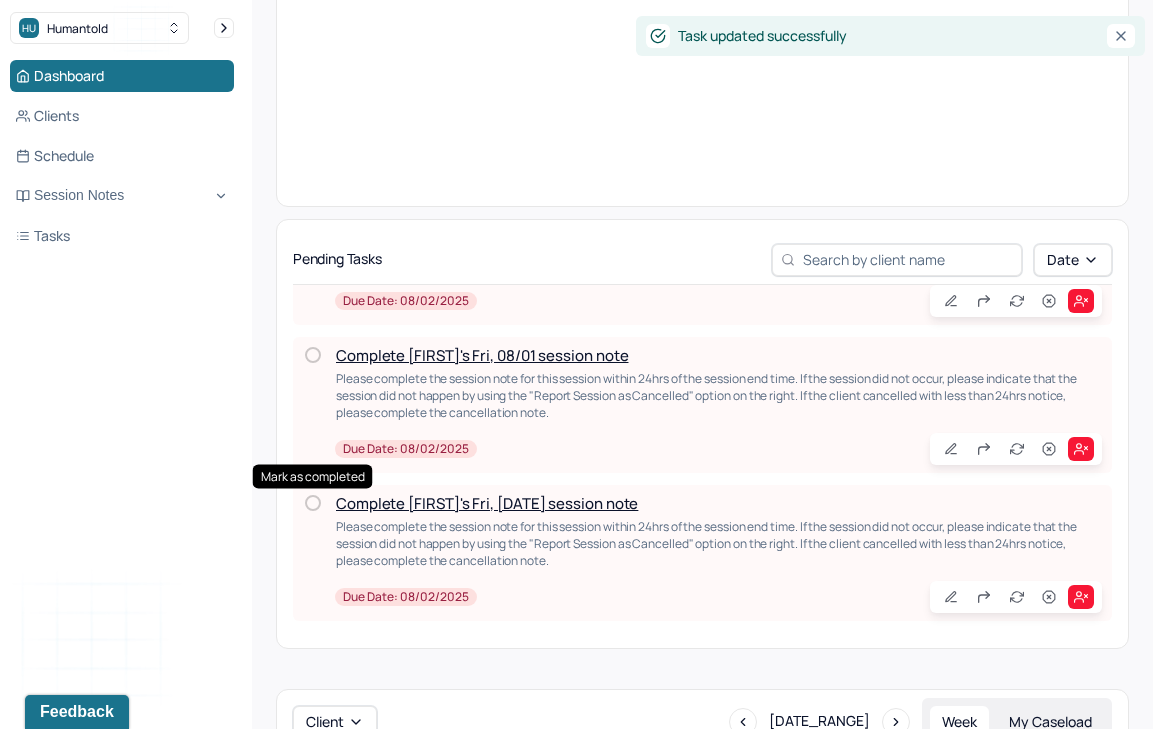 click at bounding box center [313, 503] 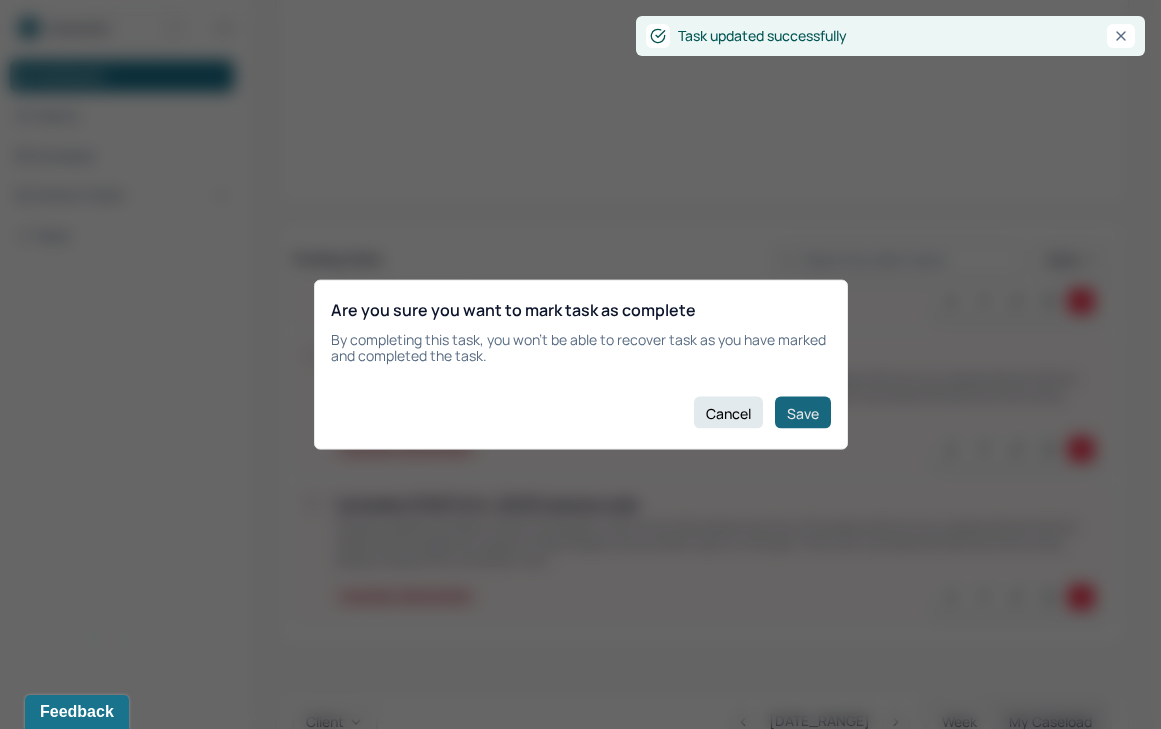 click on "Save" at bounding box center [803, 413] 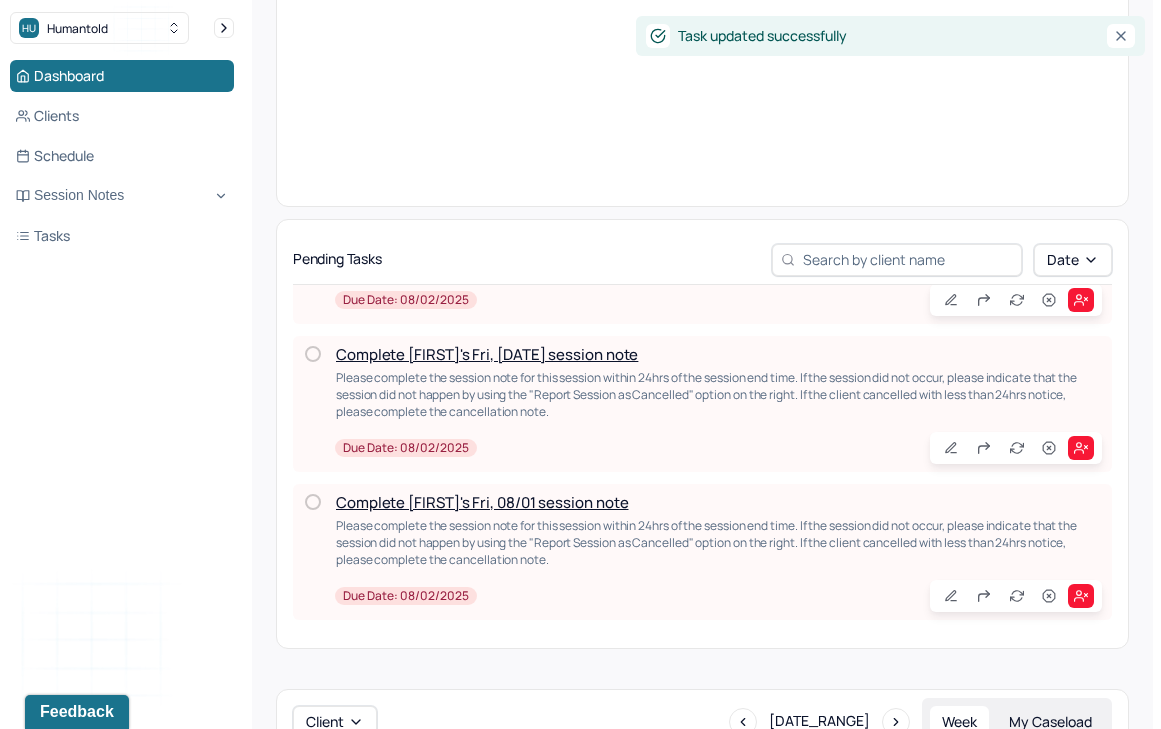 scroll, scrollTop: 3364, scrollLeft: 0, axis: vertical 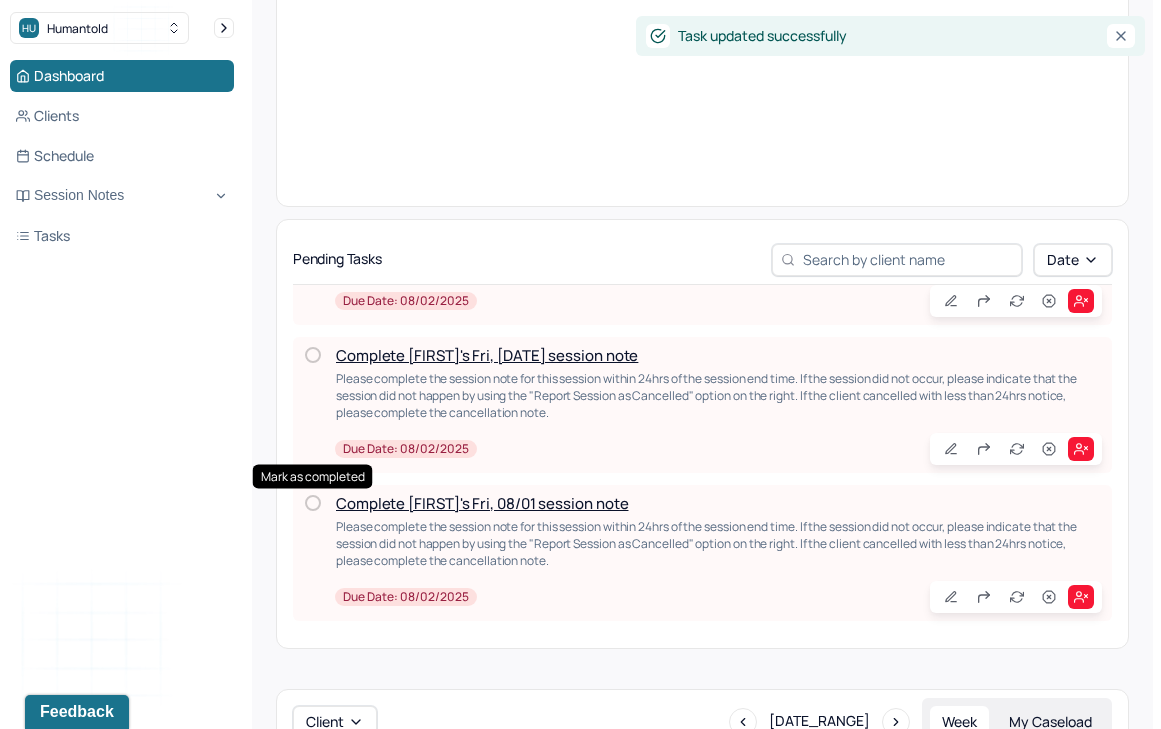 click at bounding box center (313, 503) 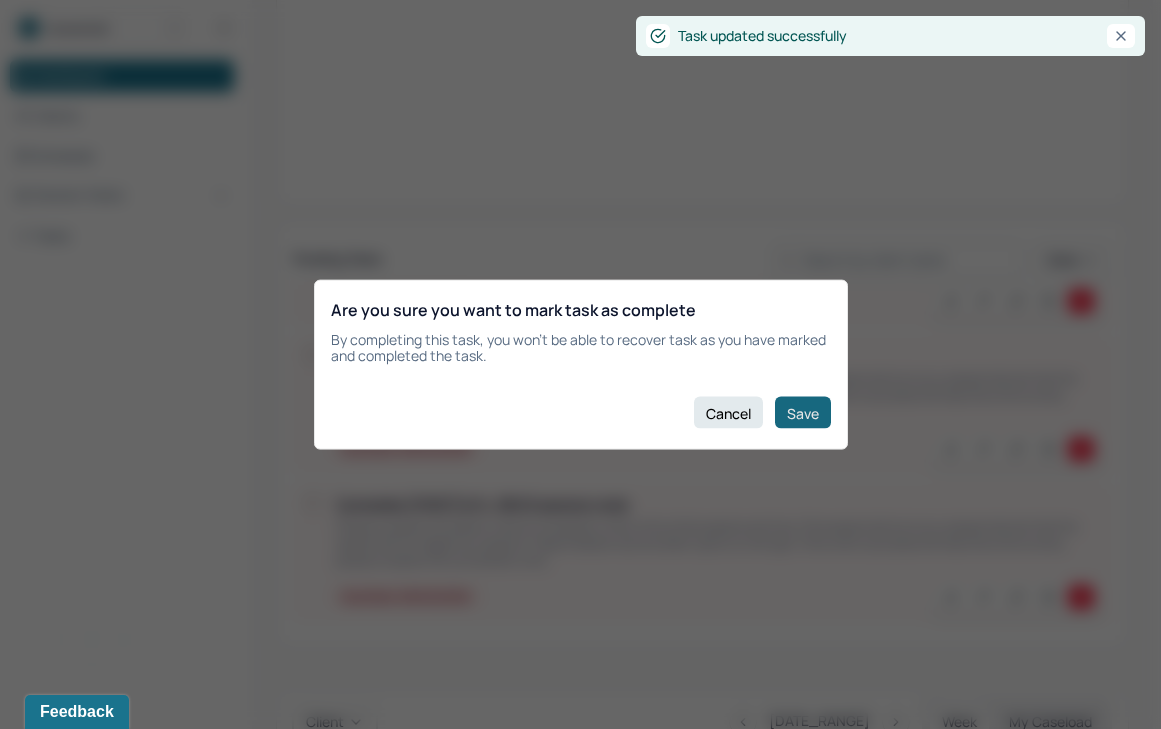 click on "Save" at bounding box center (803, 413) 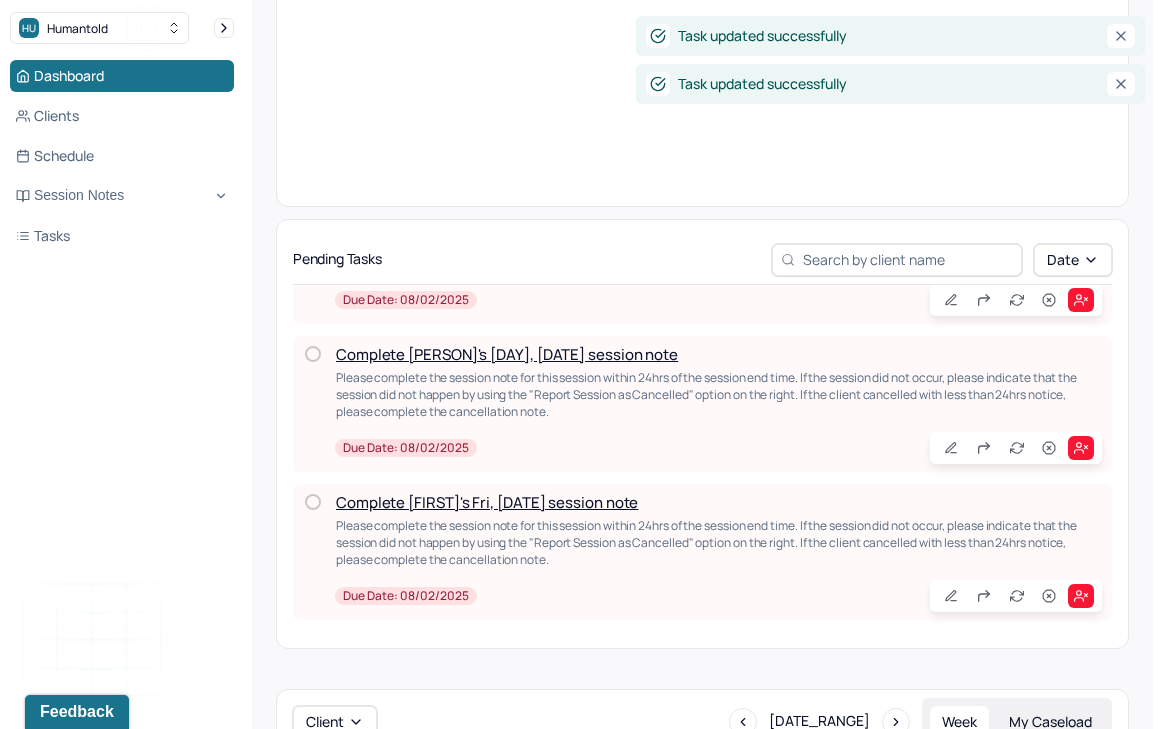 scroll, scrollTop: 3216, scrollLeft: 0, axis: vertical 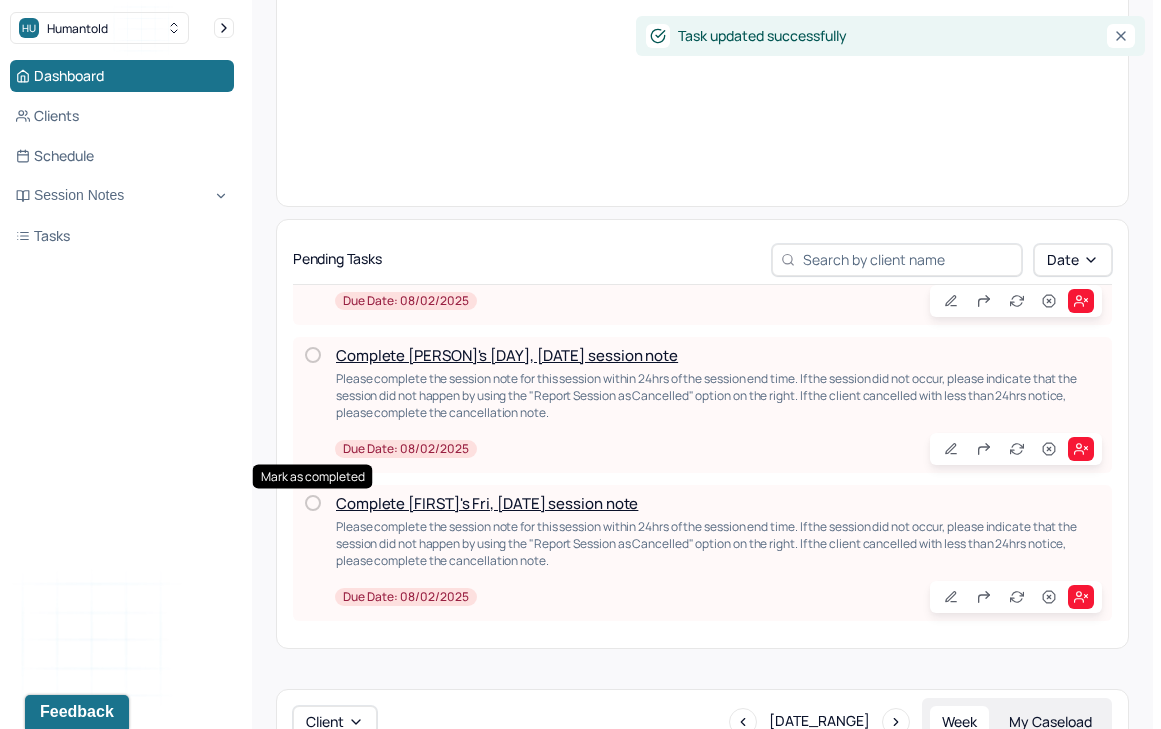 click at bounding box center [313, 503] 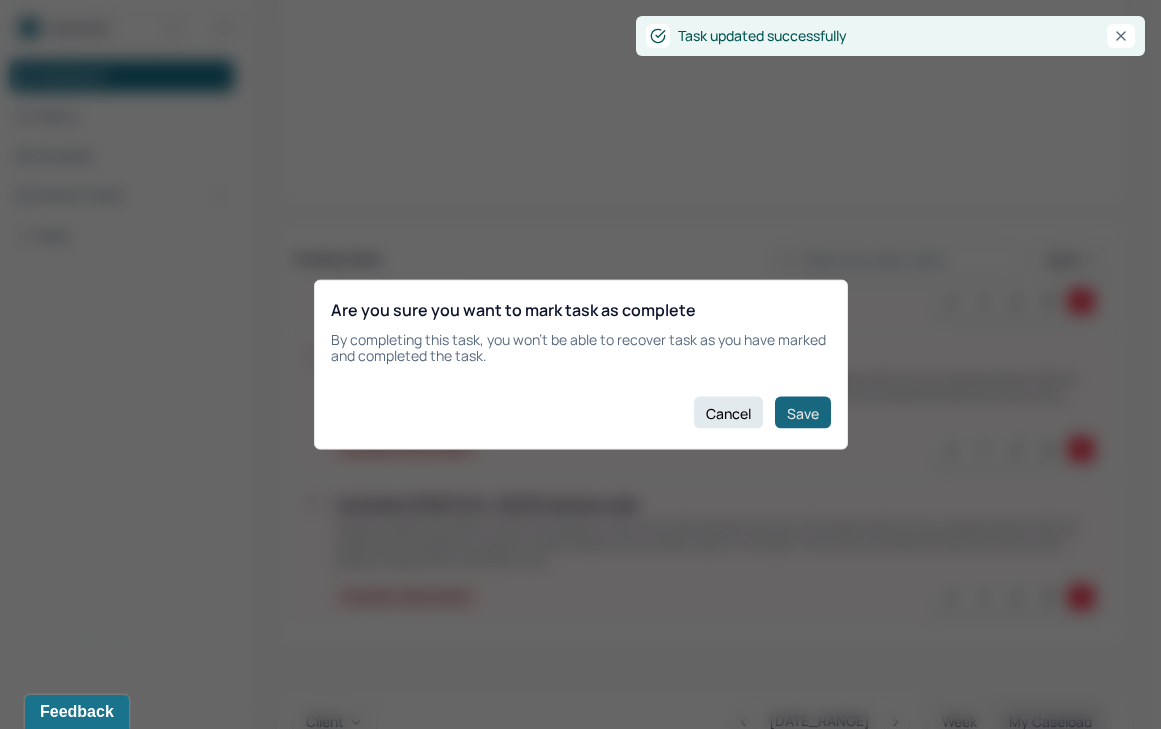 click on "Save" at bounding box center (803, 413) 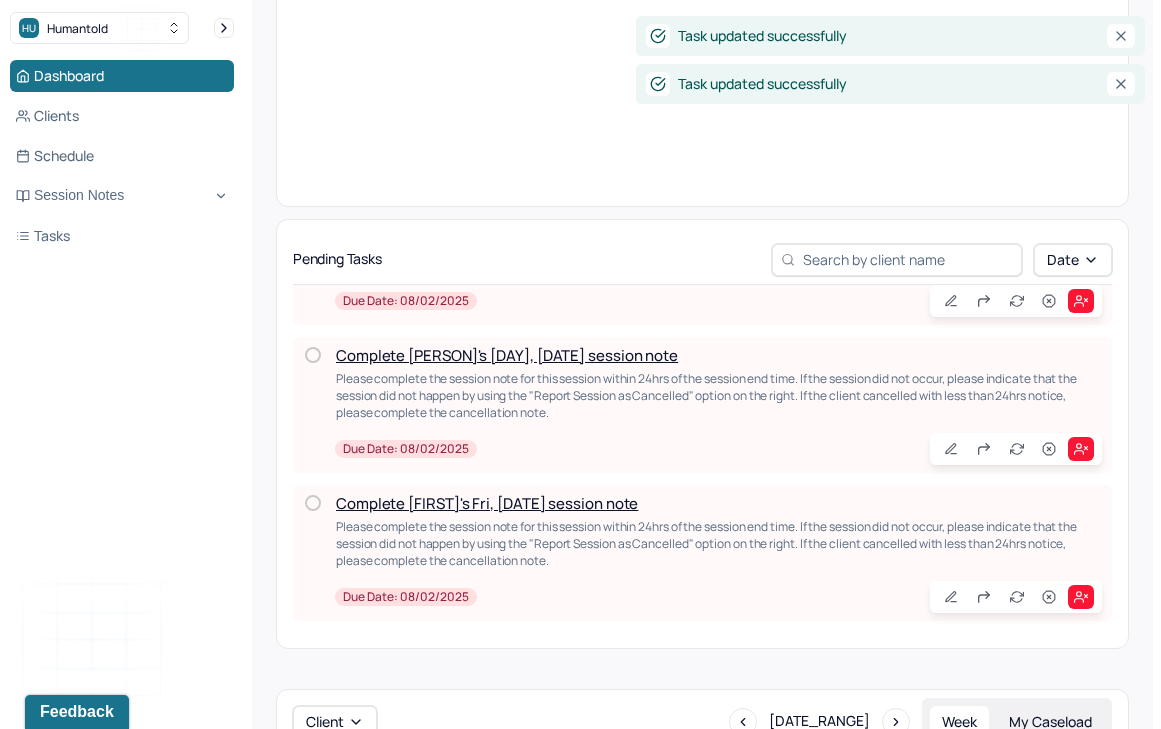 scroll, scrollTop: 3068, scrollLeft: 0, axis: vertical 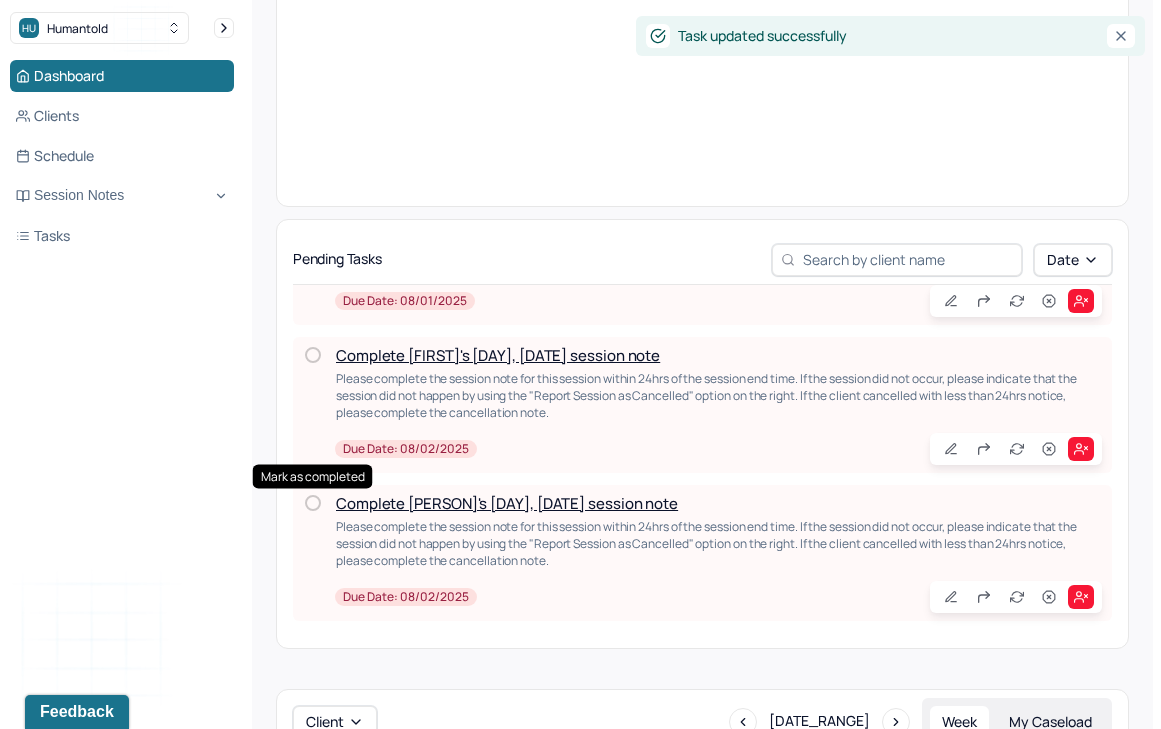 click at bounding box center (313, 503) 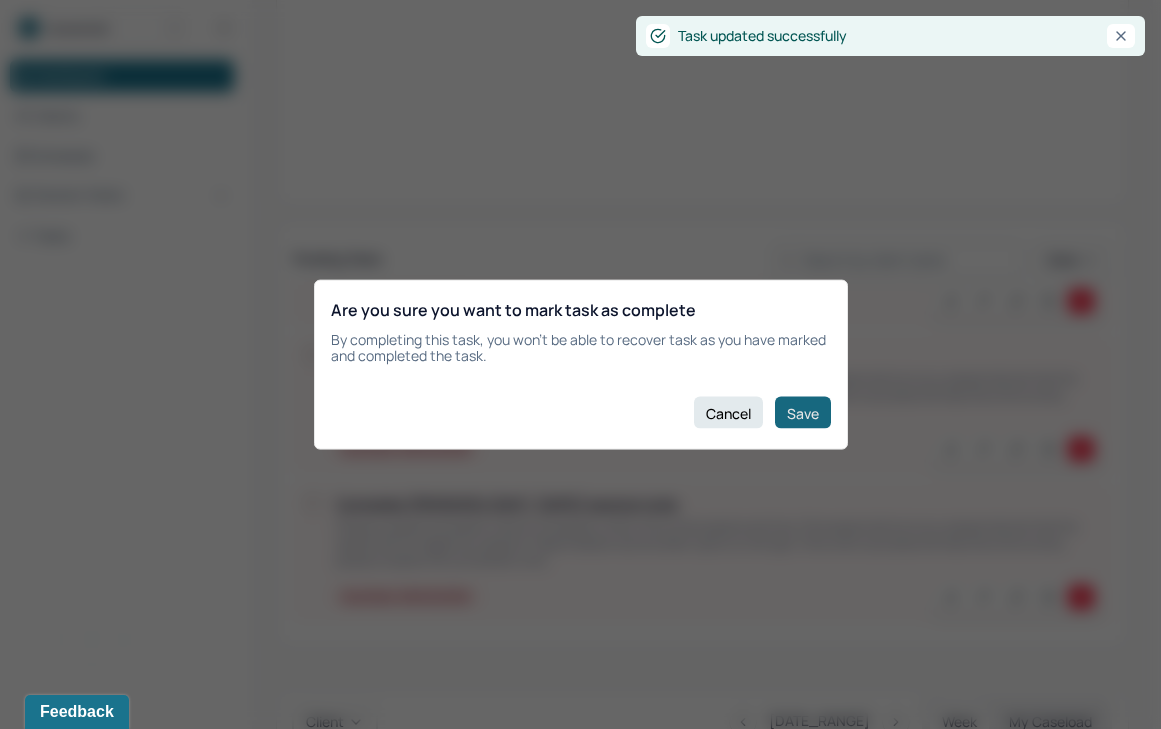 click on "Save" at bounding box center [803, 413] 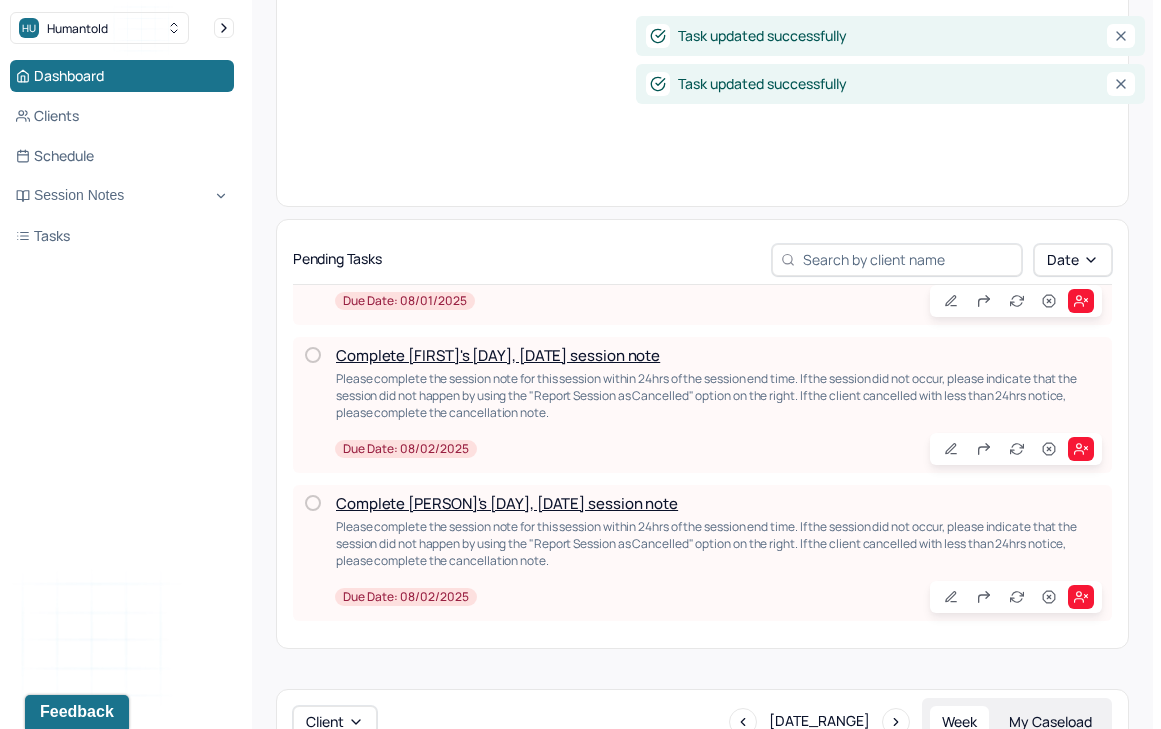 scroll, scrollTop: 2920, scrollLeft: 0, axis: vertical 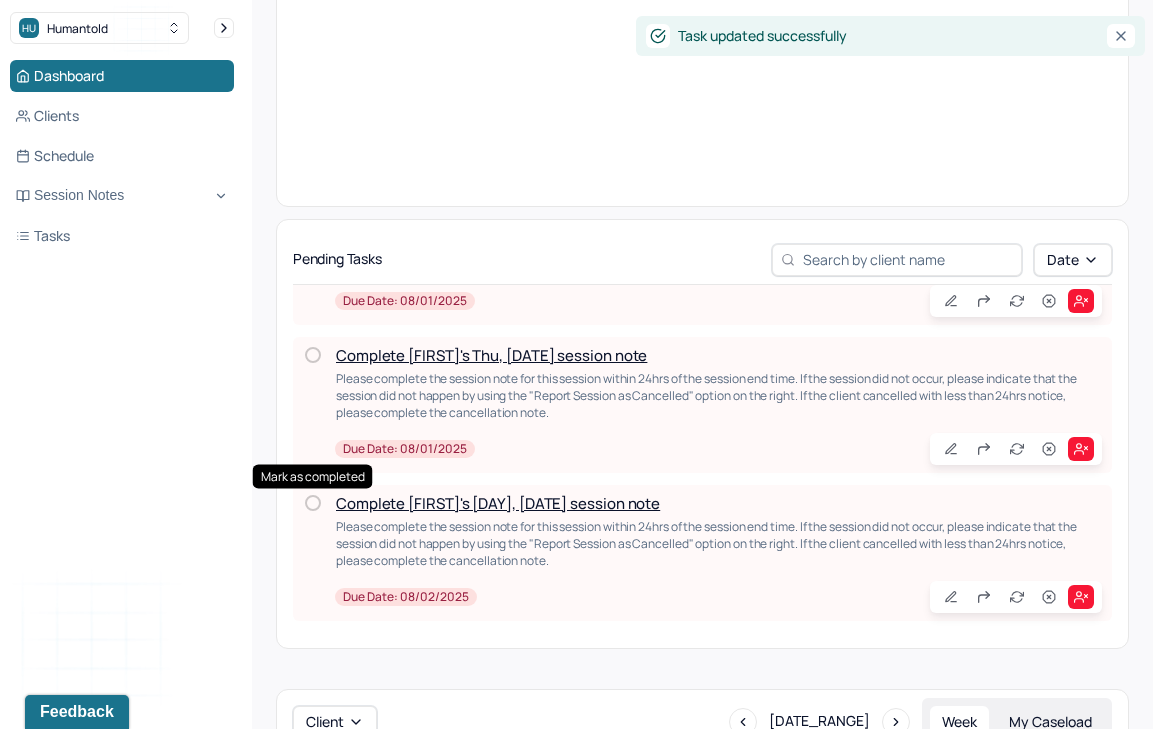 click at bounding box center (313, 503) 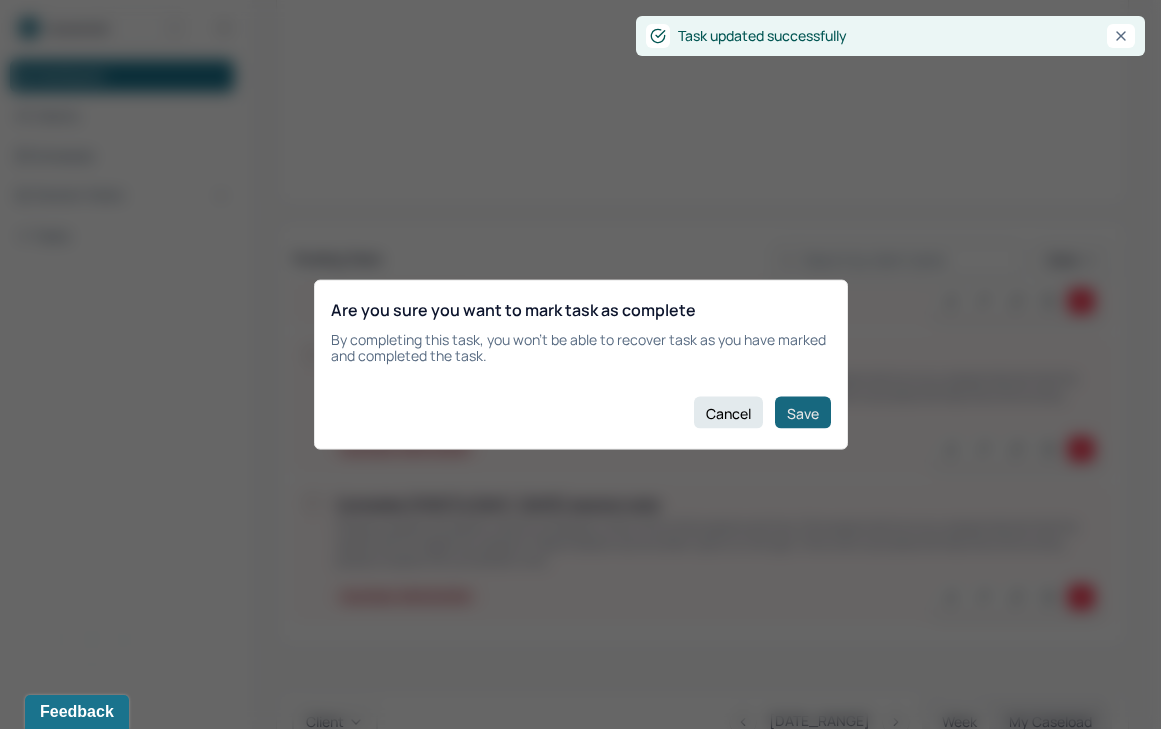click on "Save" at bounding box center (803, 413) 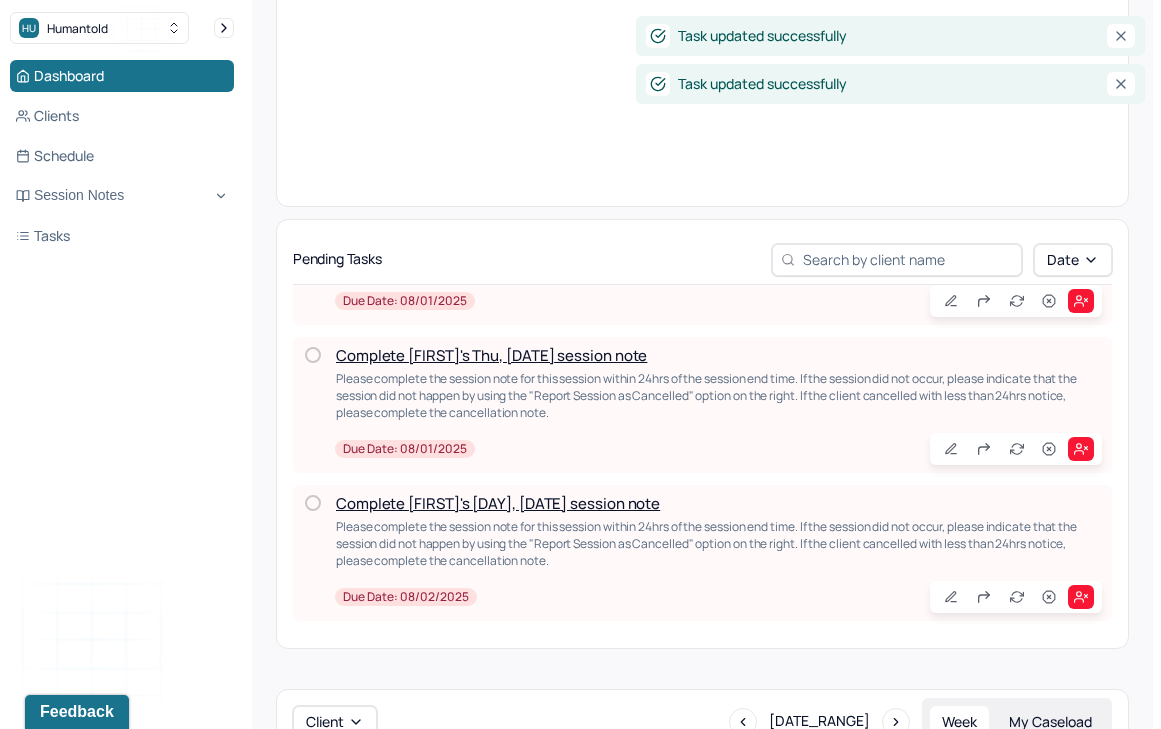 scroll, scrollTop: 2772, scrollLeft: 0, axis: vertical 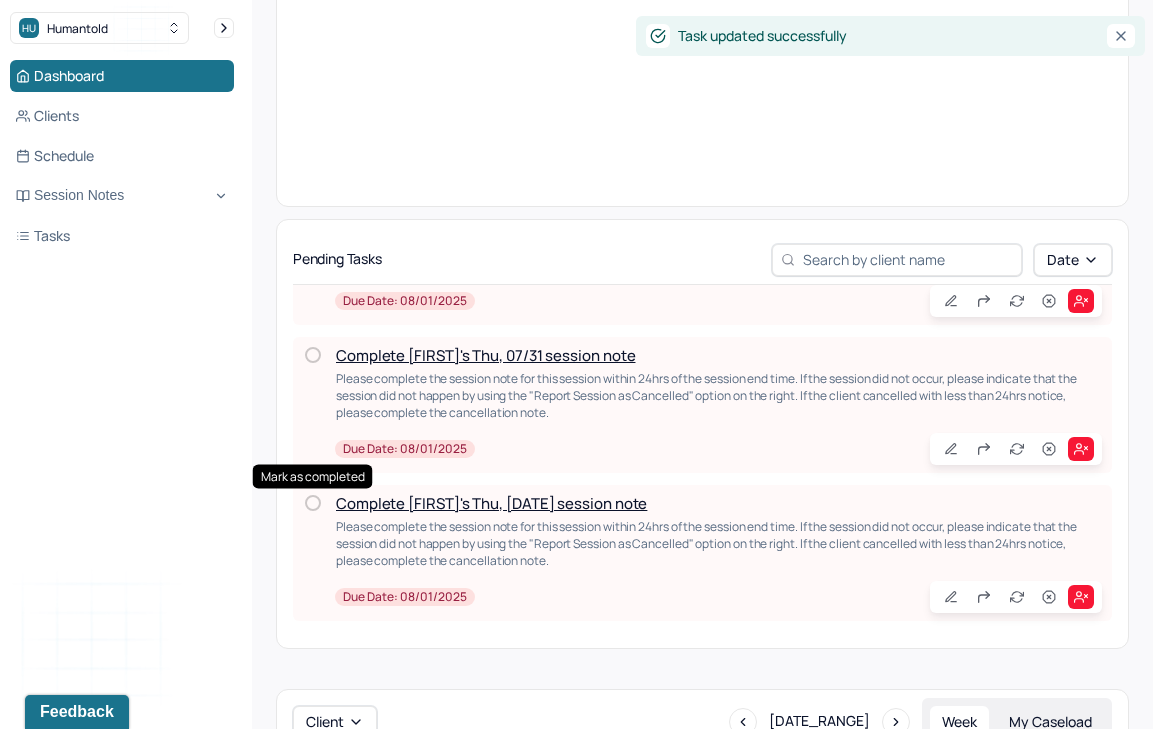 click at bounding box center [313, 503] 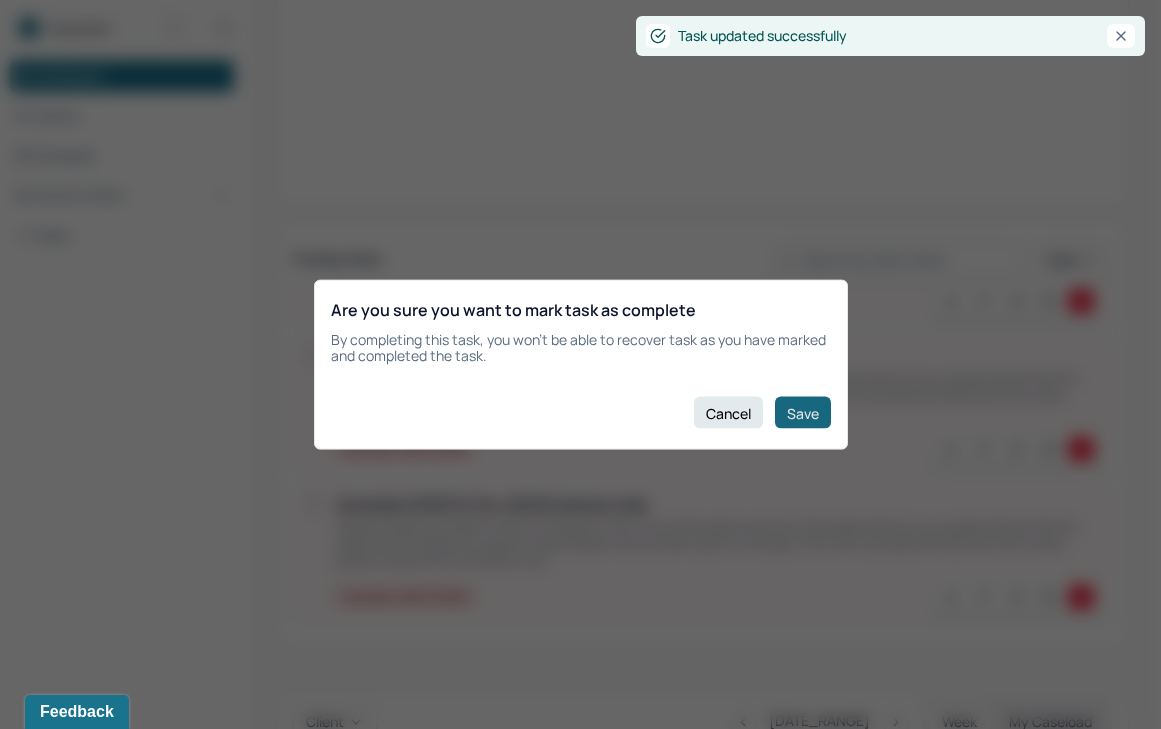 click on "Save" at bounding box center [803, 413] 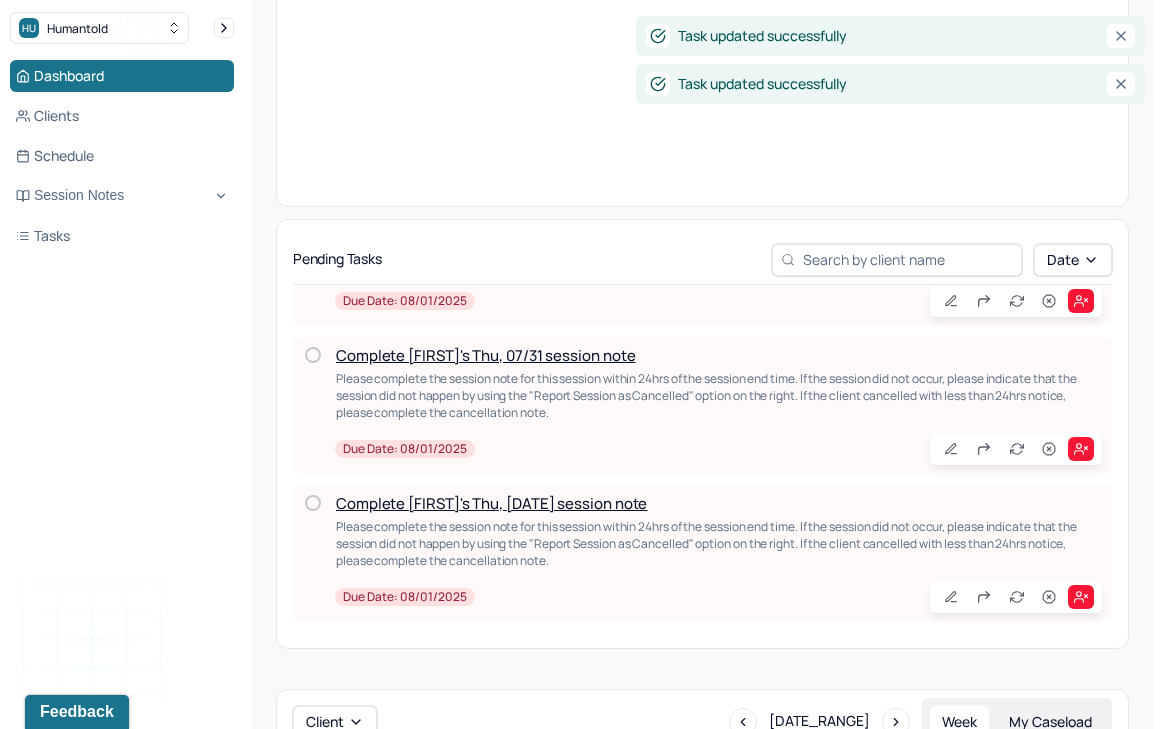 scroll, scrollTop: 2624, scrollLeft: 0, axis: vertical 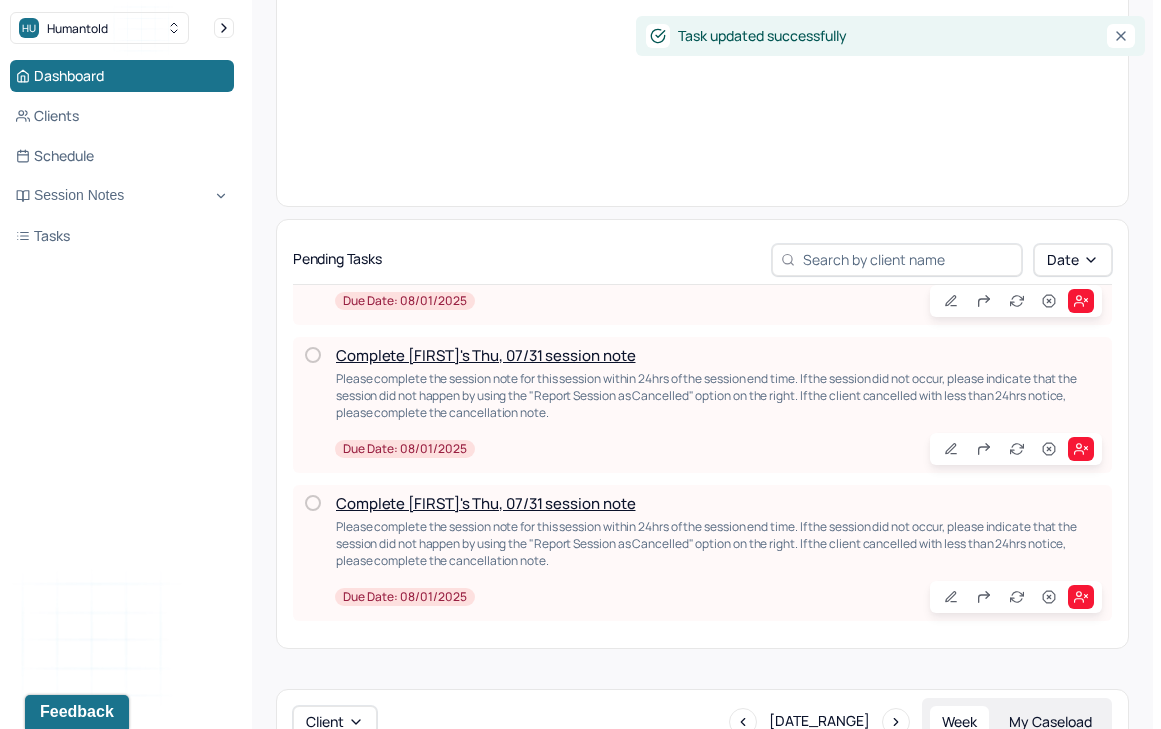 click at bounding box center [313, 503] 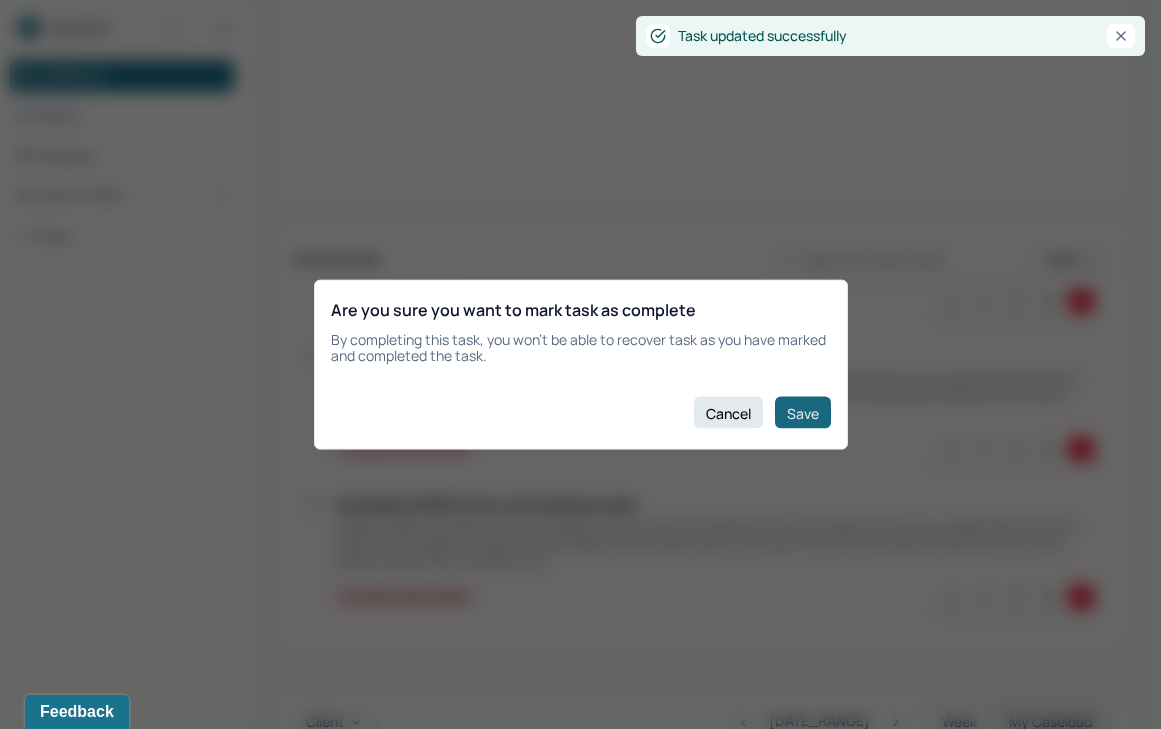 click on "Save" at bounding box center [803, 413] 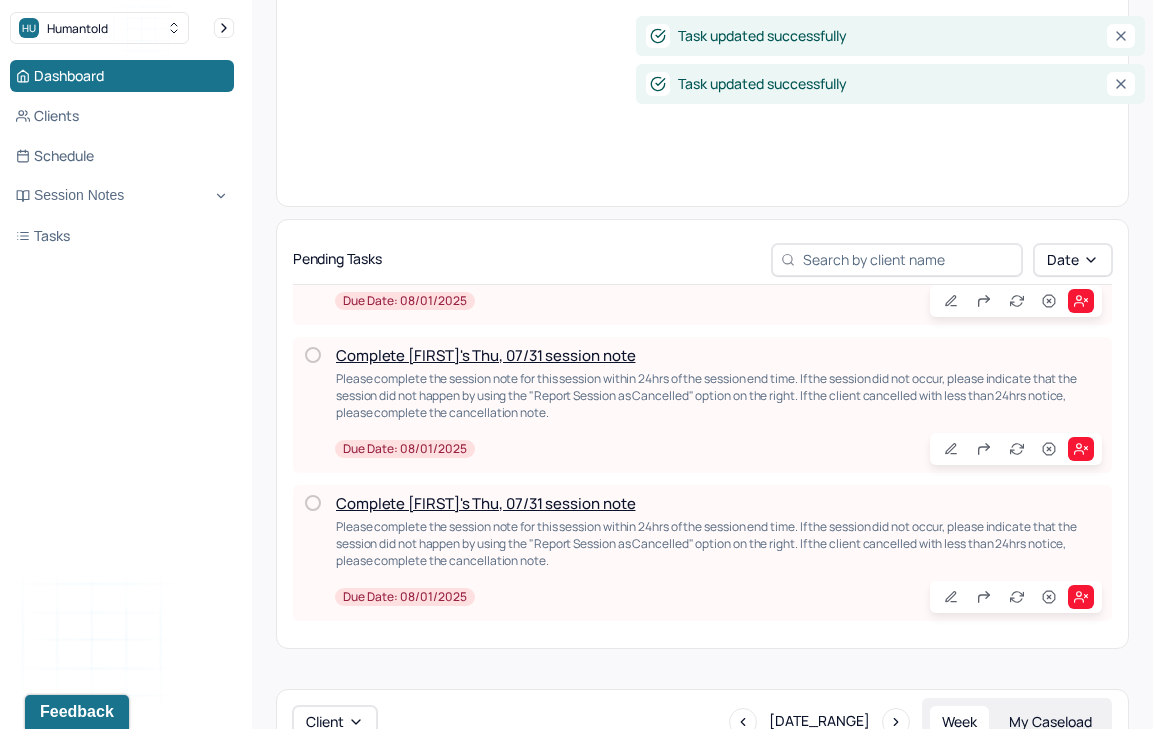 scroll, scrollTop: 2476, scrollLeft: 0, axis: vertical 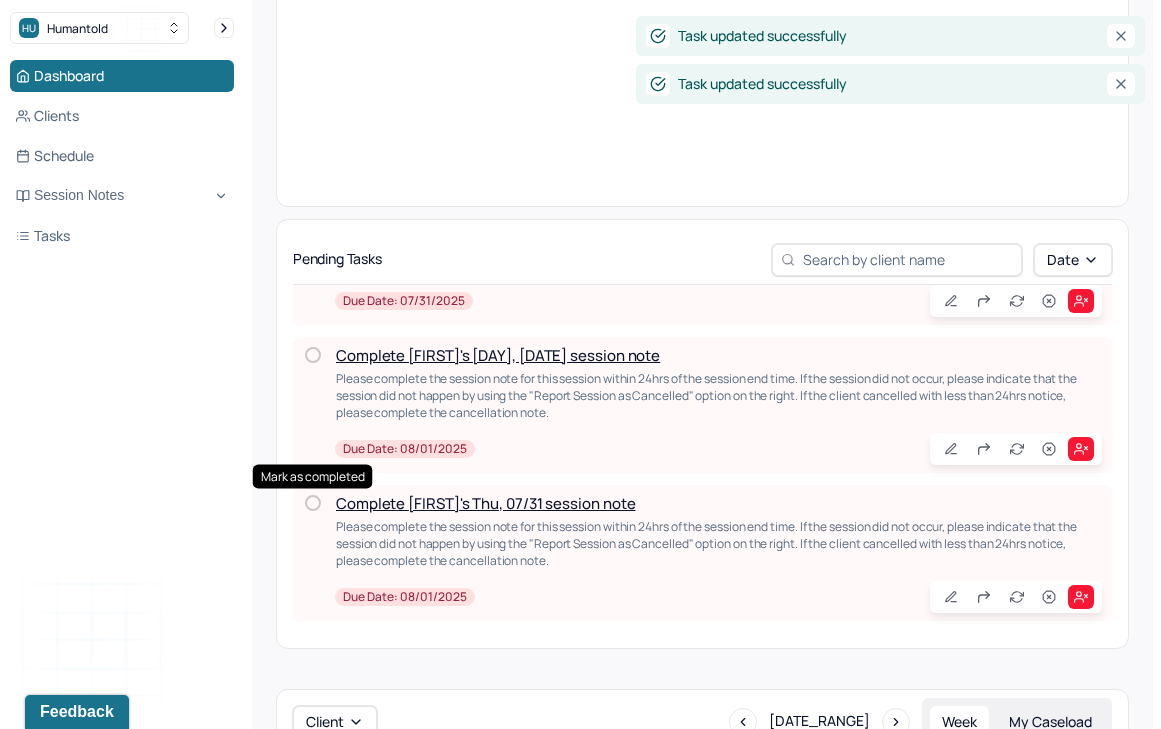 click at bounding box center [313, 503] 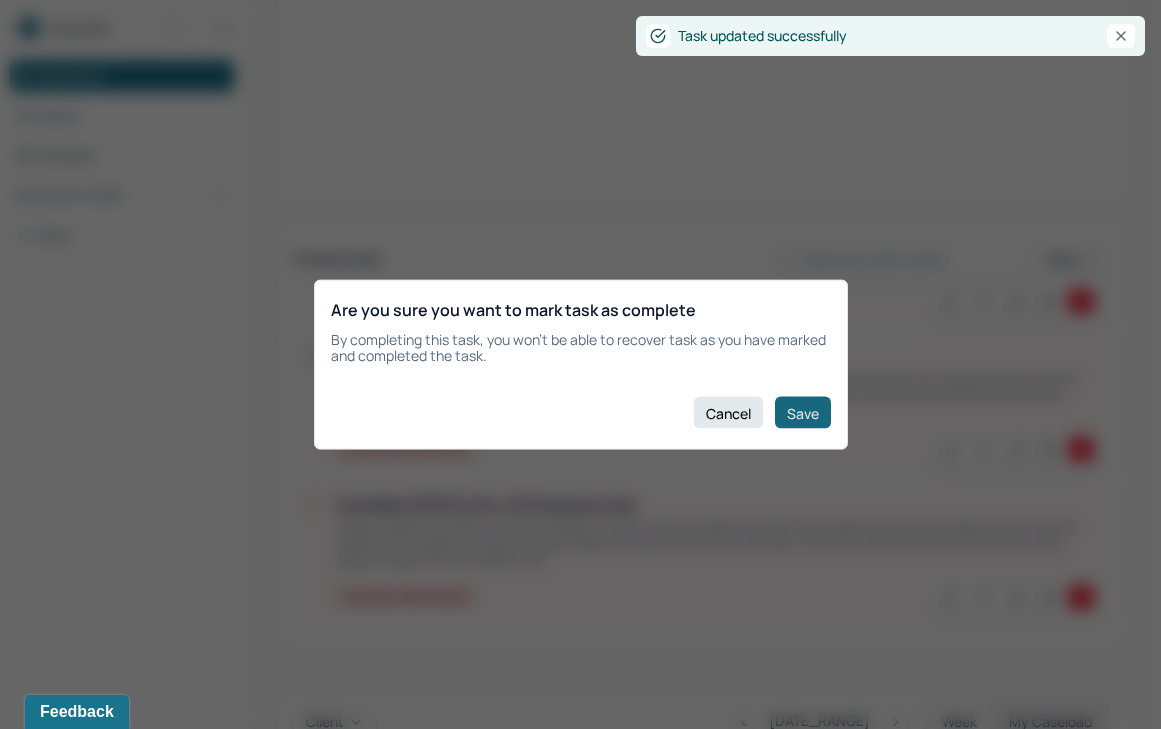 click on "Save" at bounding box center (803, 413) 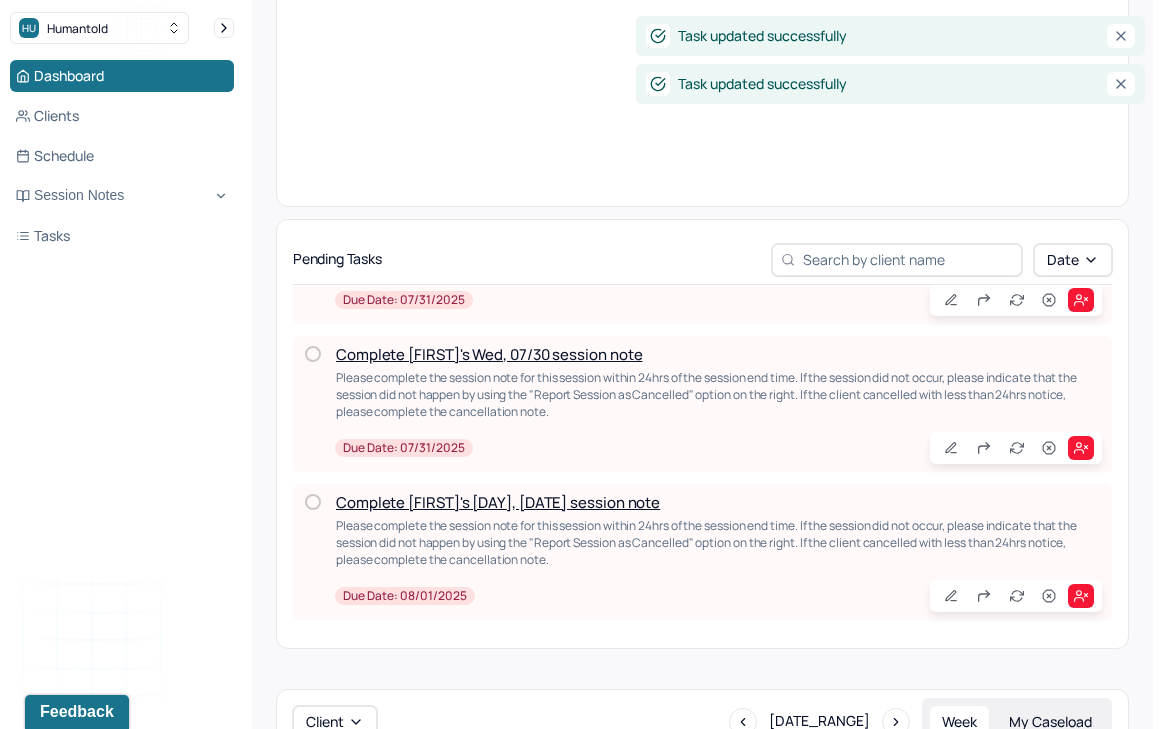 scroll, scrollTop: 2328, scrollLeft: 0, axis: vertical 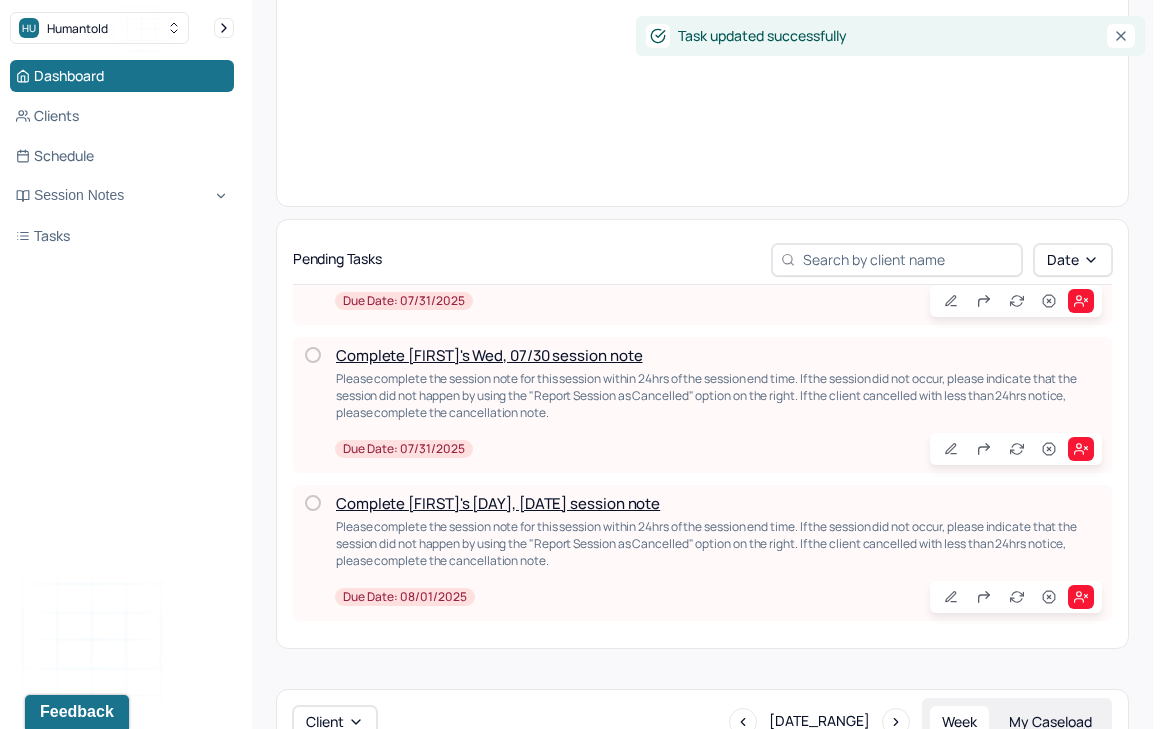 click at bounding box center [313, 503] 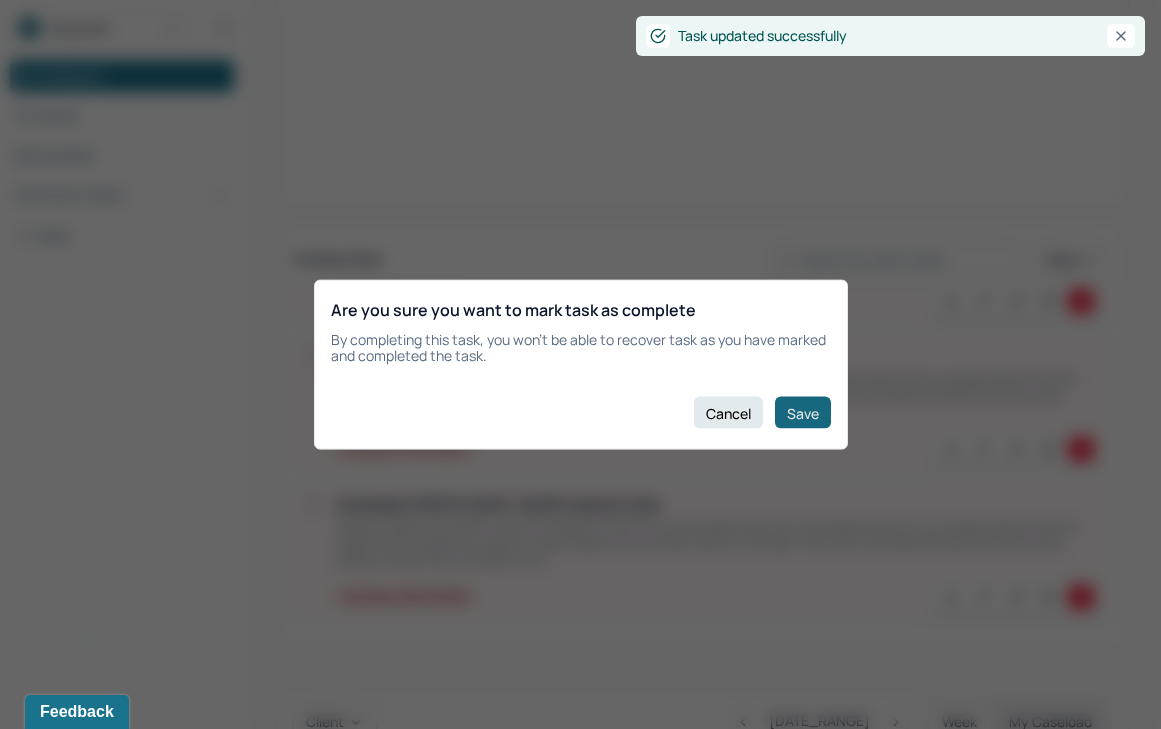click on "Save" at bounding box center (803, 413) 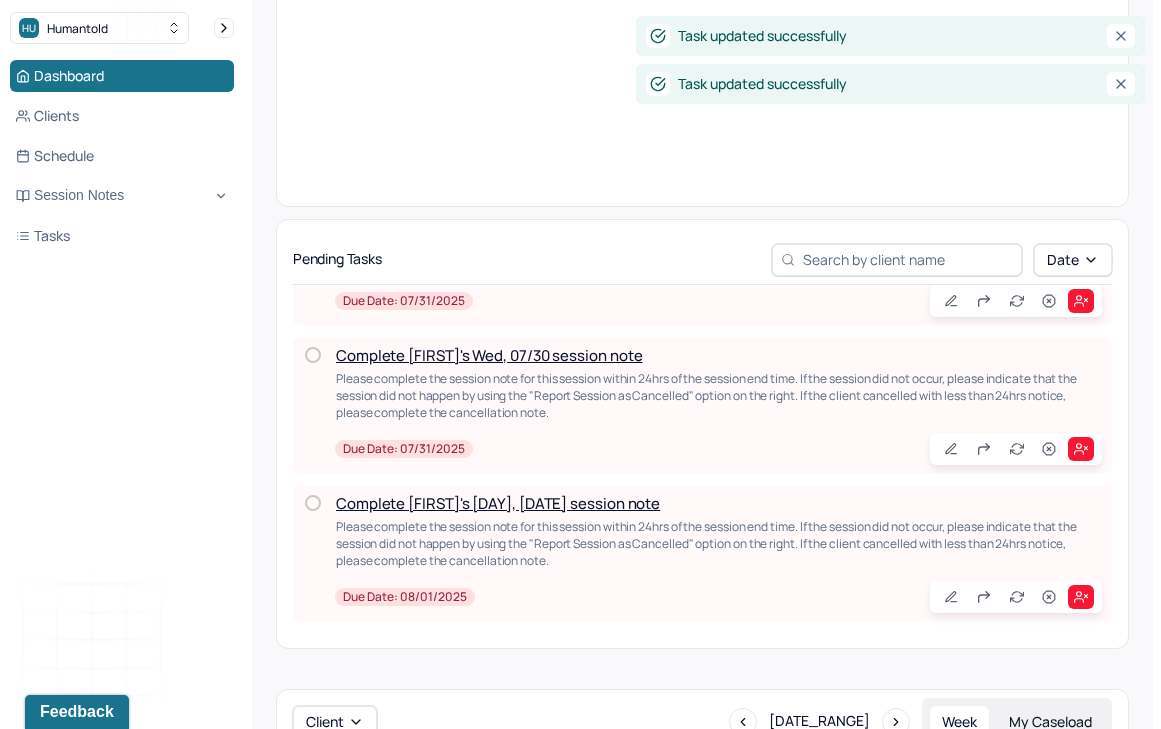 scroll, scrollTop: 2180, scrollLeft: 0, axis: vertical 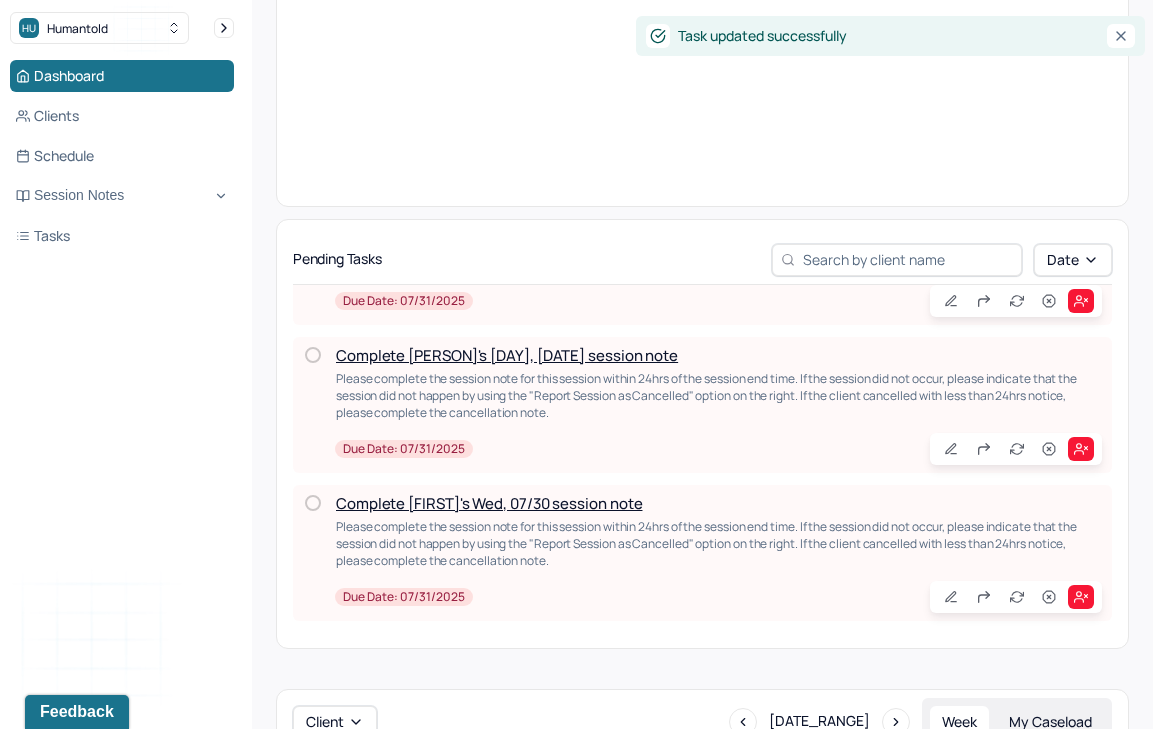 click at bounding box center [313, 503] 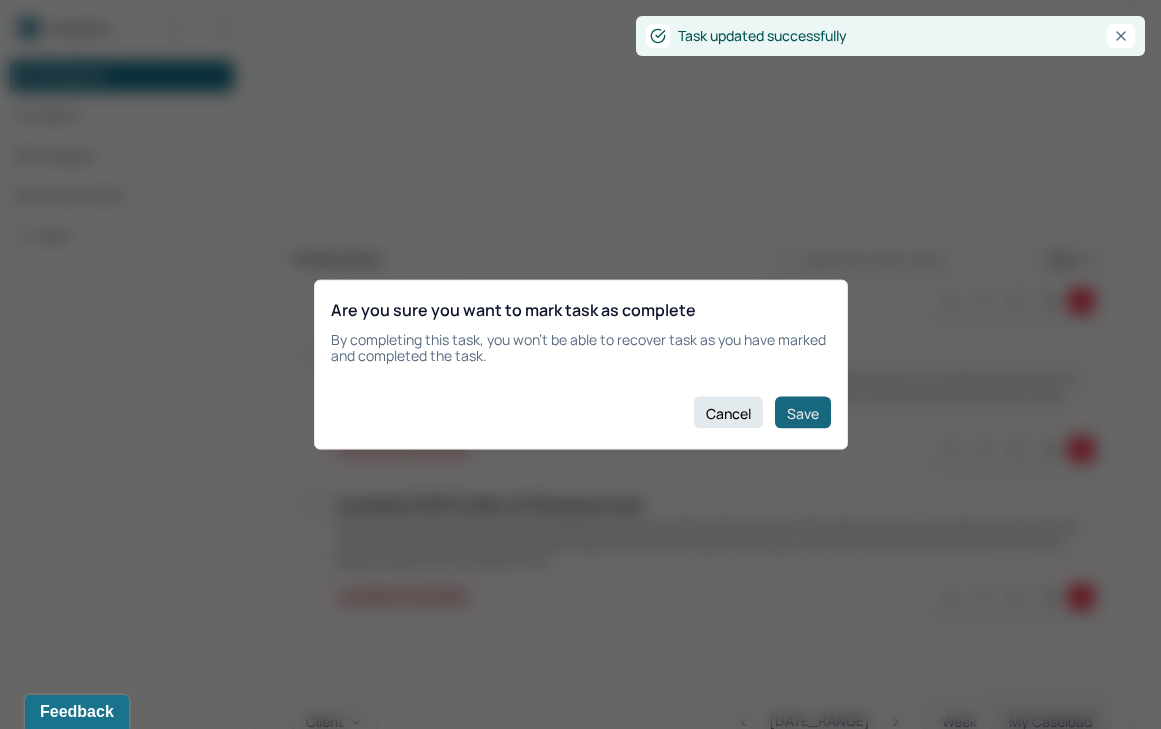 click on "Save" at bounding box center (803, 413) 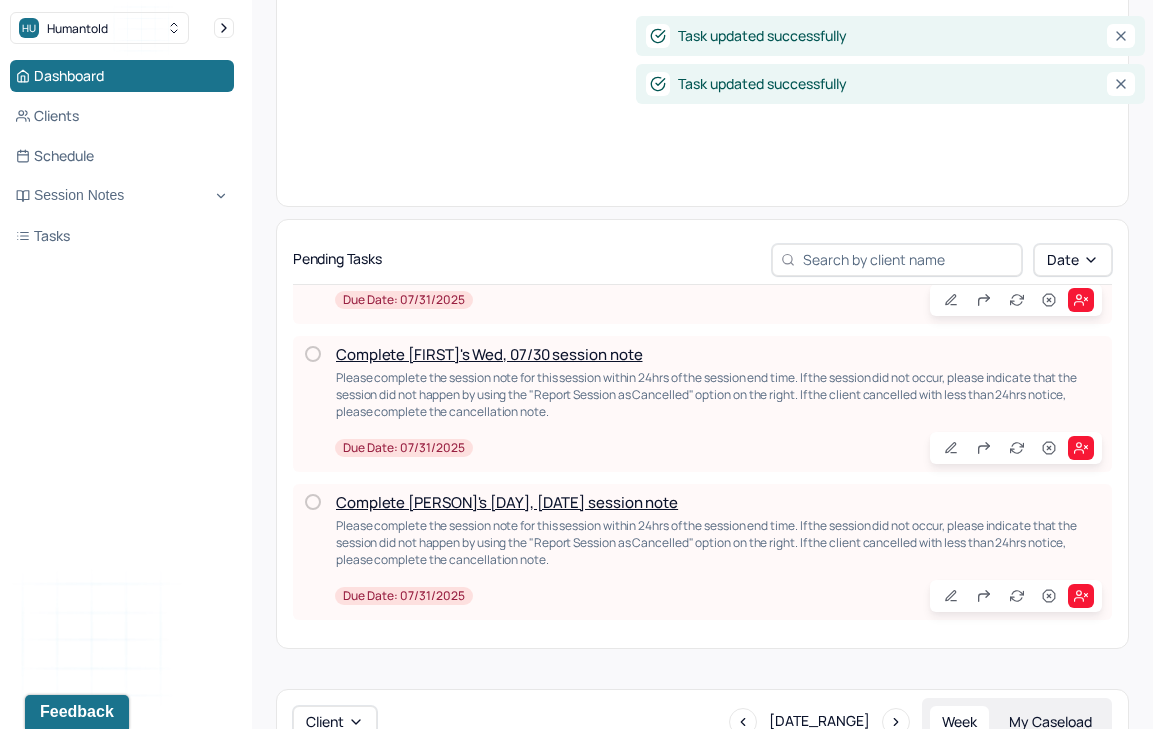 scroll, scrollTop: 2032, scrollLeft: 0, axis: vertical 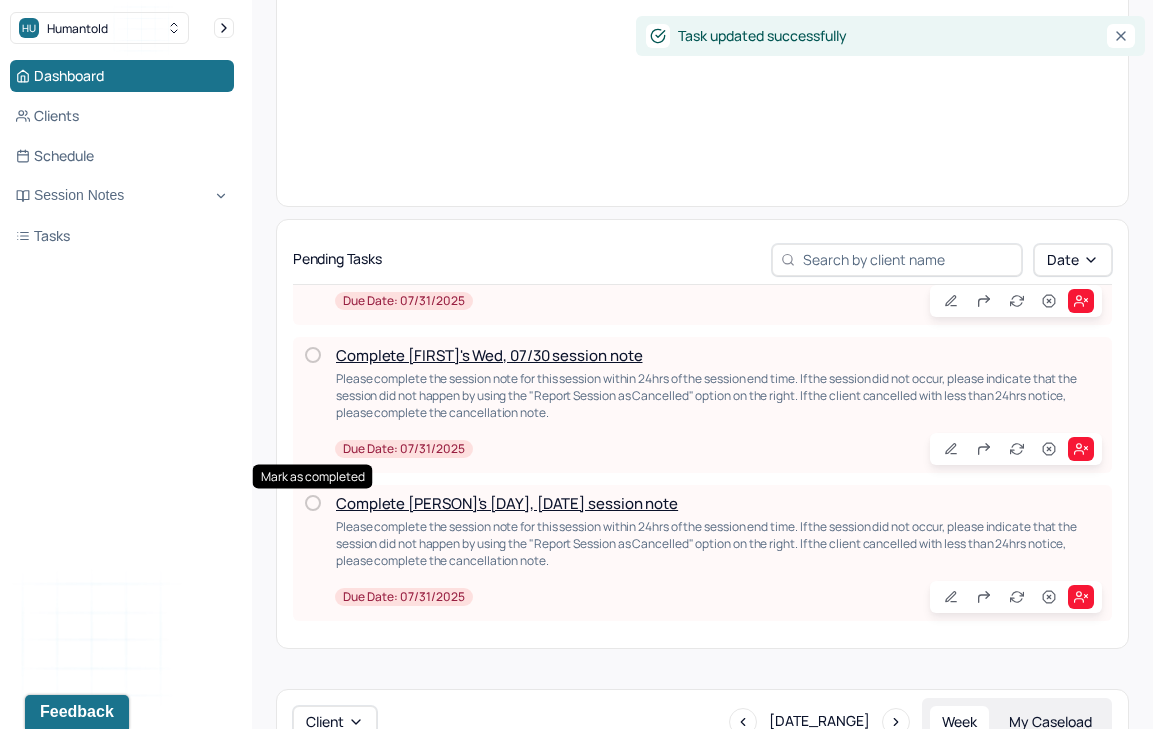 click at bounding box center [313, 503] 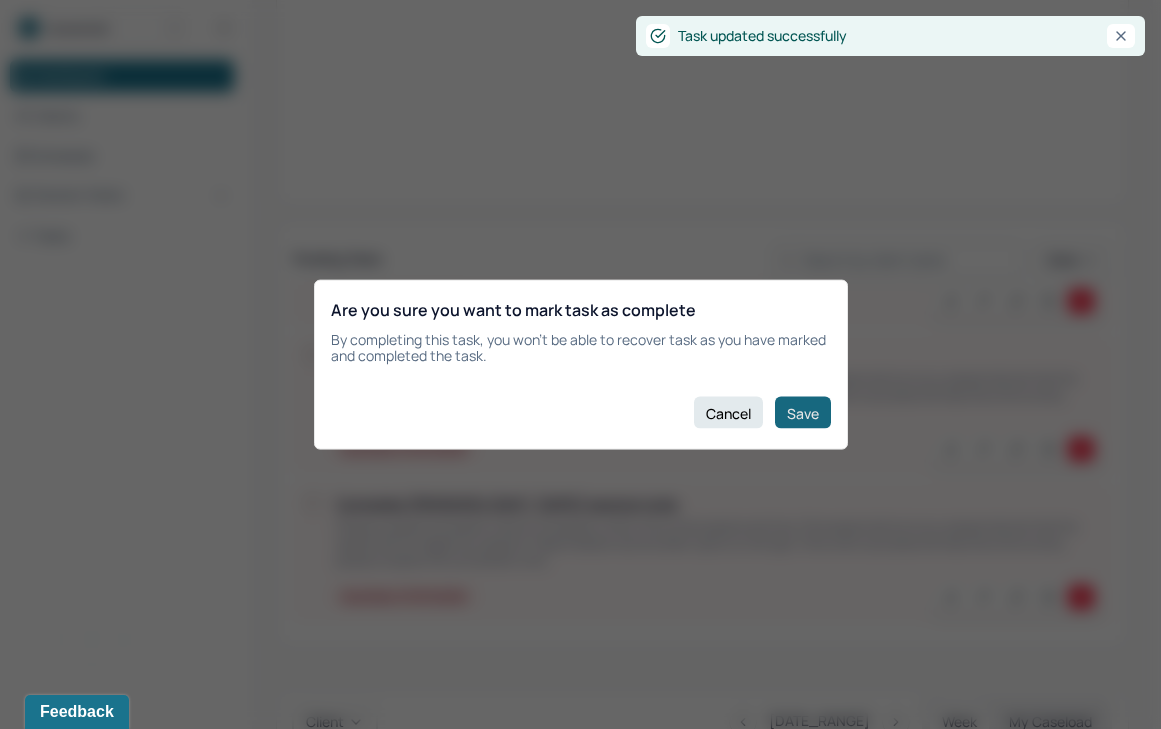 click on "Save" at bounding box center [803, 413] 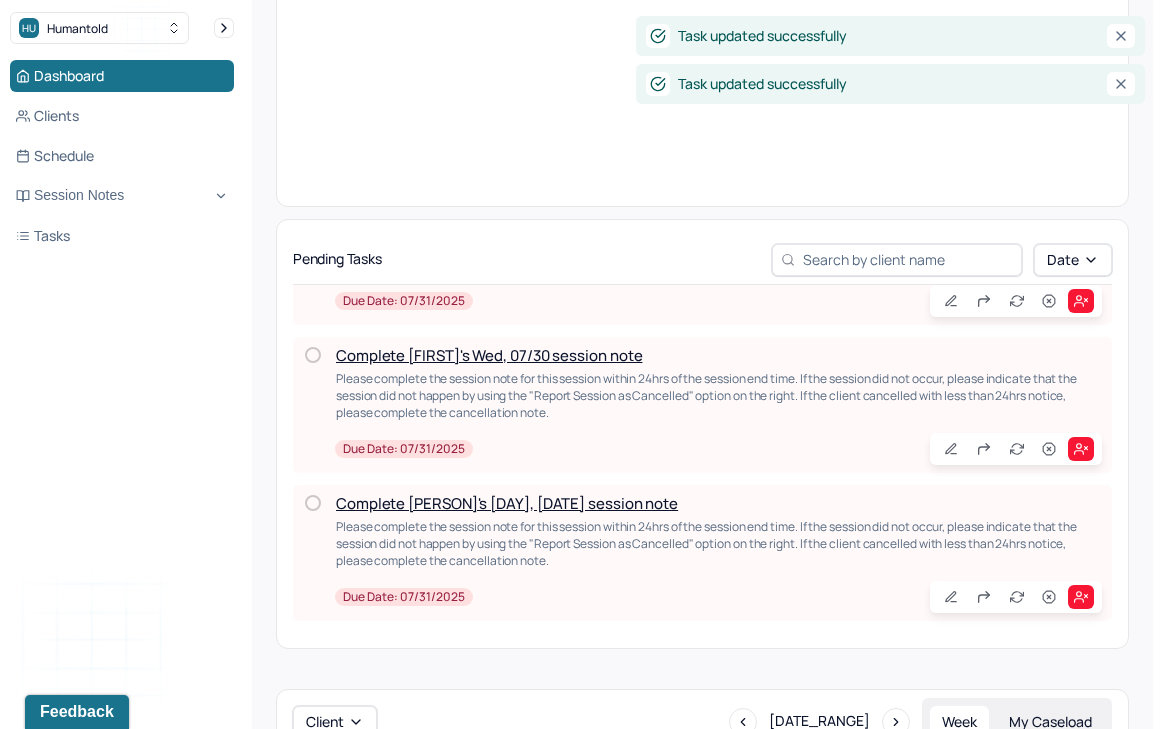 scroll, scrollTop: 1884, scrollLeft: 0, axis: vertical 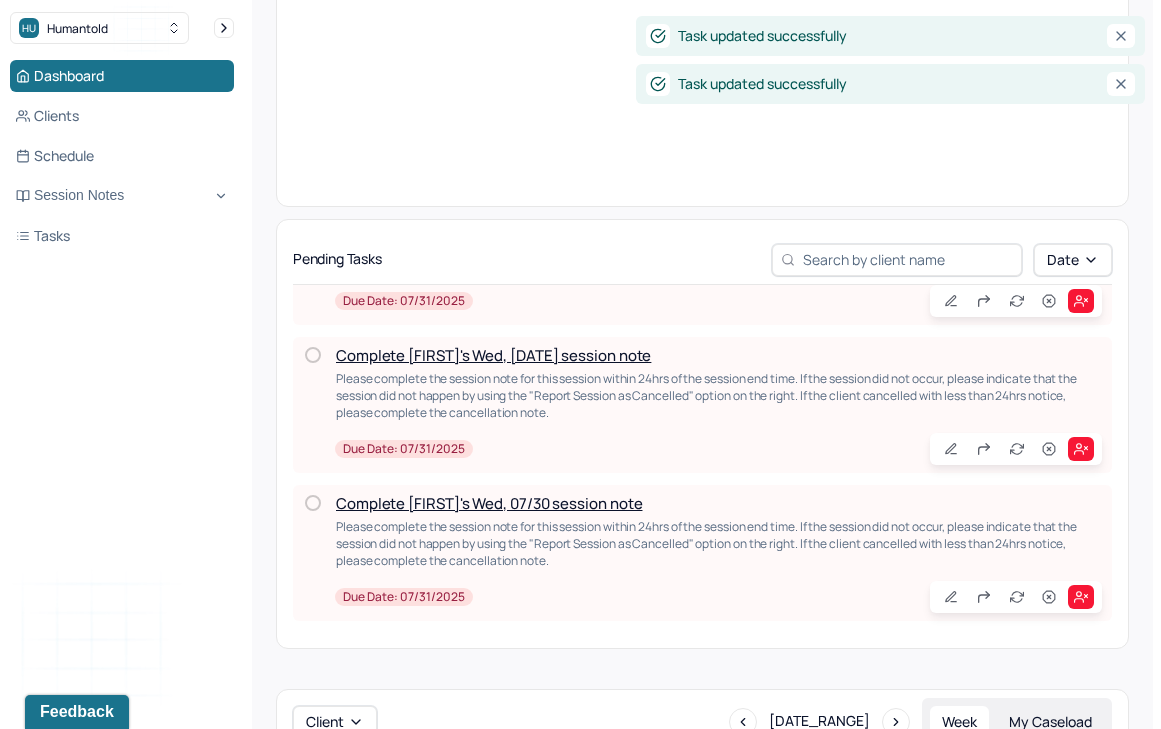 click at bounding box center (313, 503) 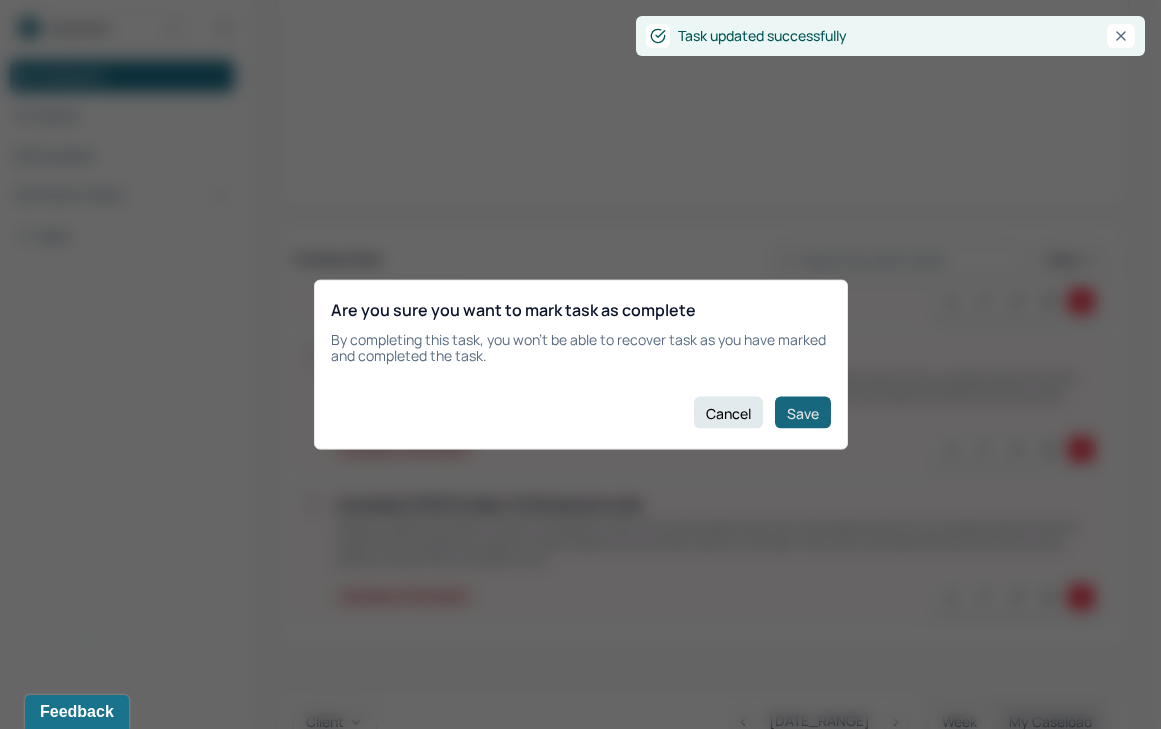 click on "Save" at bounding box center (803, 413) 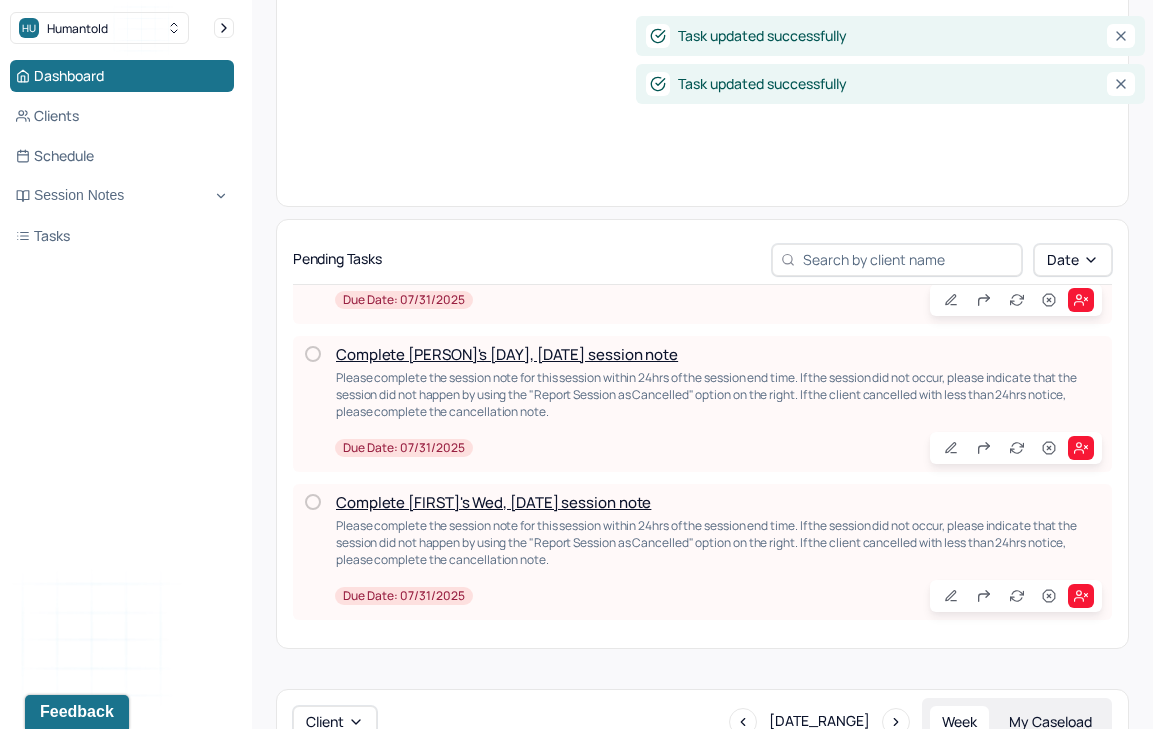 scroll, scrollTop: 1736, scrollLeft: 0, axis: vertical 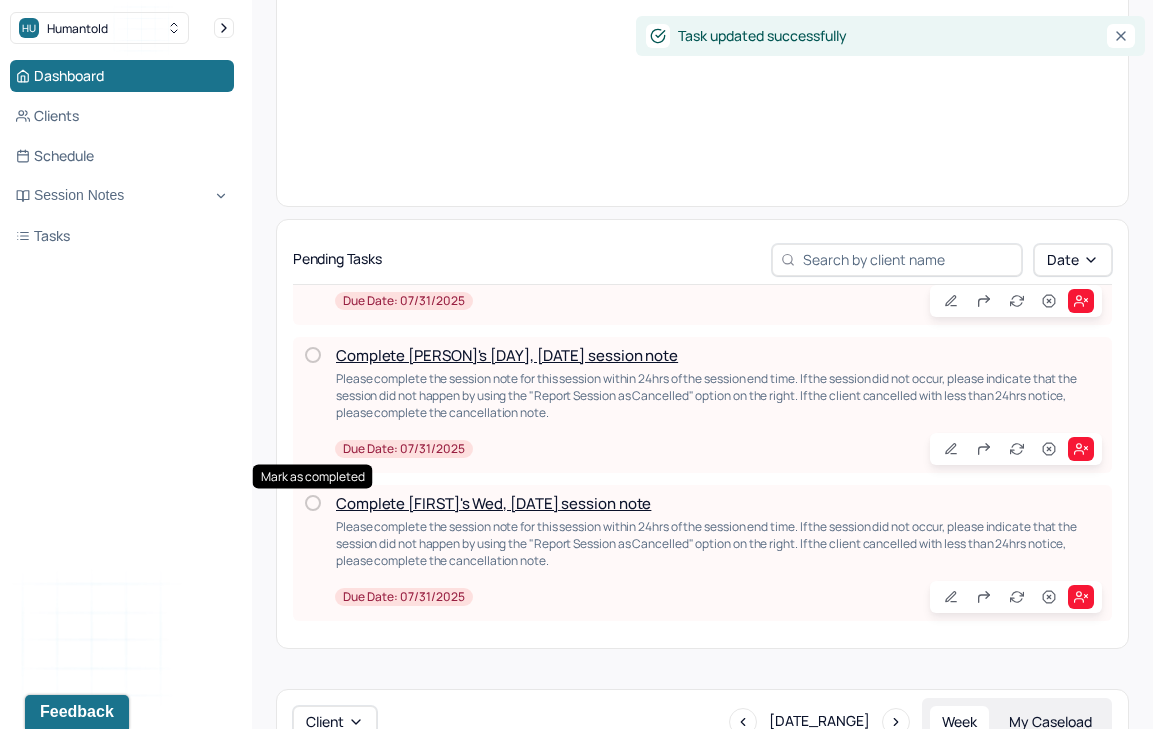 click at bounding box center [313, 503] 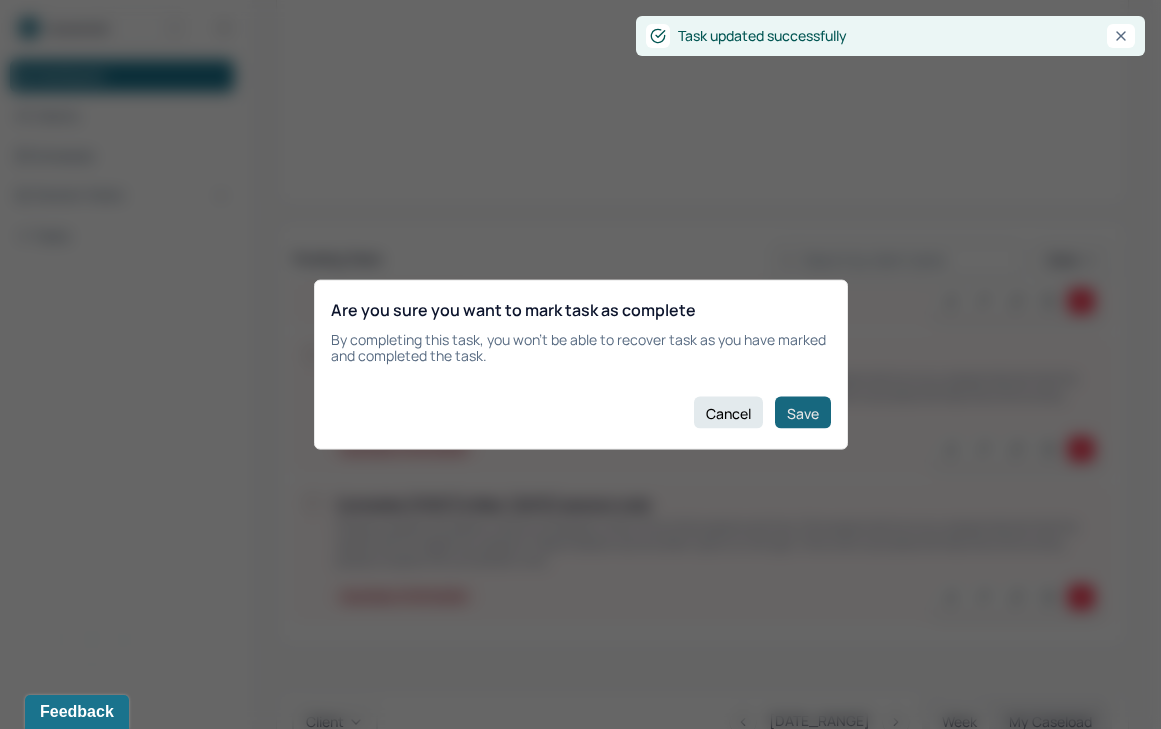 click on "Save" at bounding box center [803, 413] 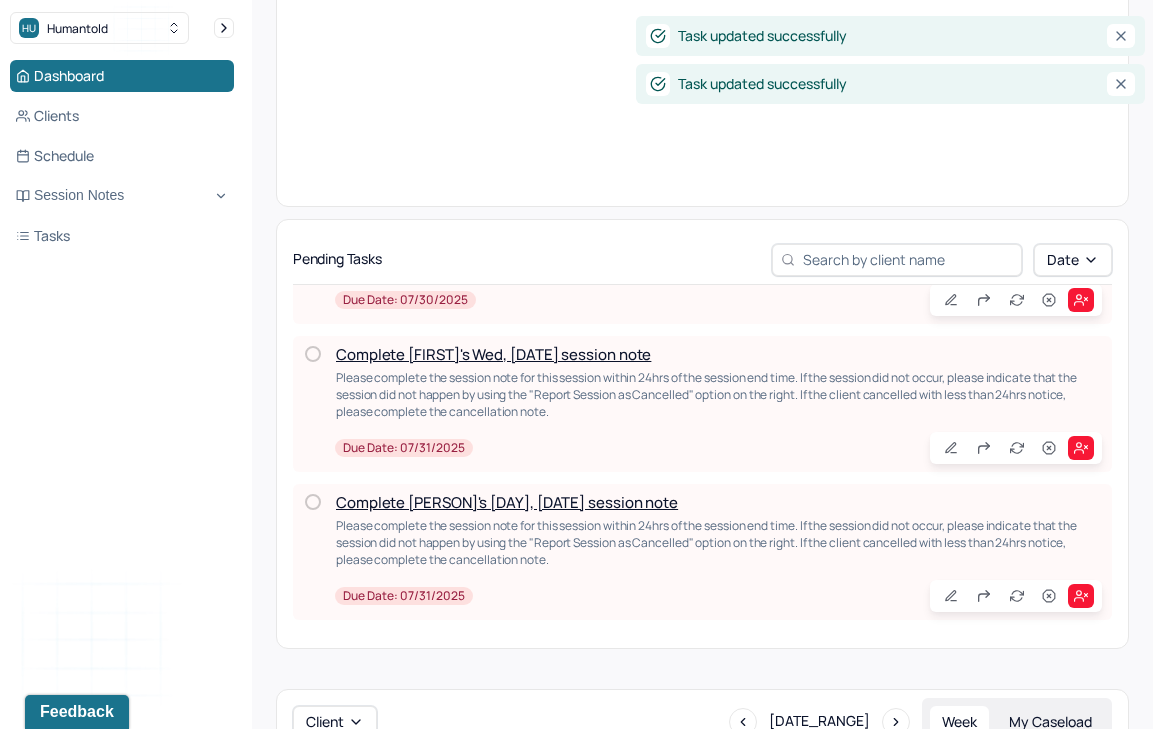 scroll, scrollTop: 1588, scrollLeft: 0, axis: vertical 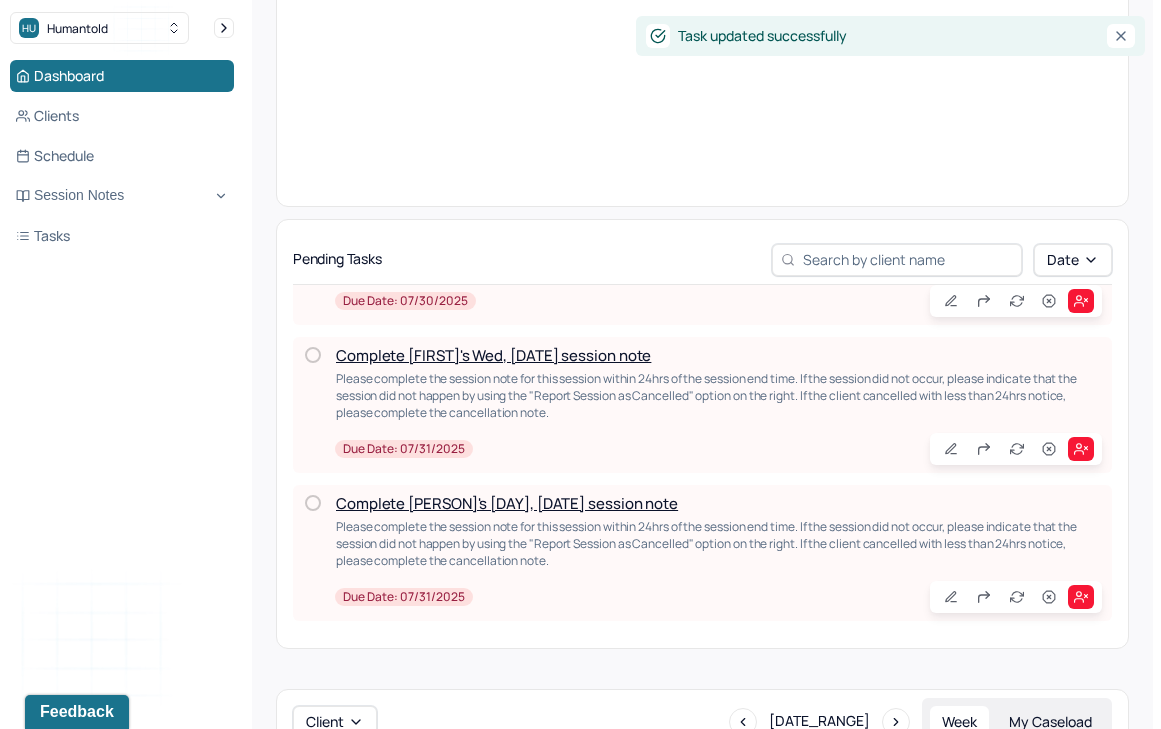click at bounding box center [313, 503] 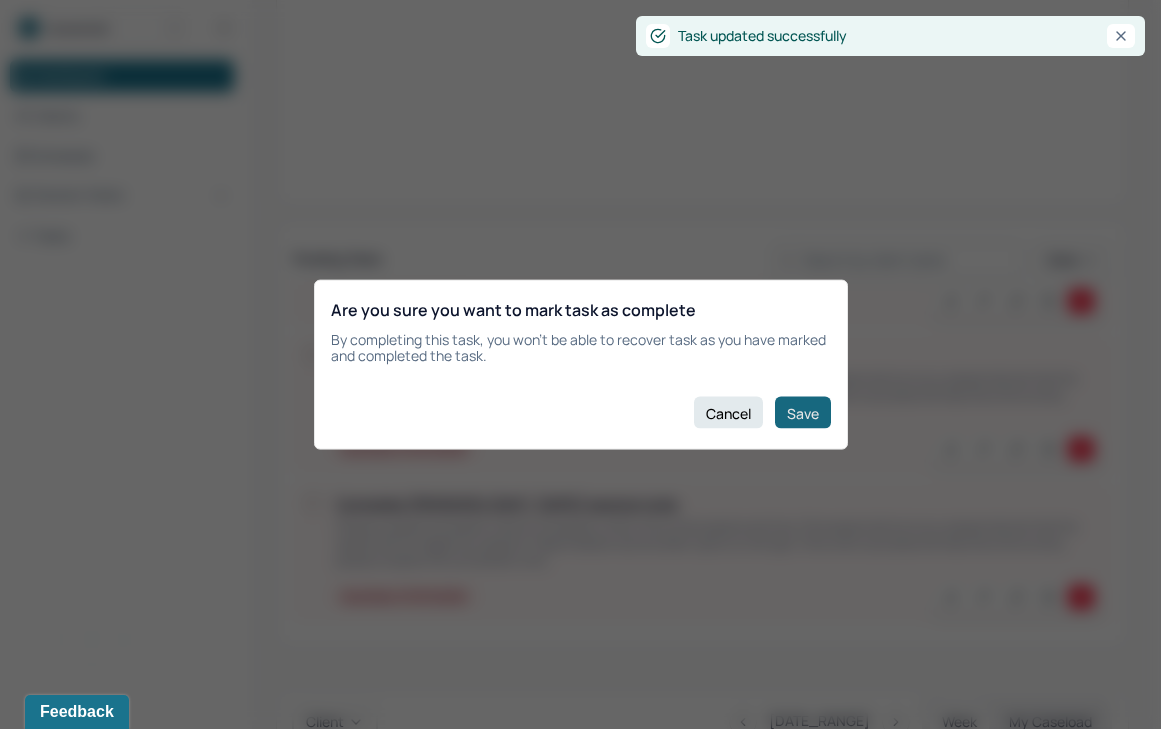 click on "Save" at bounding box center [803, 413] 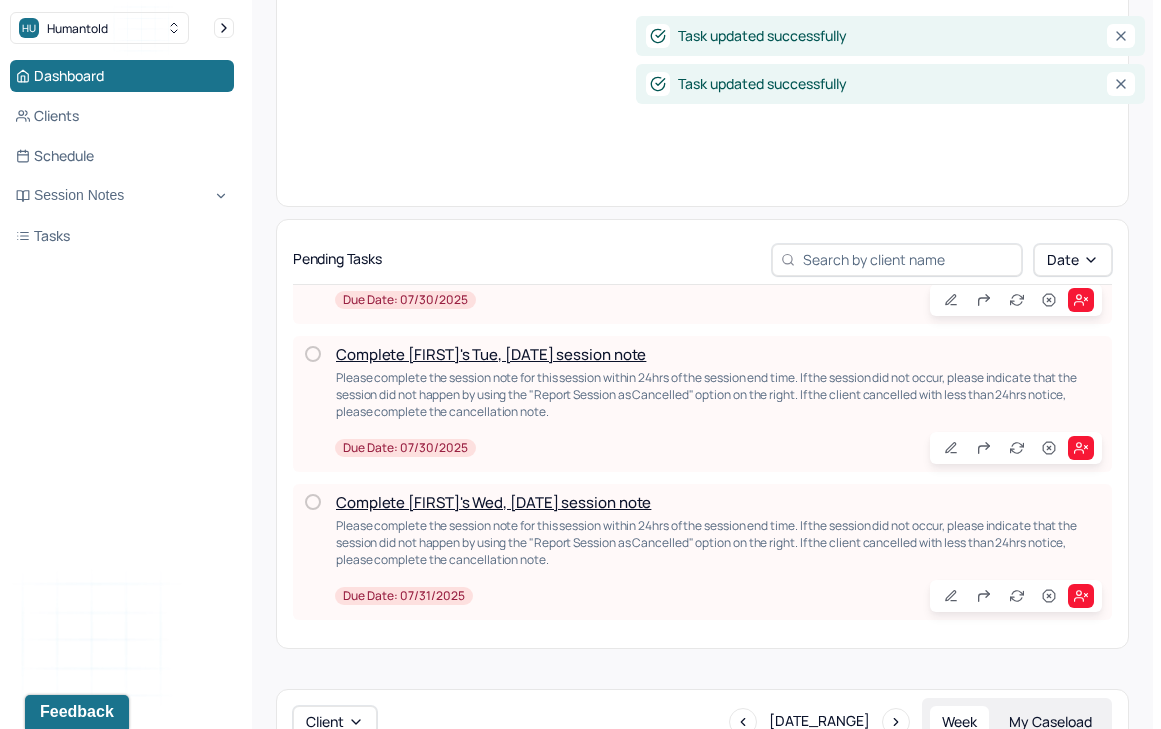 scroll, scrollTop: 1440, scrollLeft: 0, axis: vertical 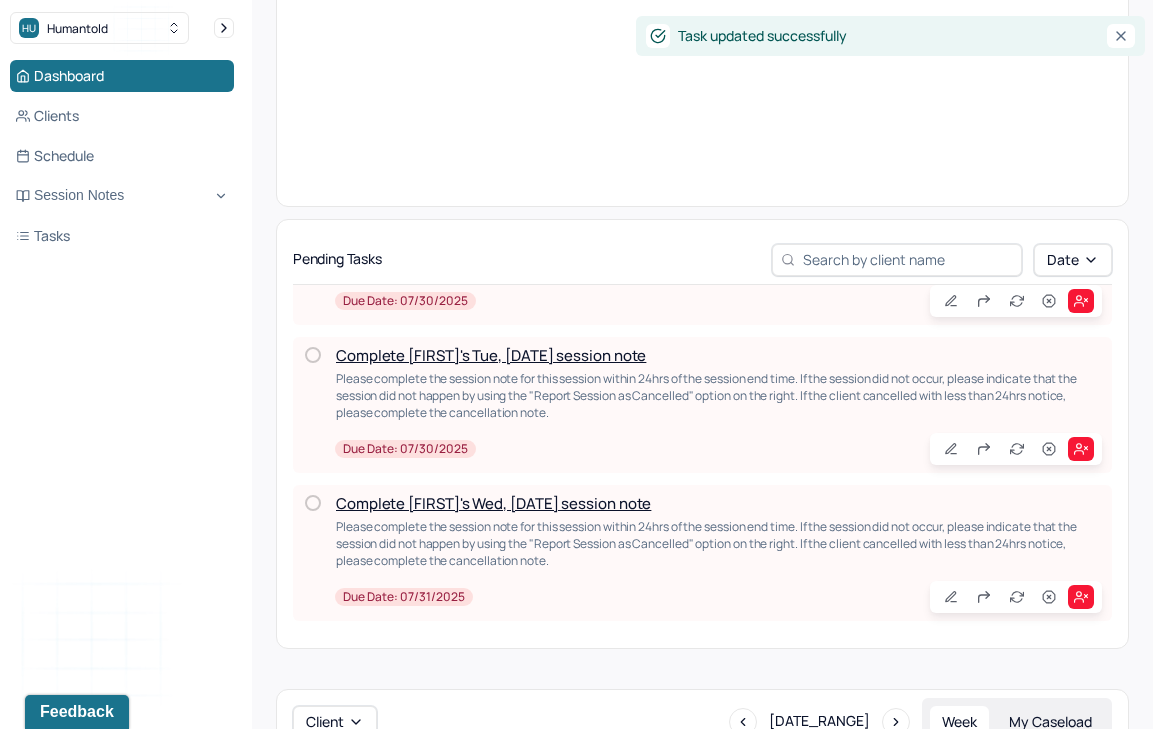 click at bounding box center (313, 503) 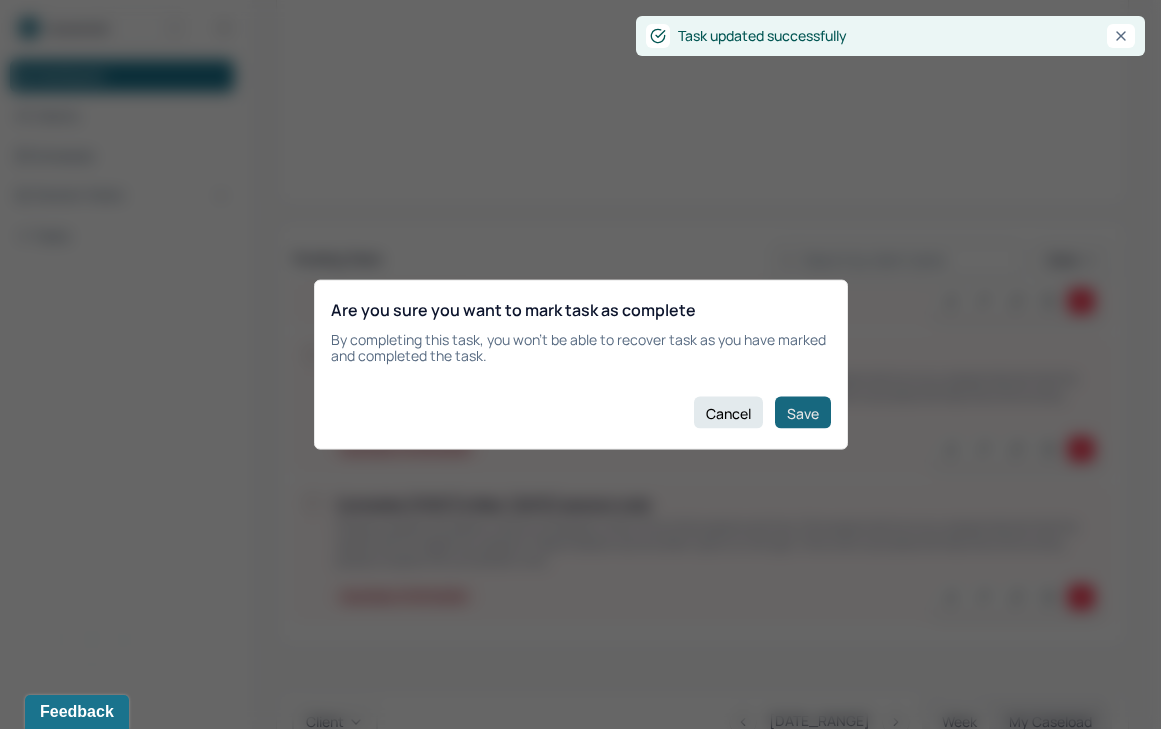 click on "Save" at bounding box center (803, 413) 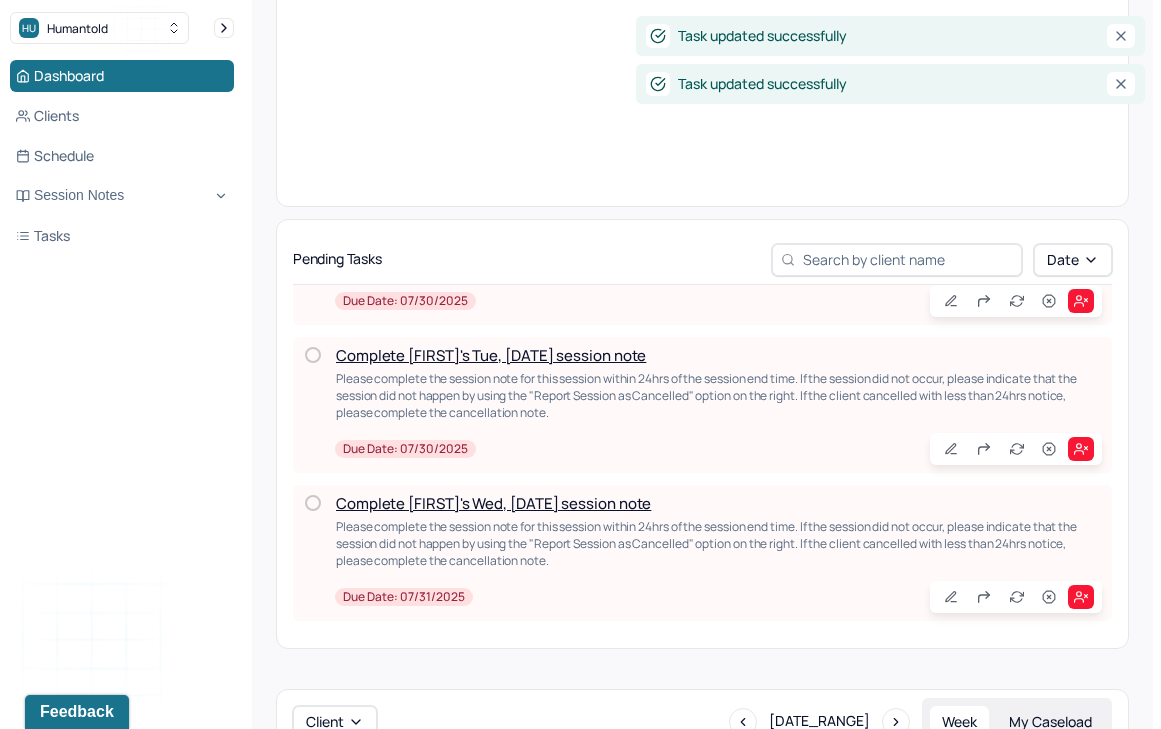 scroll, scrollTop: 1292, scrollLeft: 0, axis: vertical 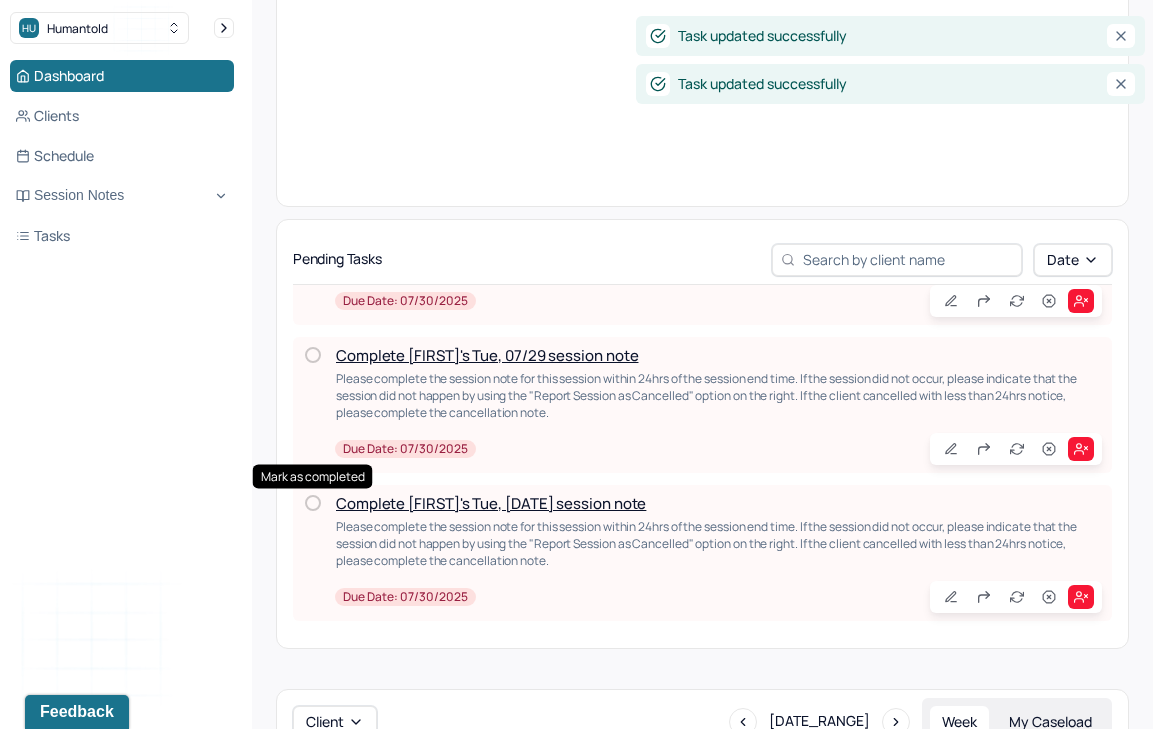 click at bounding box center [313, 503] 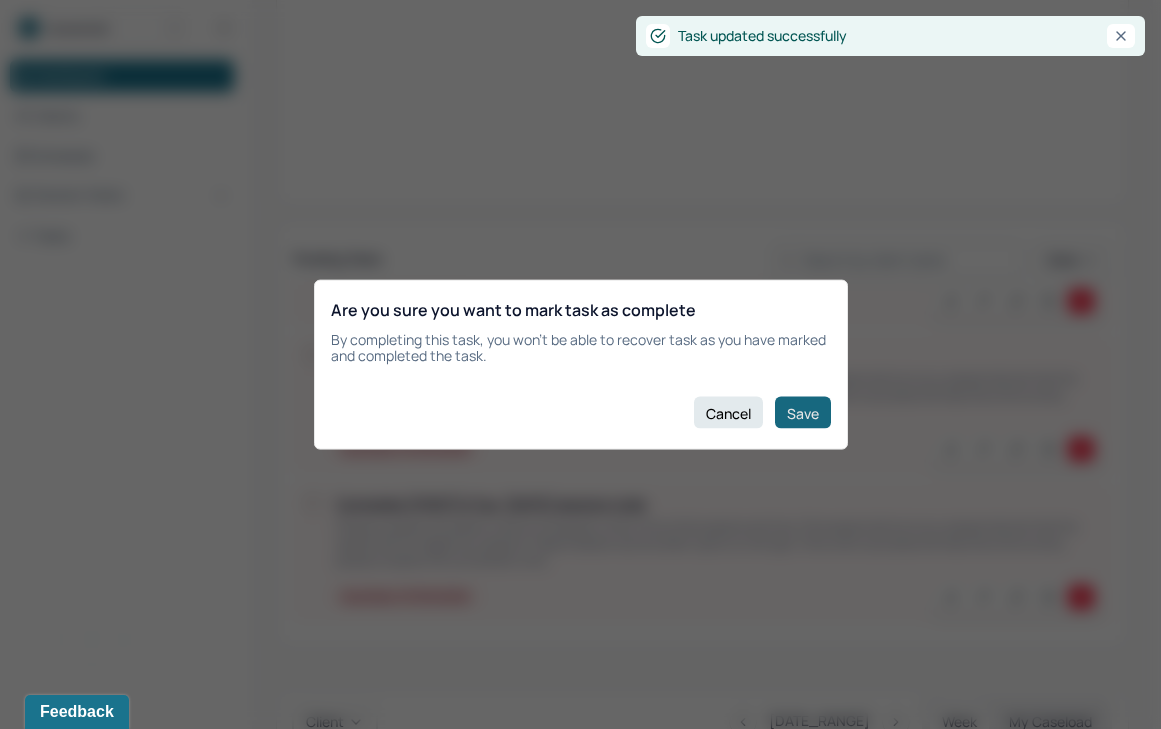 click on "Save" at bounding box center (803, 413) 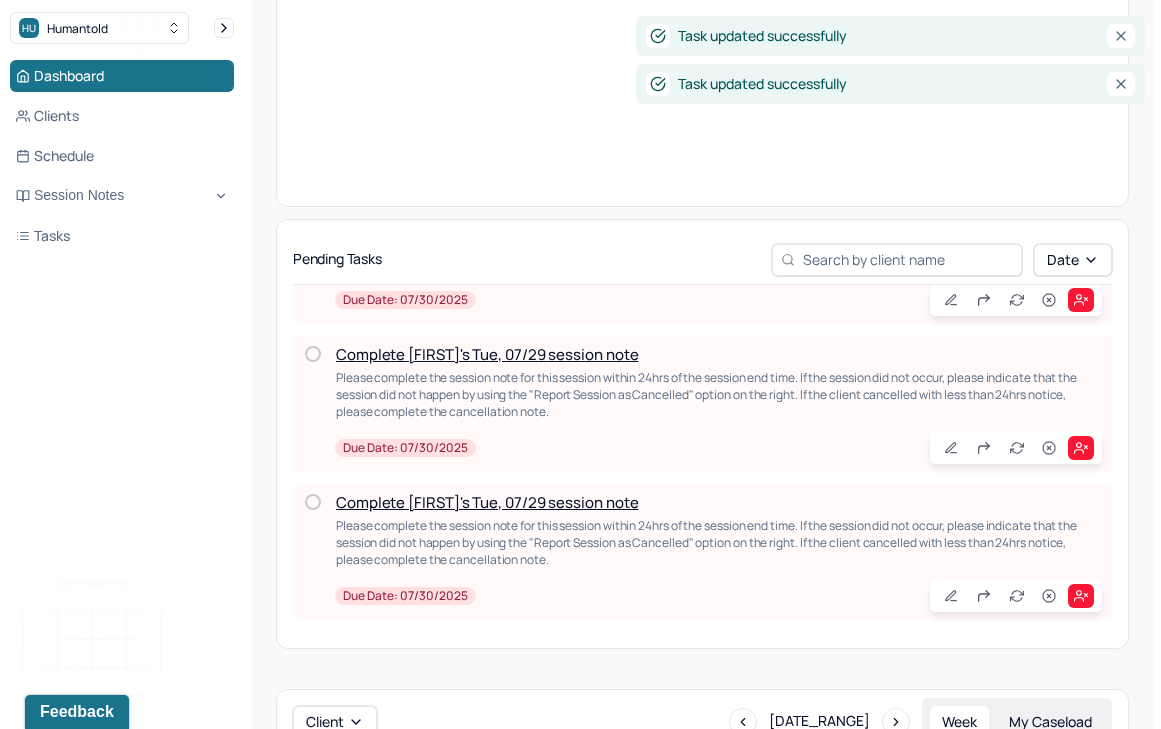 scroll, scrollTop: 1144, scrollLeft: 0, axis: vertical 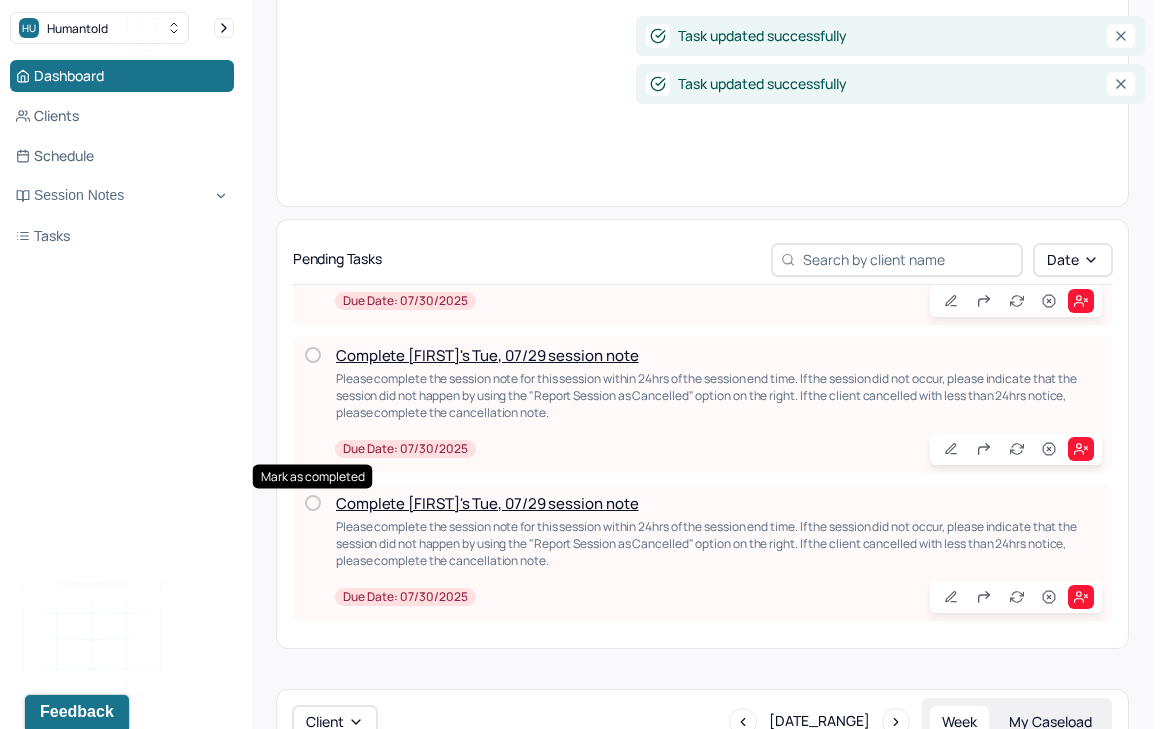 click at bounding box center (313, 503) 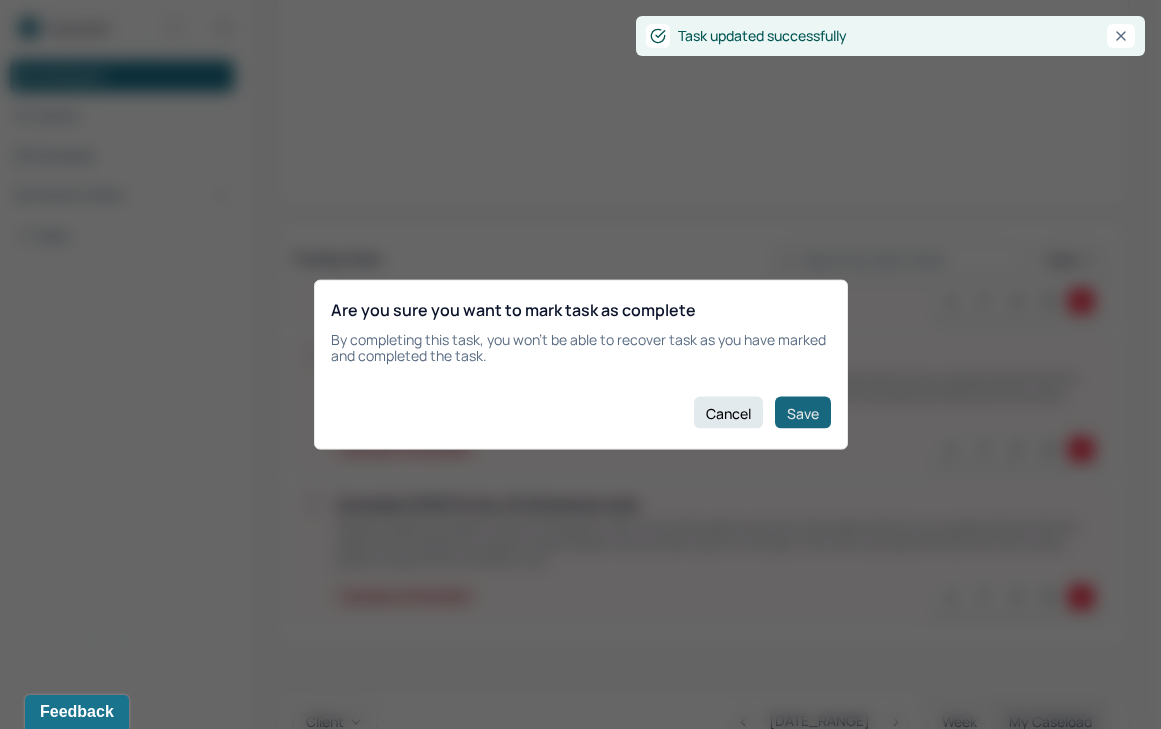 click on "Save" at bounding box center (803, 413) 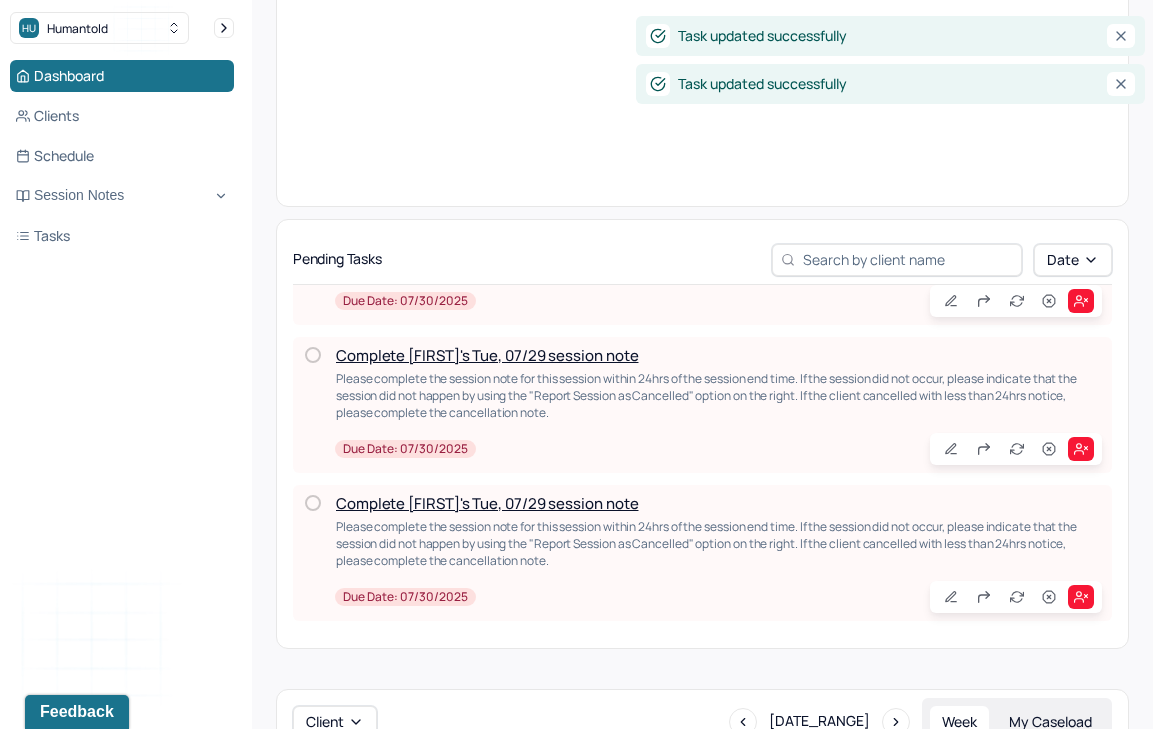 scroll, scrollTop: 996, scrollLeft: 0, axis: vertical 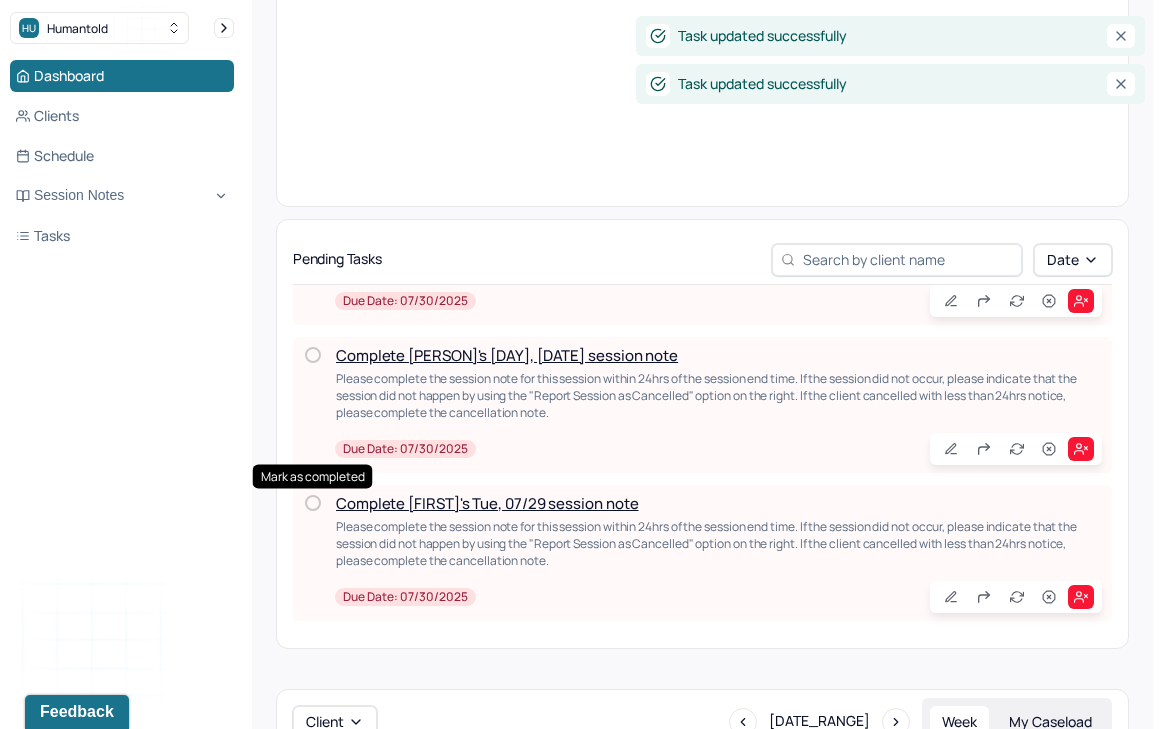 click at bounding box center [313, 503] 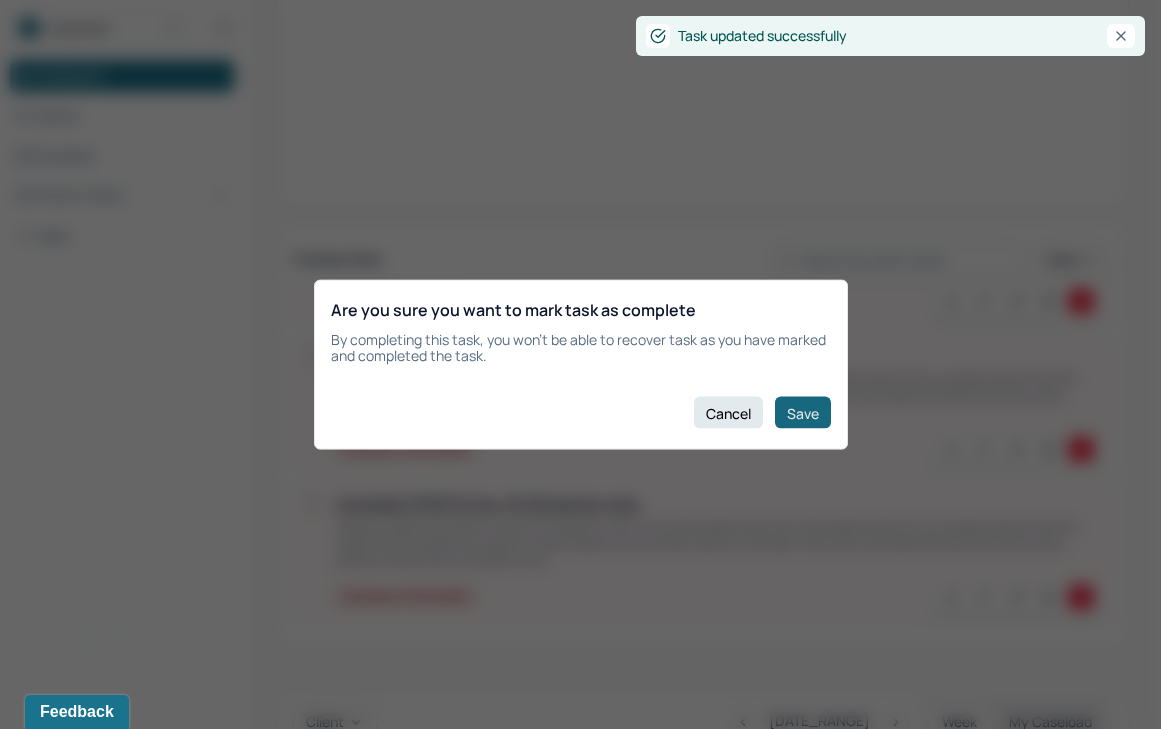 click on "Save" at bounding box center [803, 413] 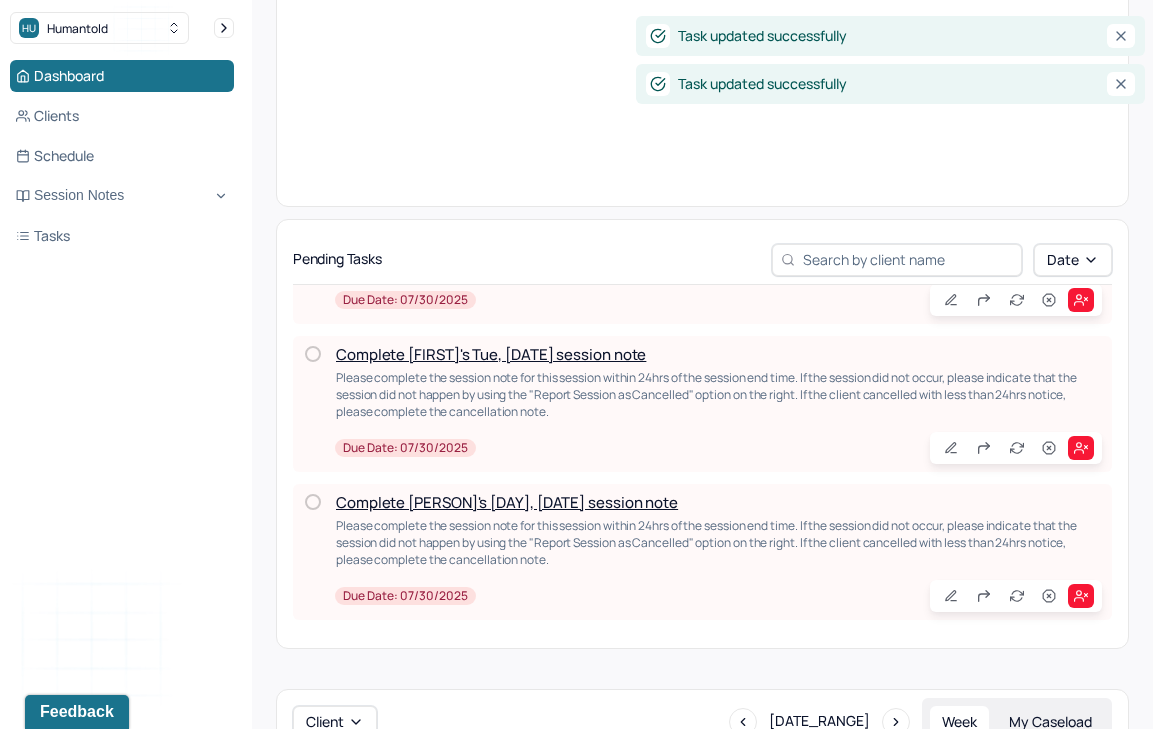 scroll, scrollTop: 848, scrollLeft: 0, axis: vertical 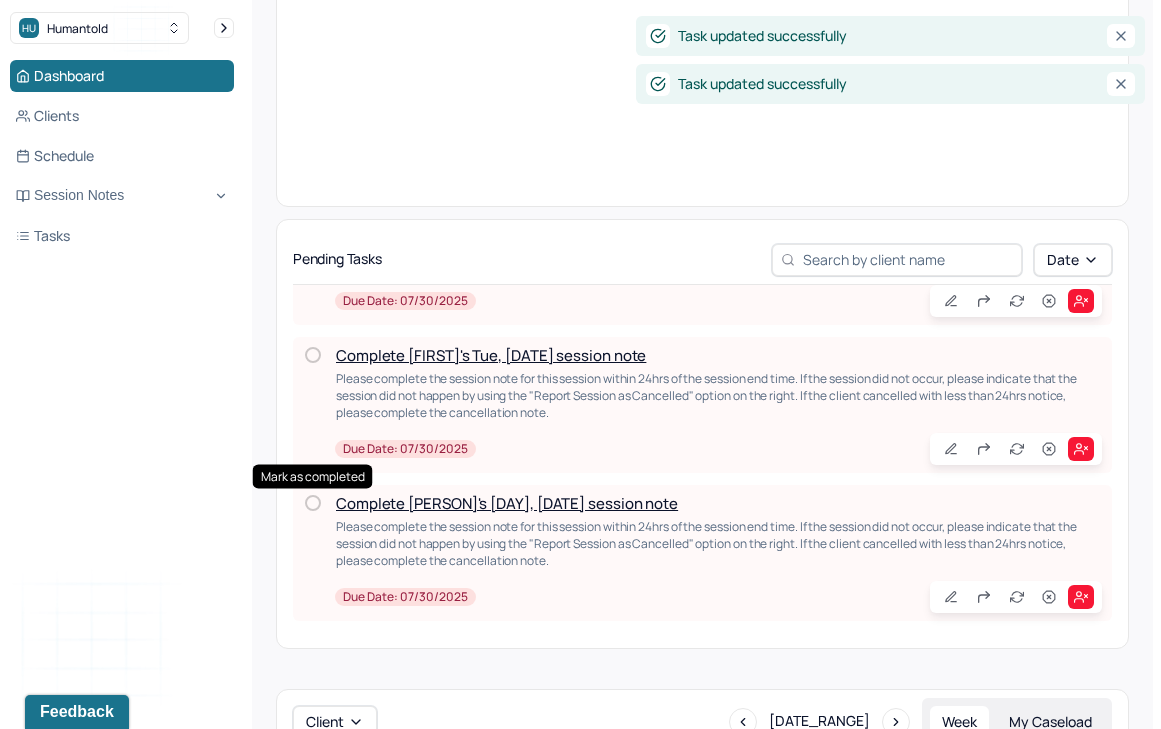 click at bounding box center (313, 503) 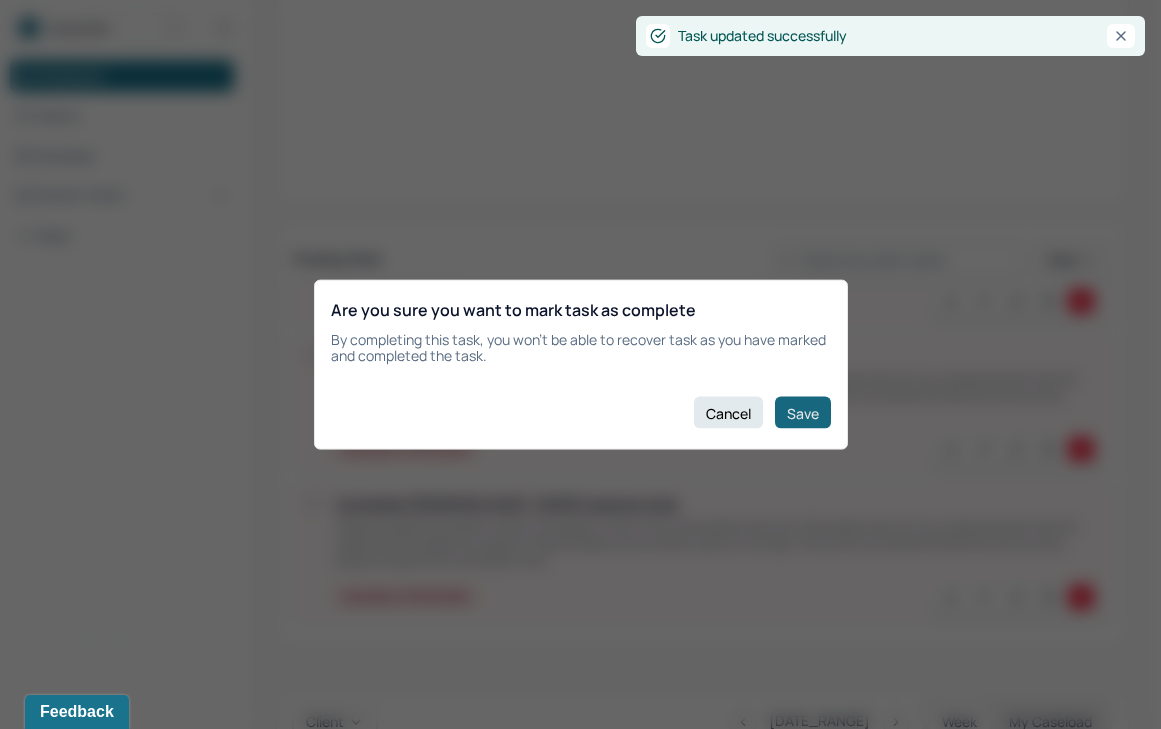 click on "Save" at bounding box center (803, 413) 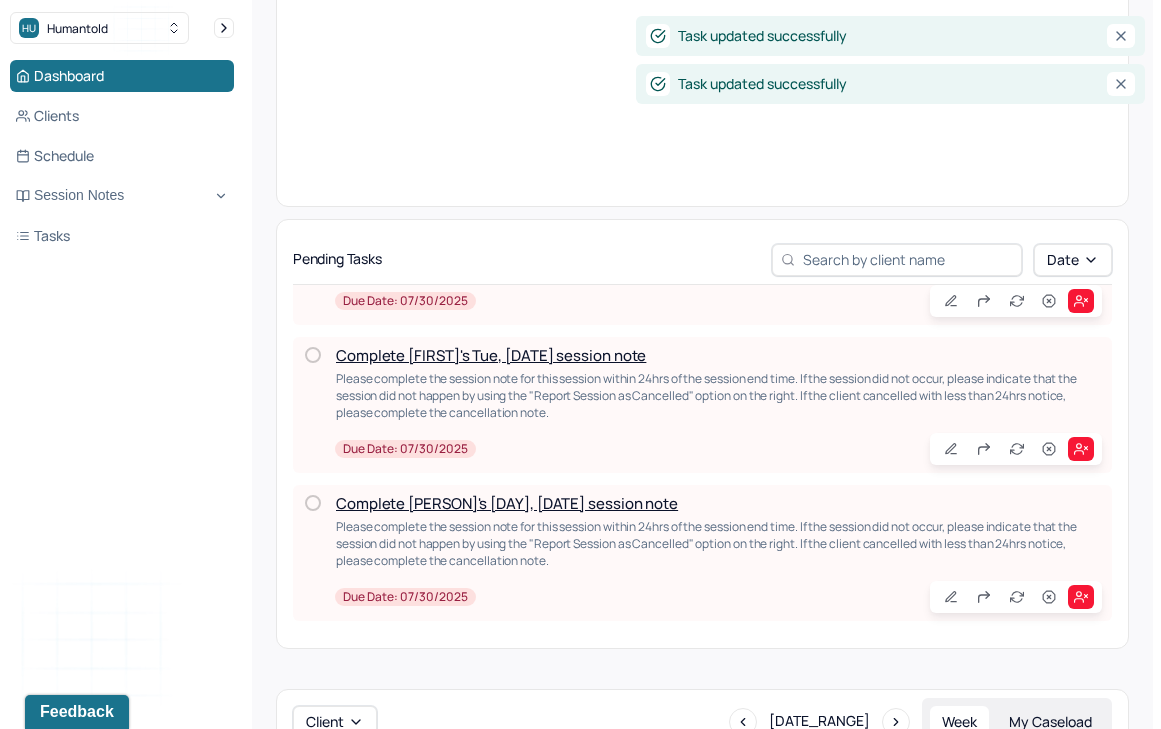 scroll, scrollTop: 700, scrollLeft: 0, axis: vertical 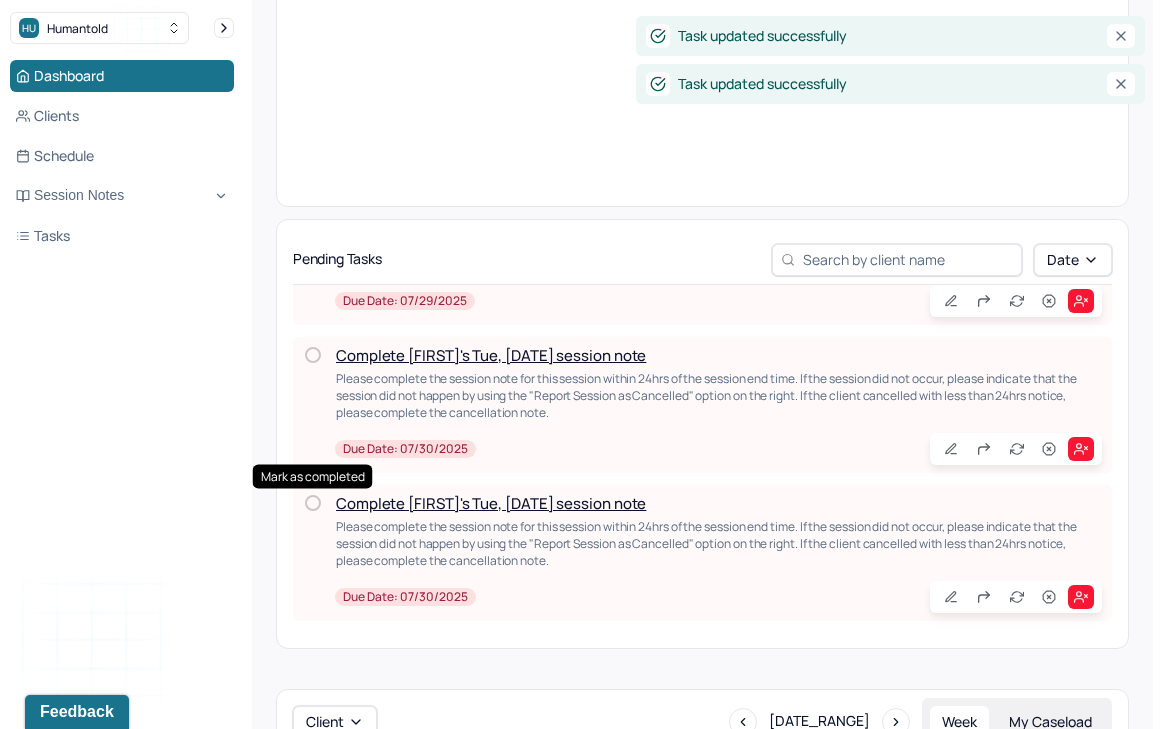 click at bounding box center [313, 503] 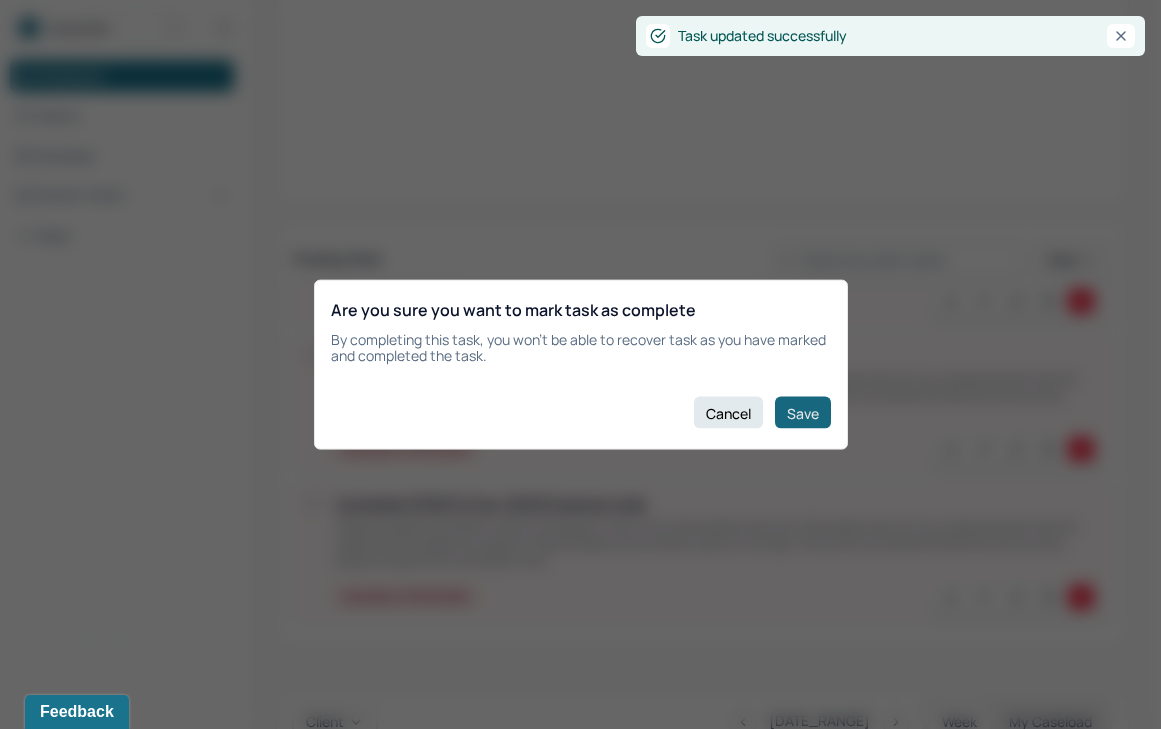 click on "Save" at bounding box center (803, 413) 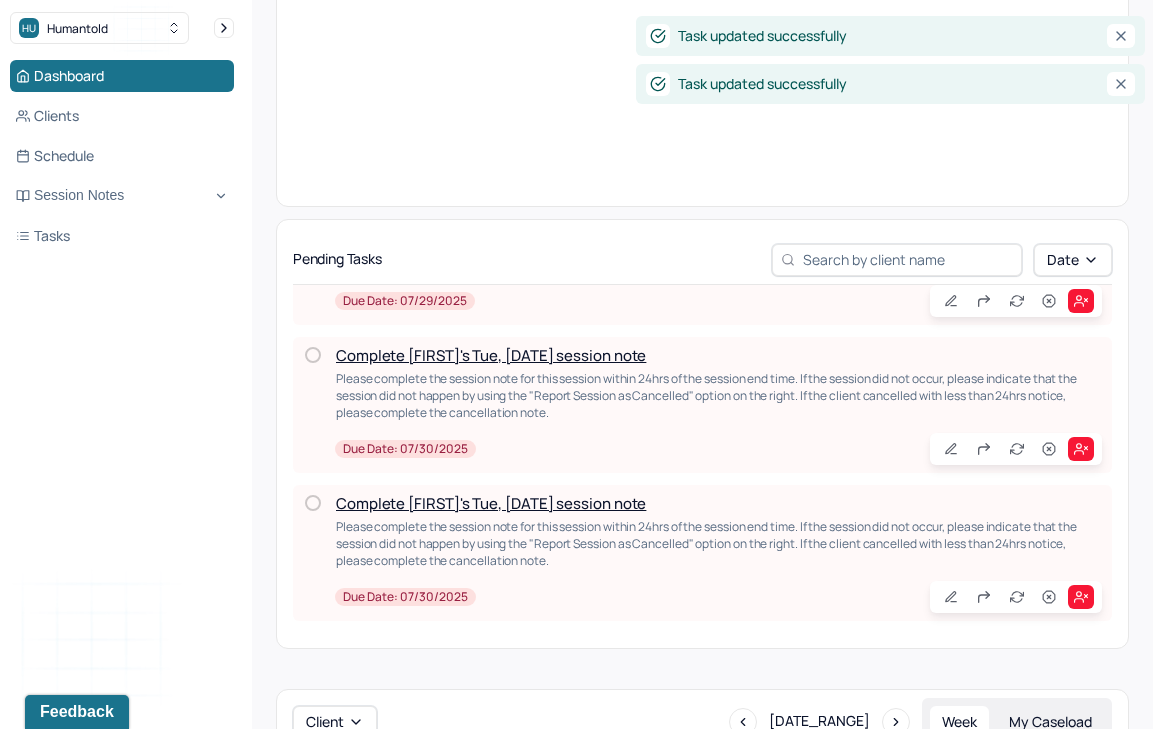scroll, scrollTop: 552, scrollLeft: 0, axis: vertical 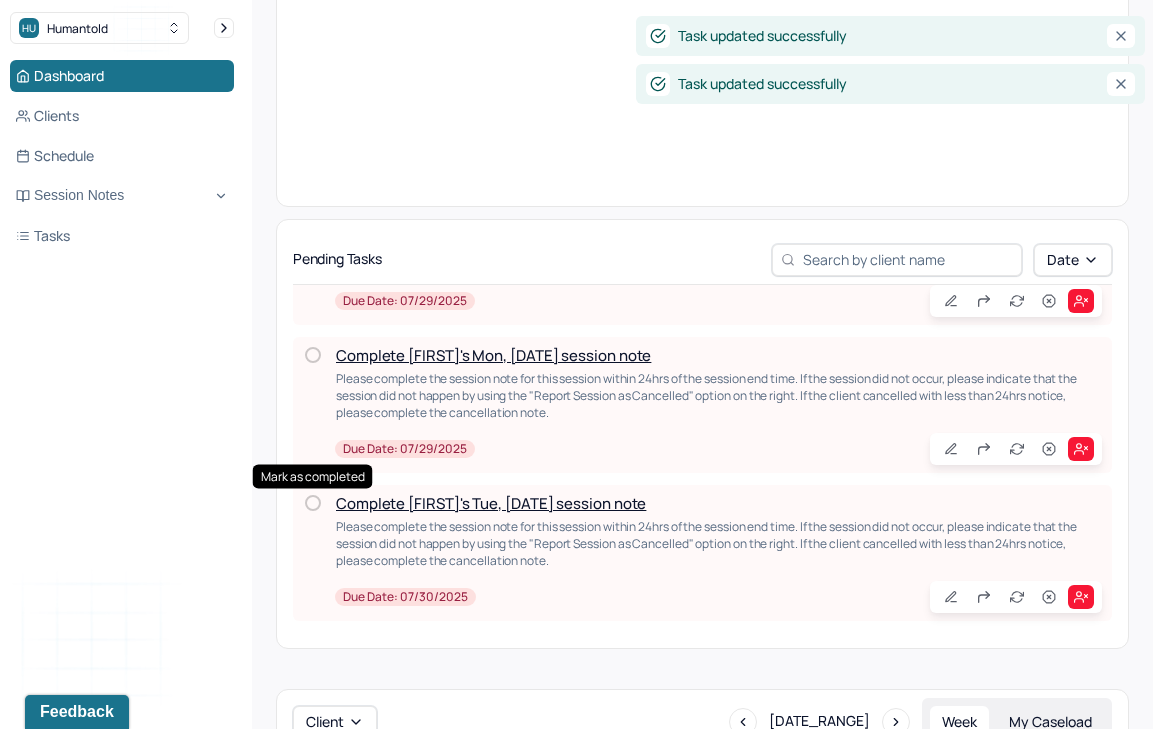 click at bounding box center (313, 503) 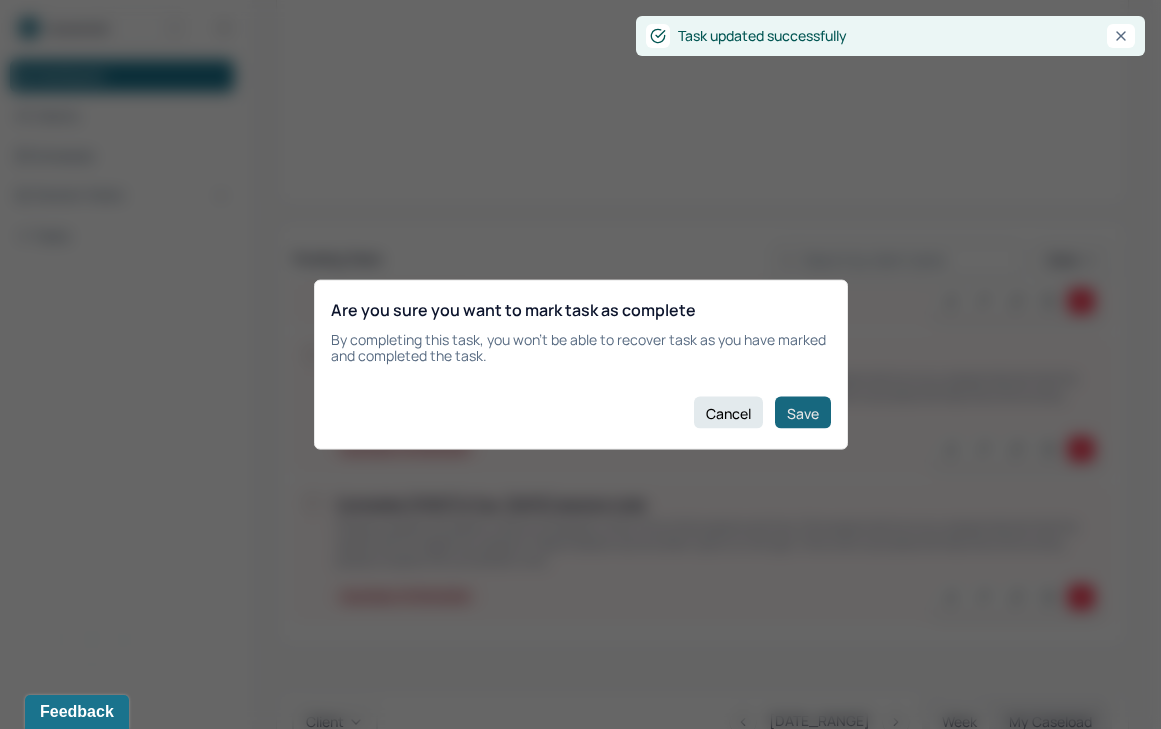 click on "Save" at bounding box center (803, 413) 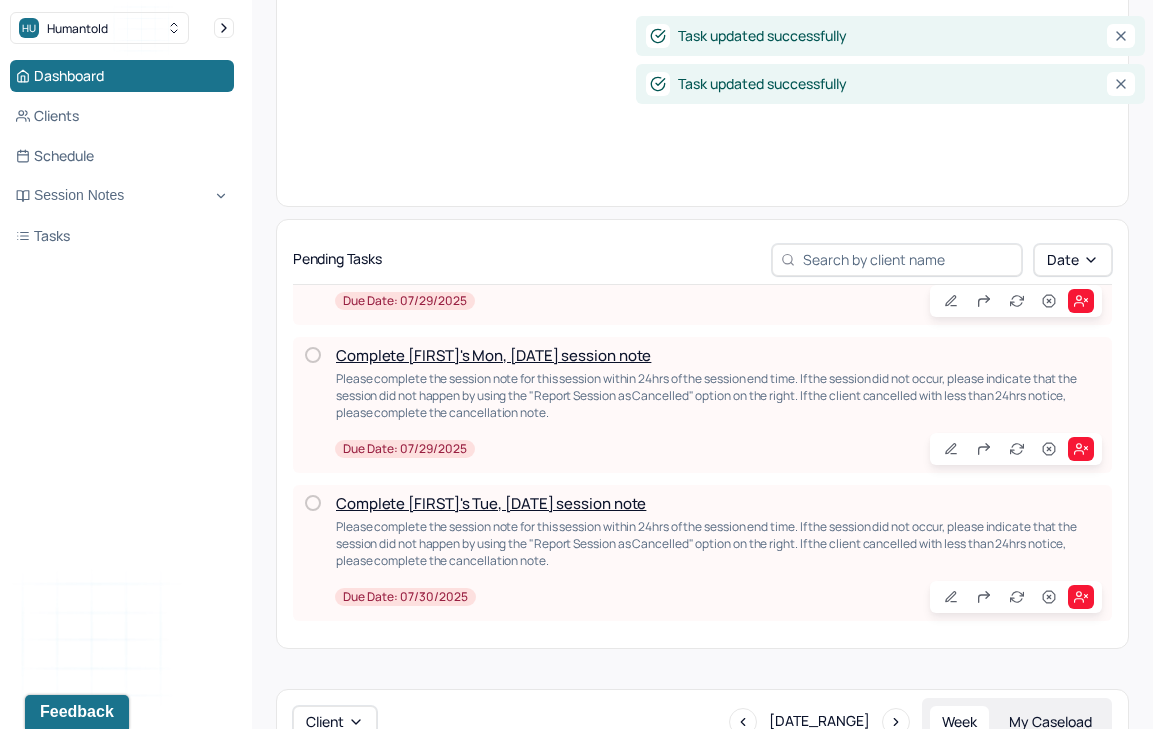 scroll, scrollTop: 404, scrollLeft: 0, axis: vertical 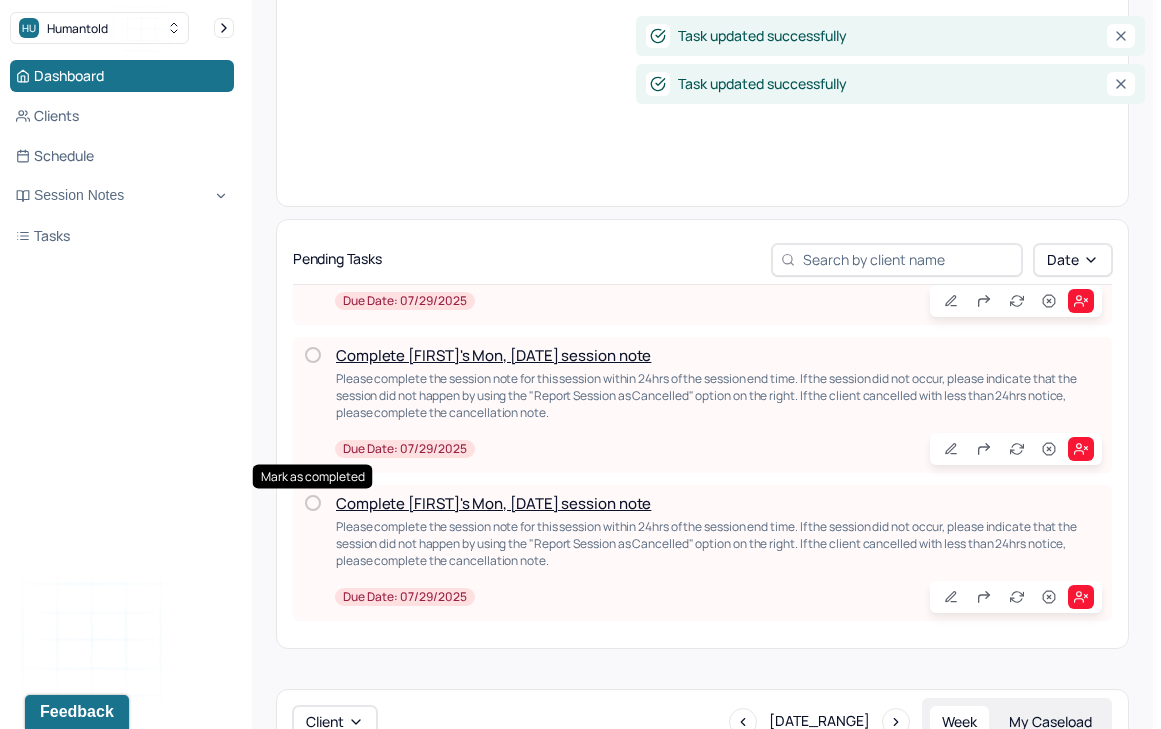 click at bounding box center (313, 503) 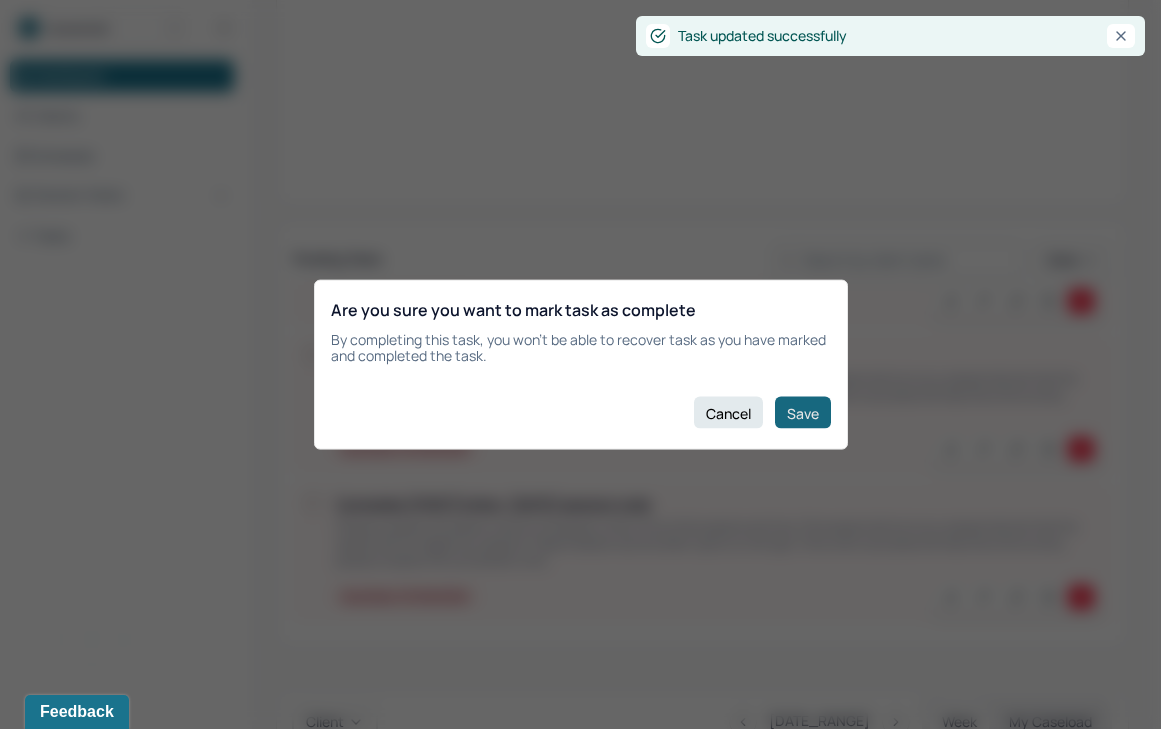 click on "Save" at bounding box center (803, 413) 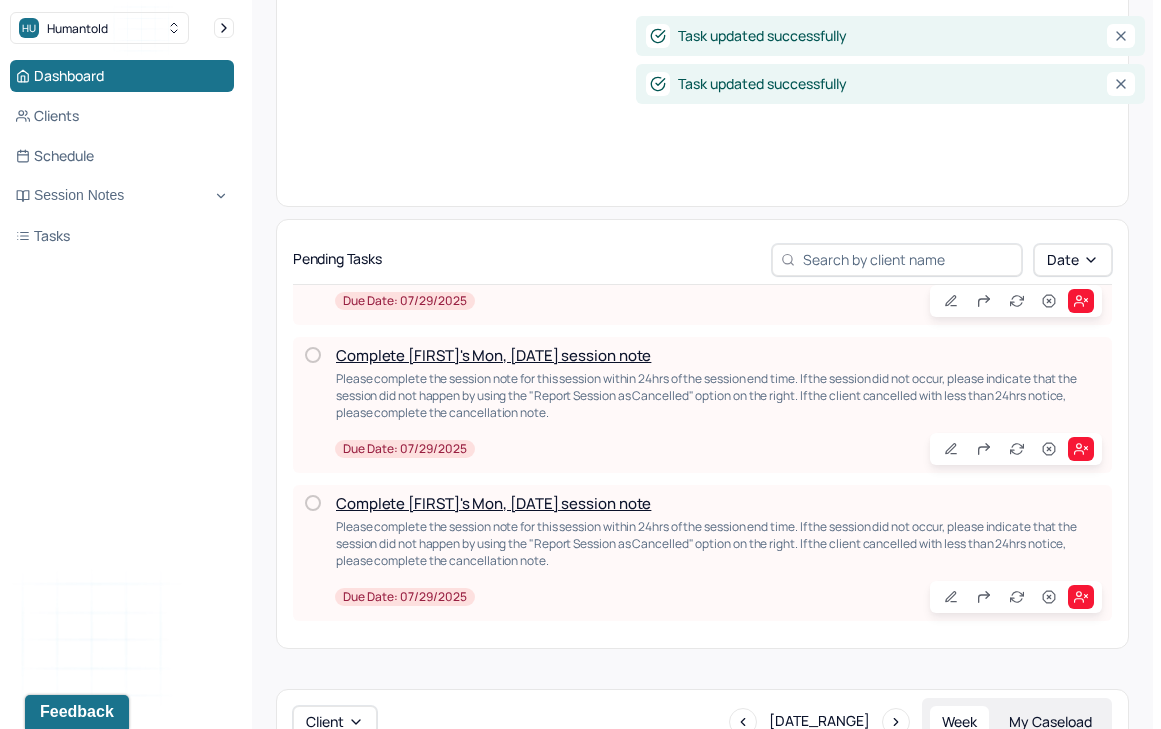scroll, scrollTop: 256, scrollLeft: 0, axis: vertical 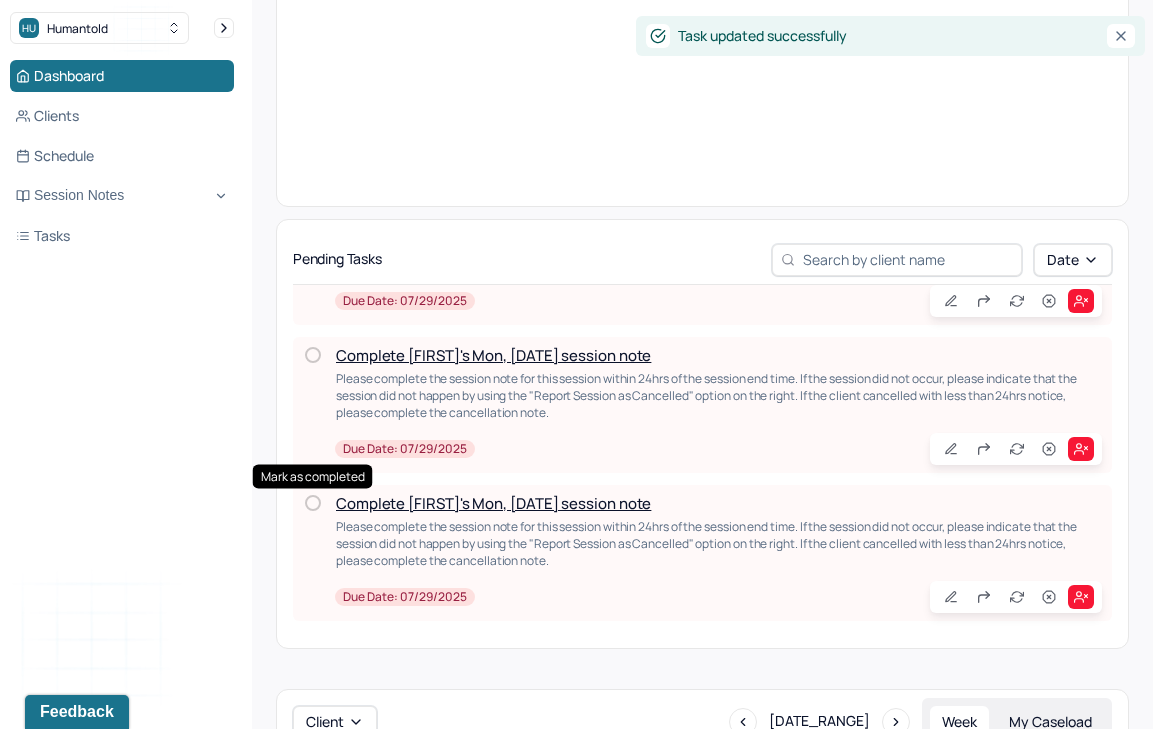 click at bounding box center (313, 503) 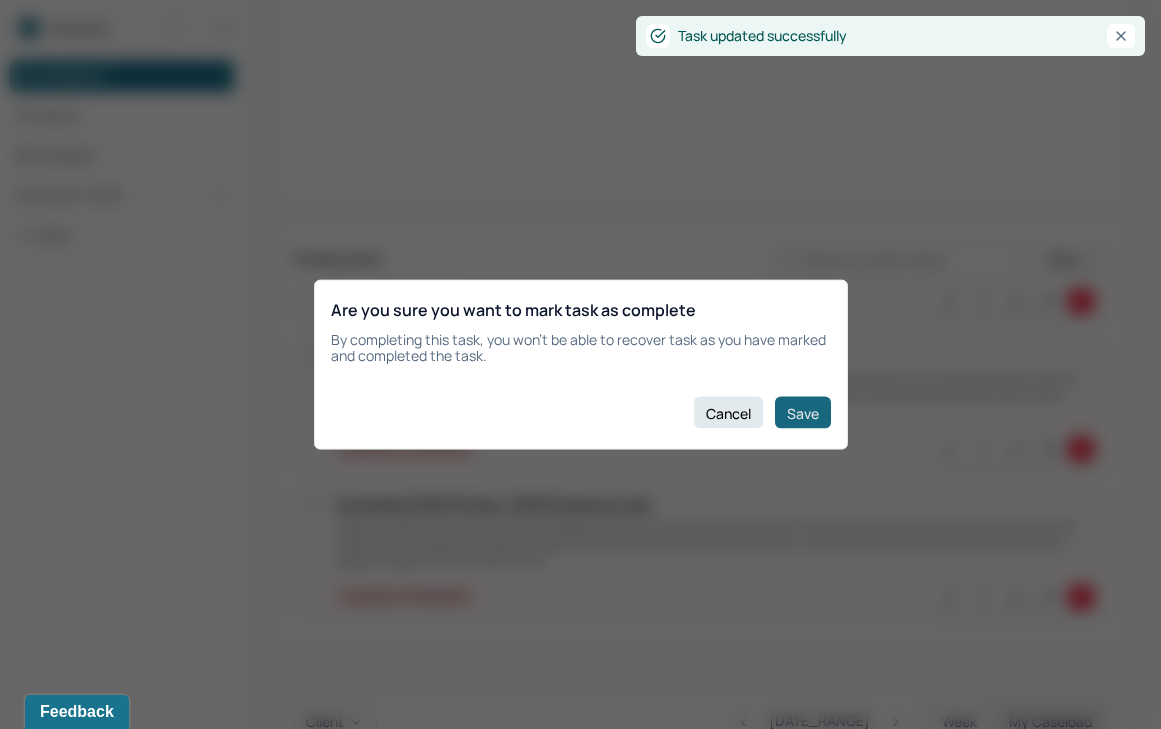 click on "Save" at bounding box center (803, 413) 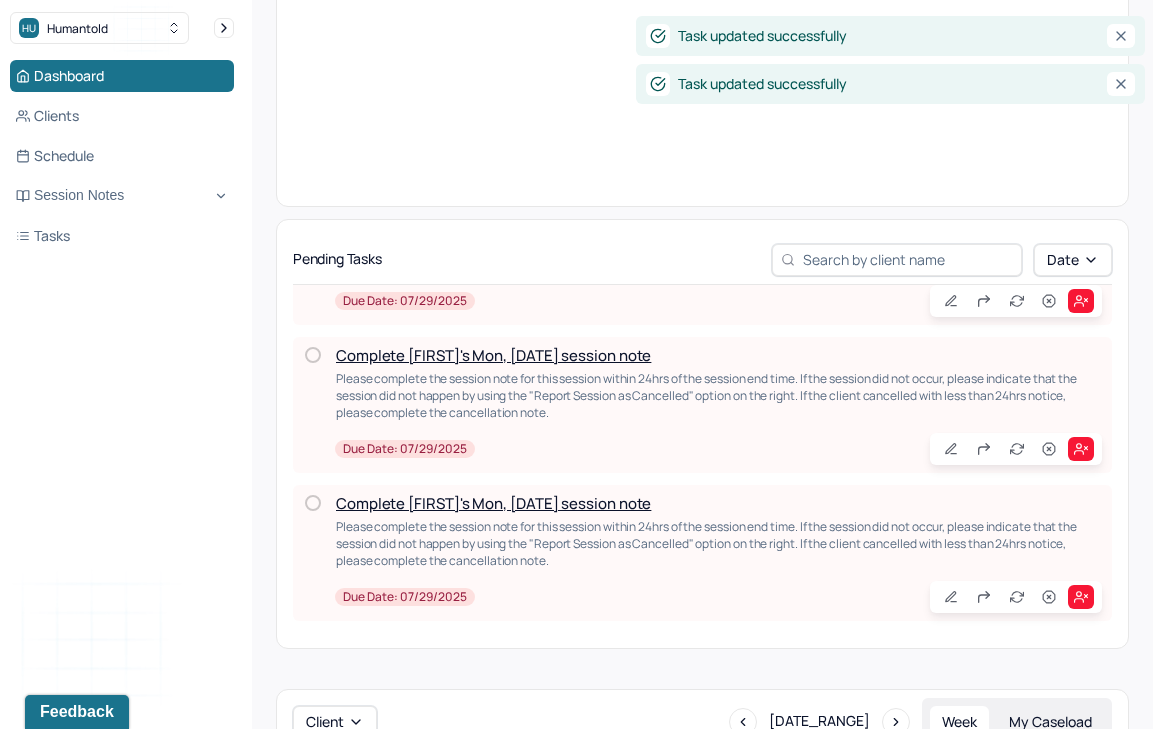 scroll, scrollTop: 108, scrollLeft: 0, axis: vertical 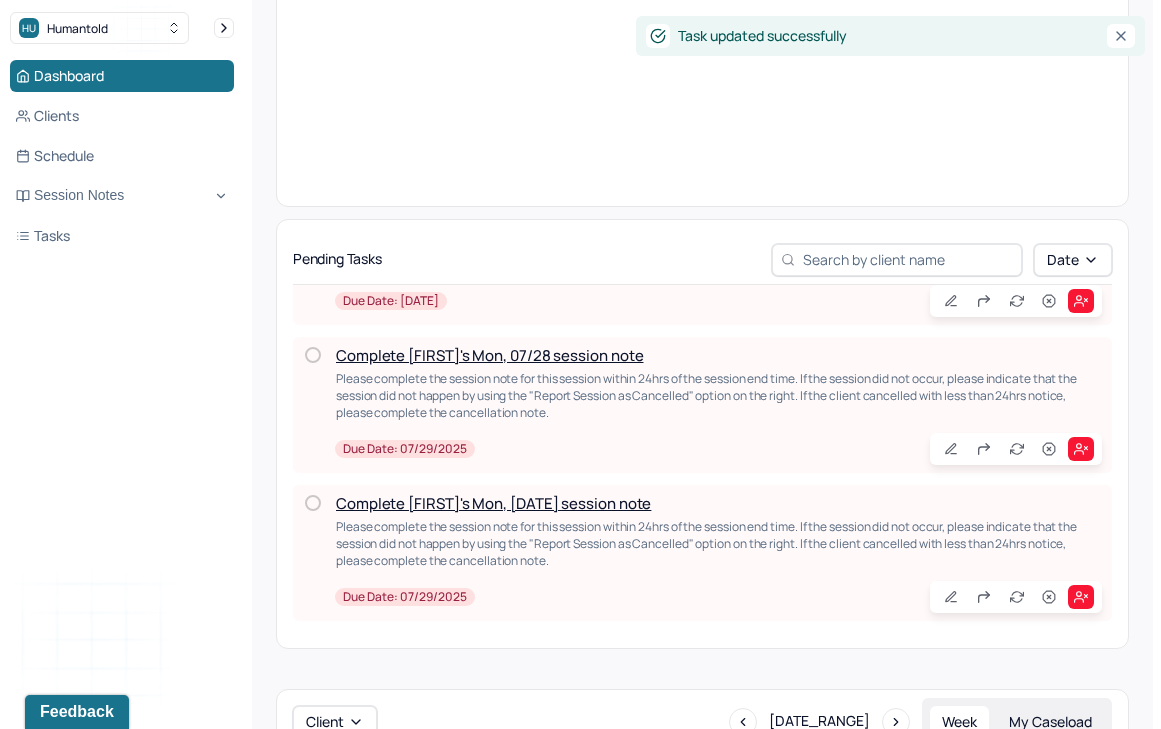 click at bounding box center [313, 503] 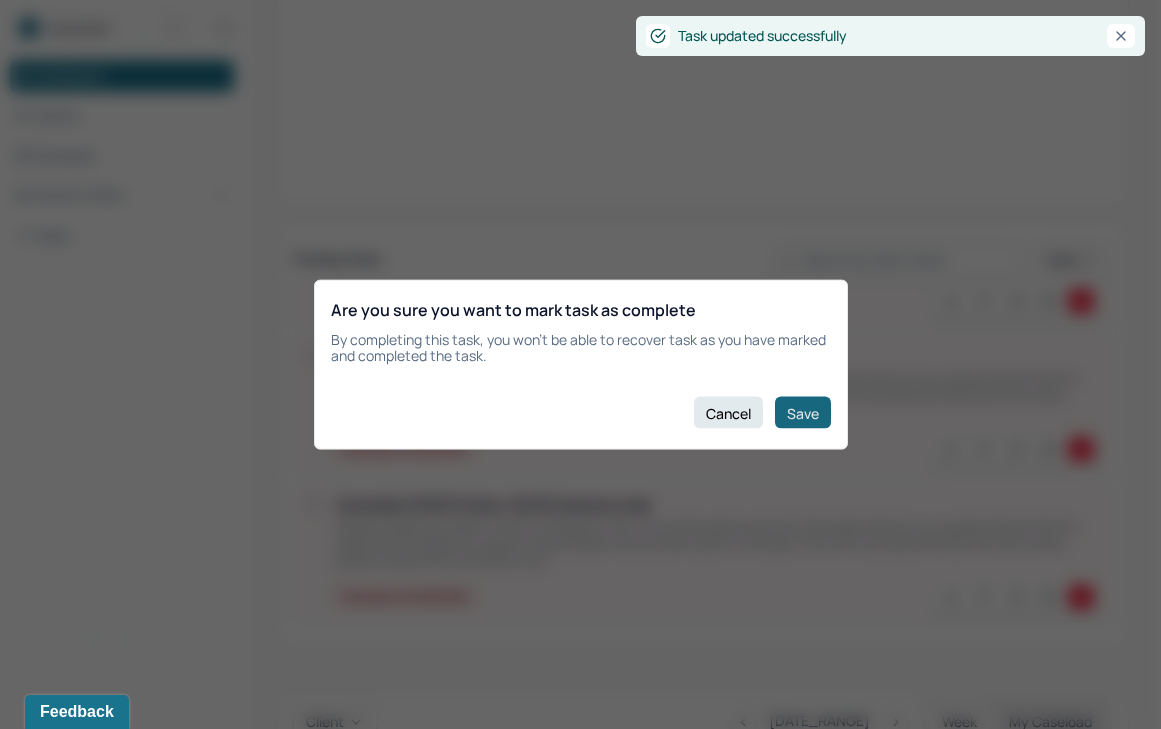 click on "Save" at bounding box center (803, 413) 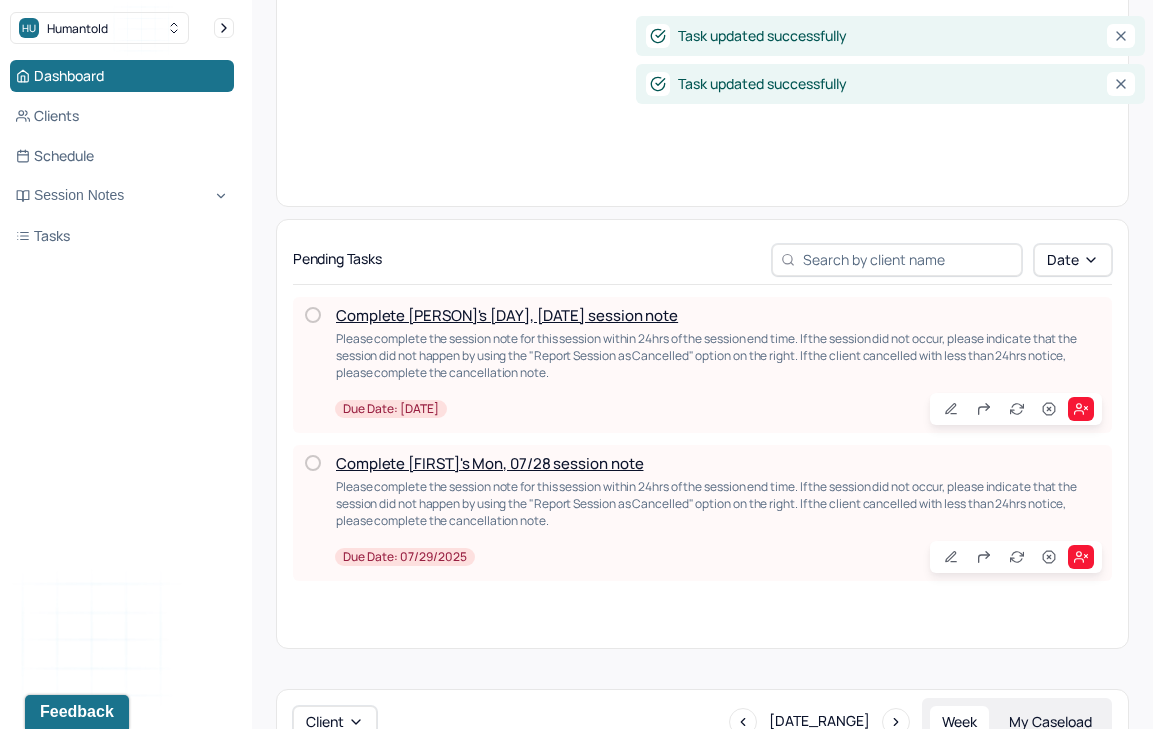 scroll, scrollTop: 0, scrollLeft: 0, axis: both 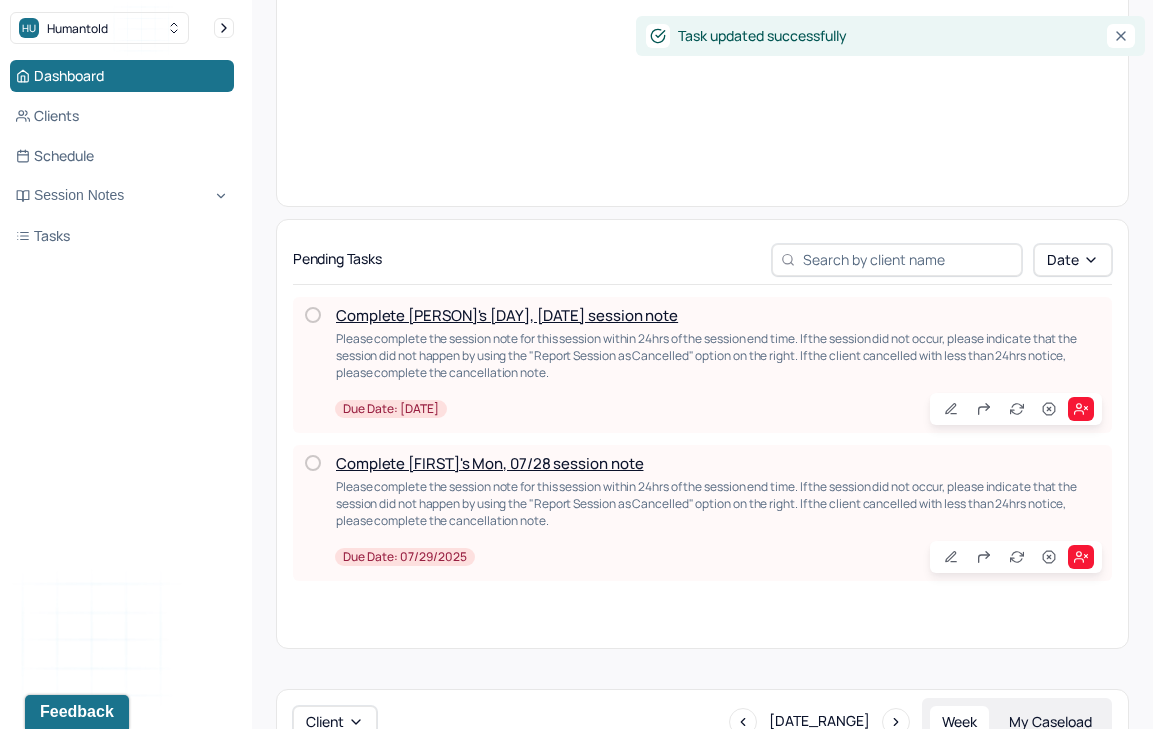 click on "Complete [FIRST]'s Mon, [DATE] session note Please complete the session note for this session within 24hrs of the session end time. If the session did not occur, please indicate that the session did not happen by using the "Report Session as Cancelled" option on the right. If the client cancelled with less than 24hrs notice, please complete the cancellation note. Due date: [DATE]" at bounding box center [702, 513] 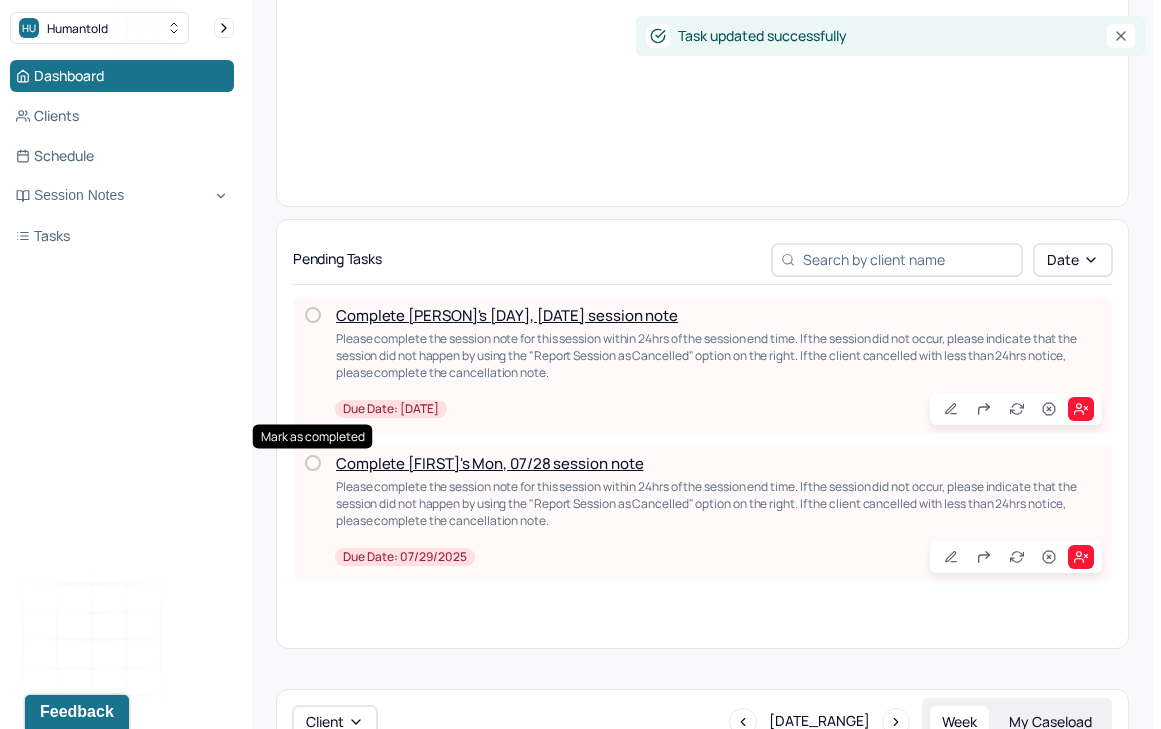 click at bounding box center (313, 463) 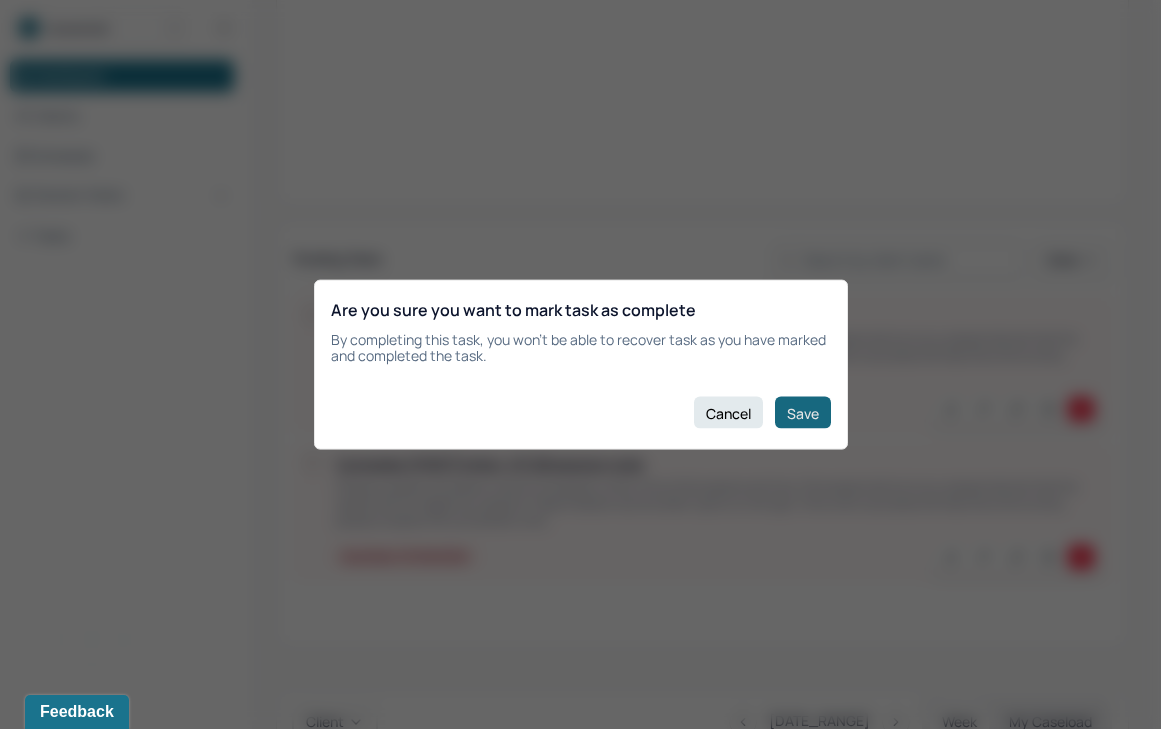 click on "Save" at bounding box center [803, 413] 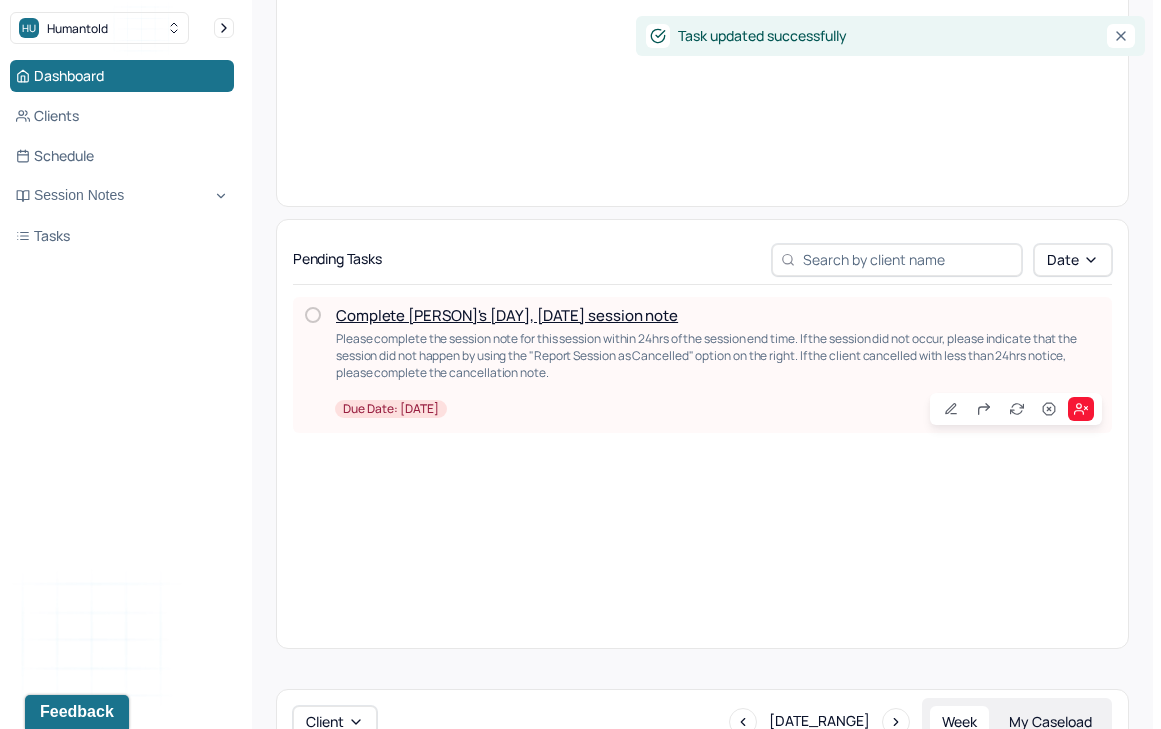 click at bounding box center [313, 315] 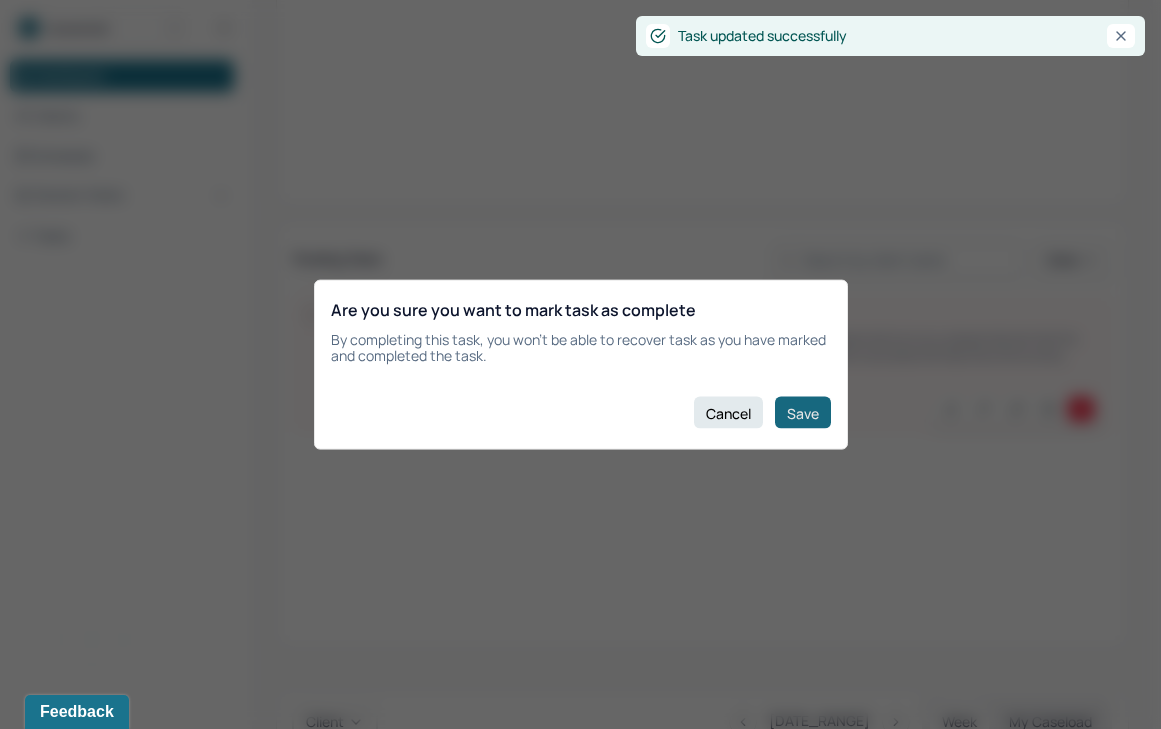click on "Save" at bounding box center [803, 413] 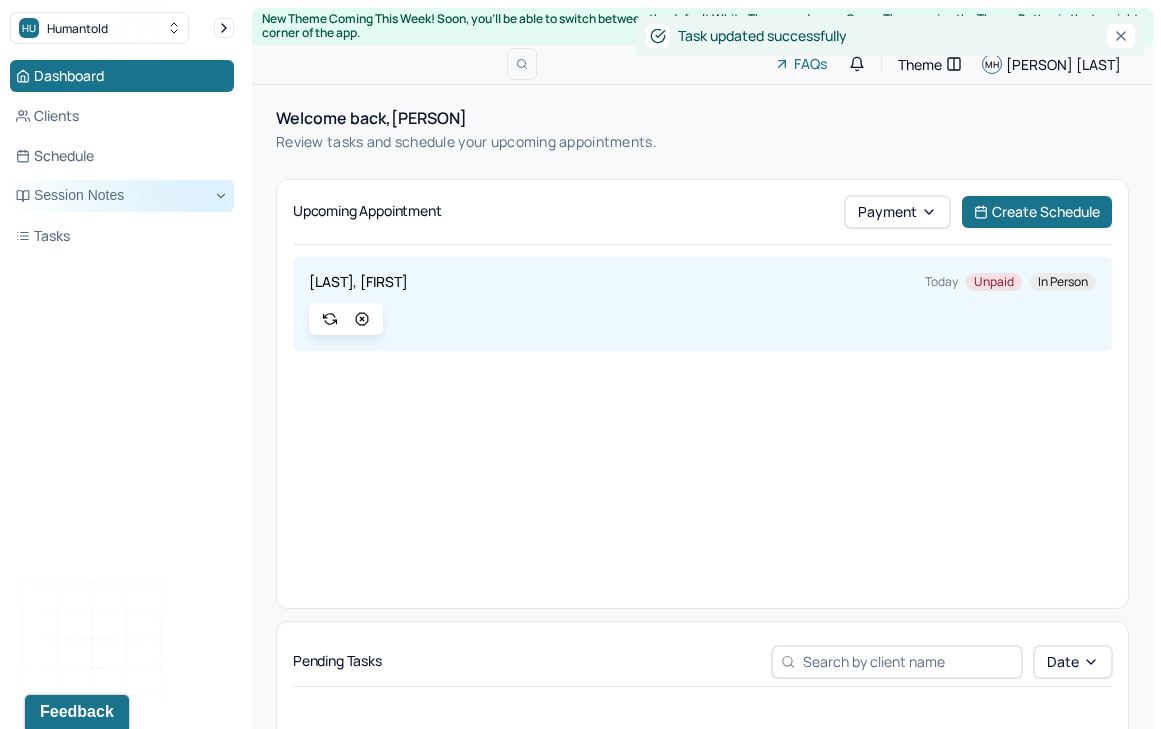 scroll, scrollTop: 0, scrollLeft: 0, axis: both 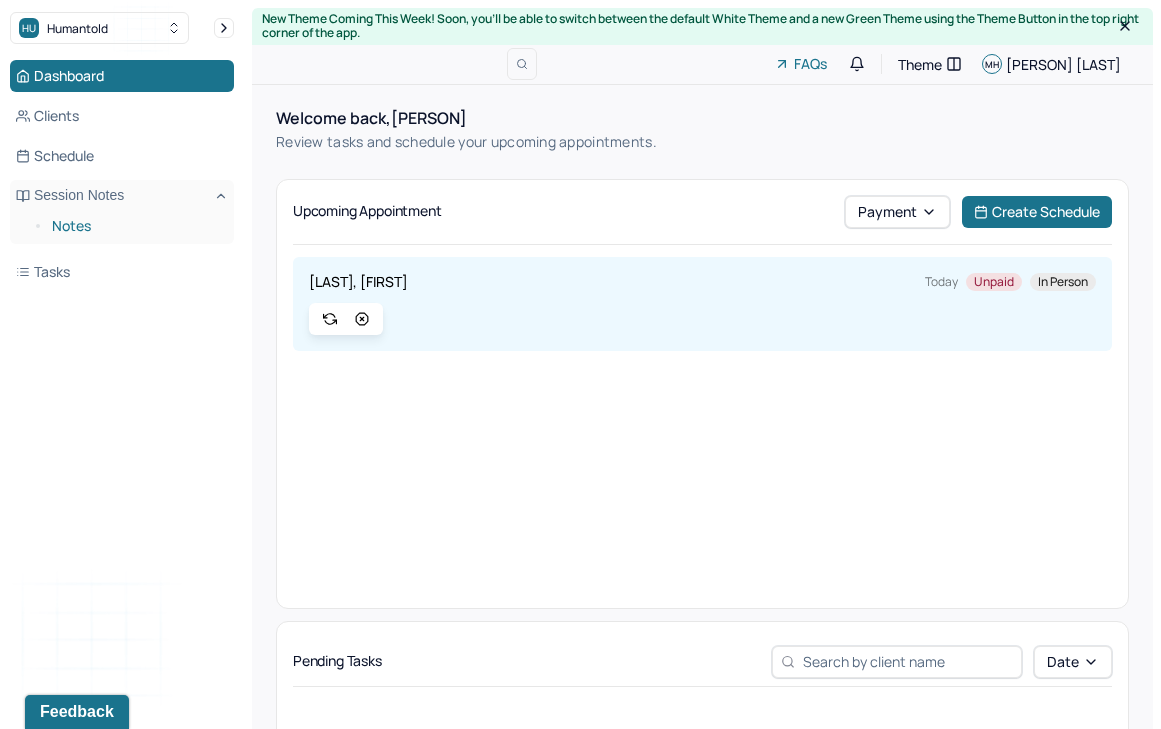 click on "Notes" at bounding box center [135, 226] 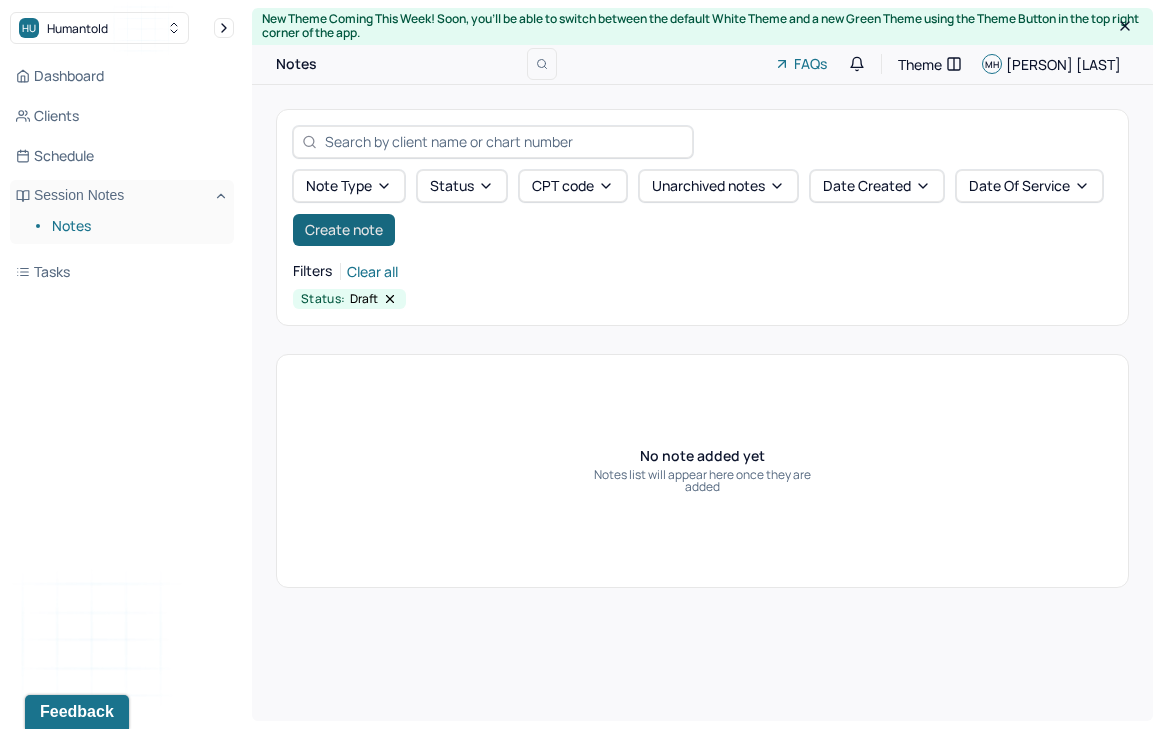 click on "Create note" at bounding box center (344, 230) 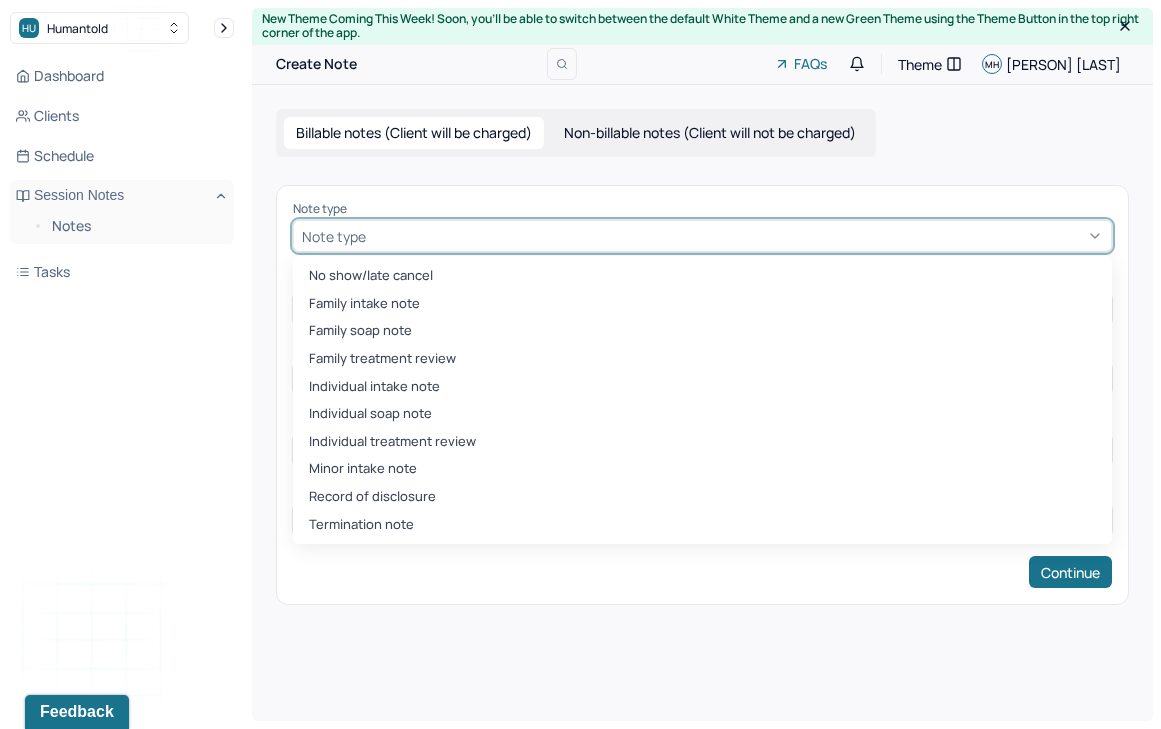 click on "Note type" at bounding box center (334, 236) 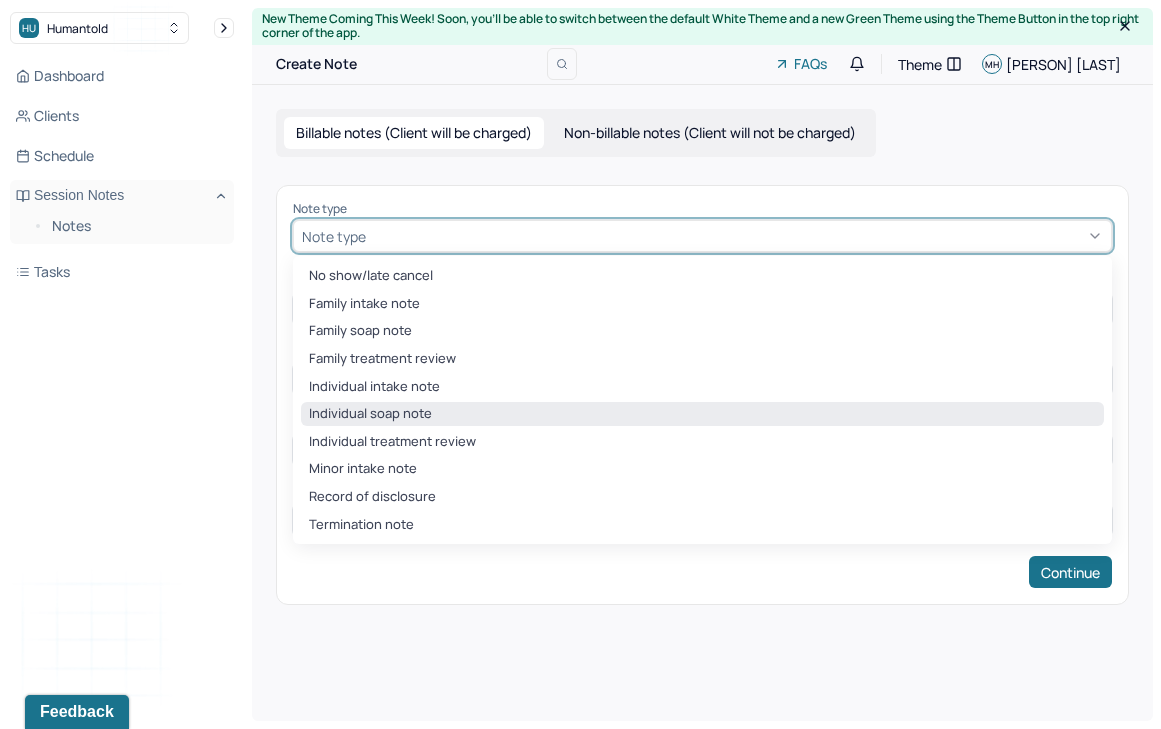 click on "Individual soap note" at bounding box center [702, 414] 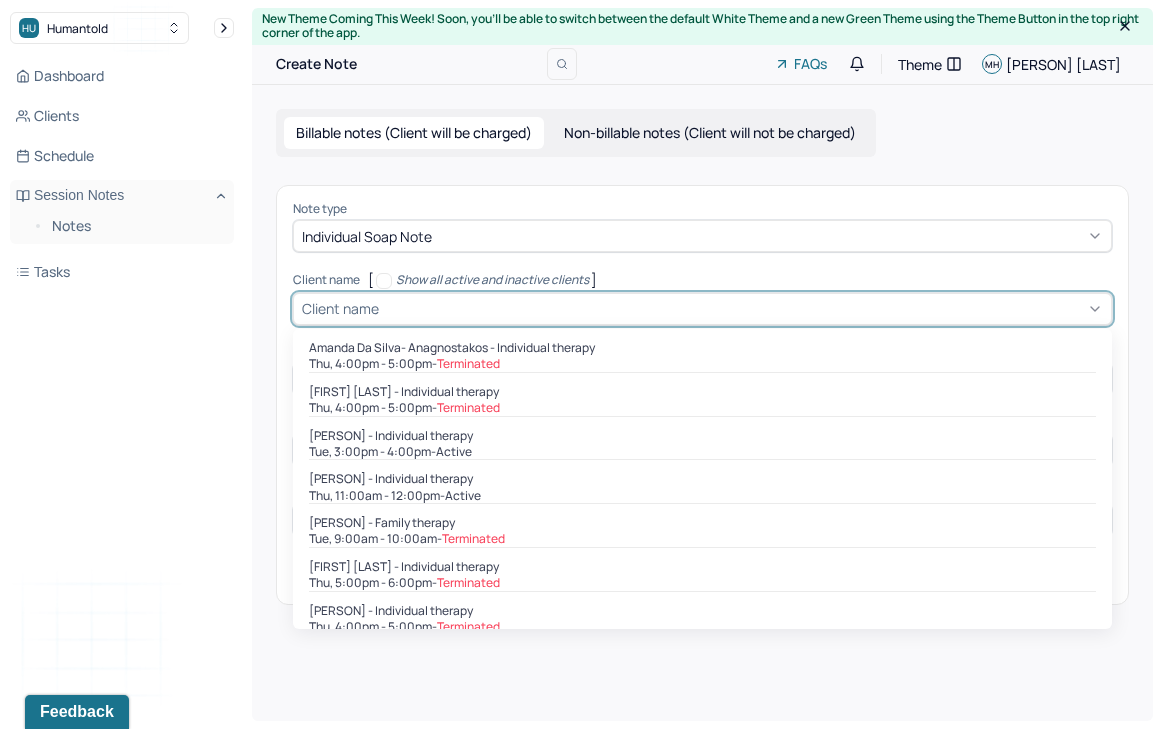 click on "Client name" at bounding box center (340, 308) 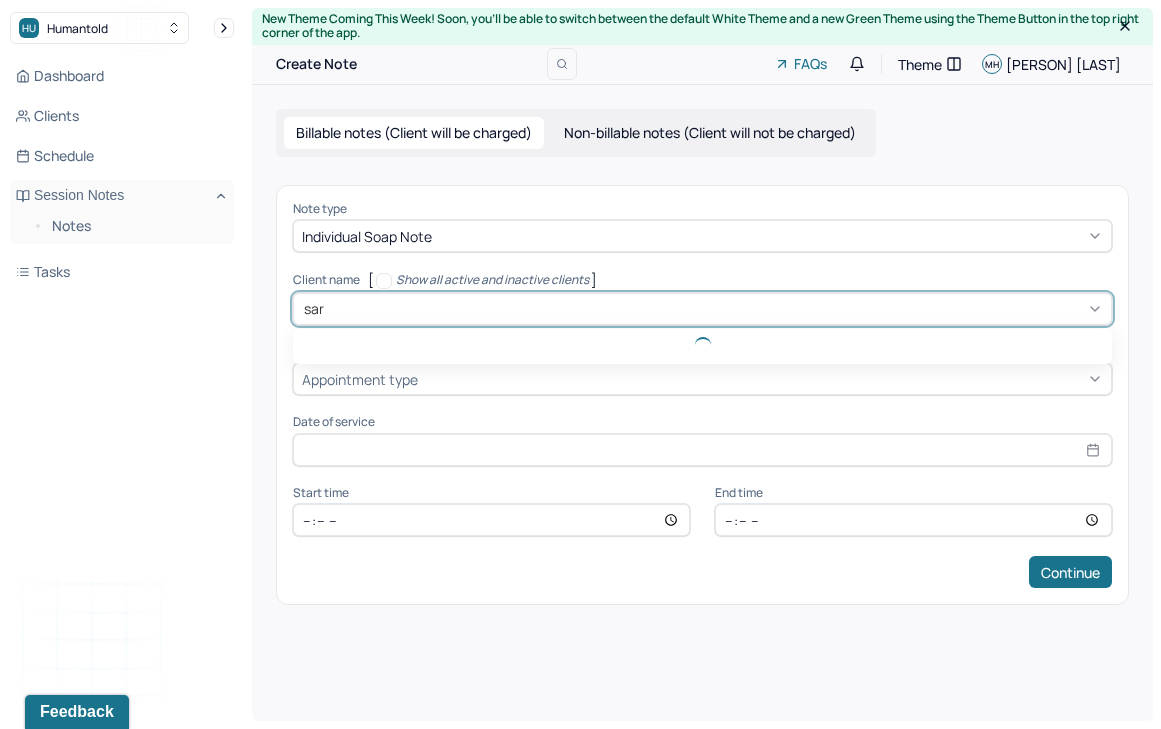 type on "[FIRST]" 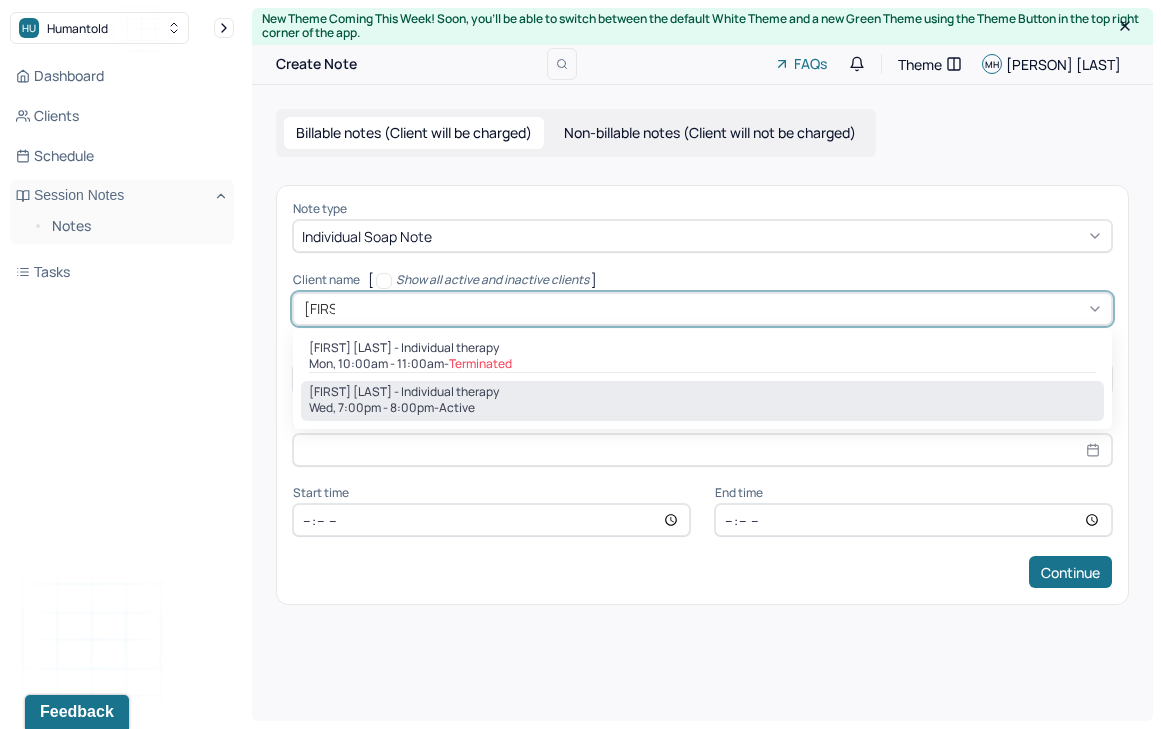click on "[FIRST] [LAST] - Individual therapy" at bounding box center (404, 392) 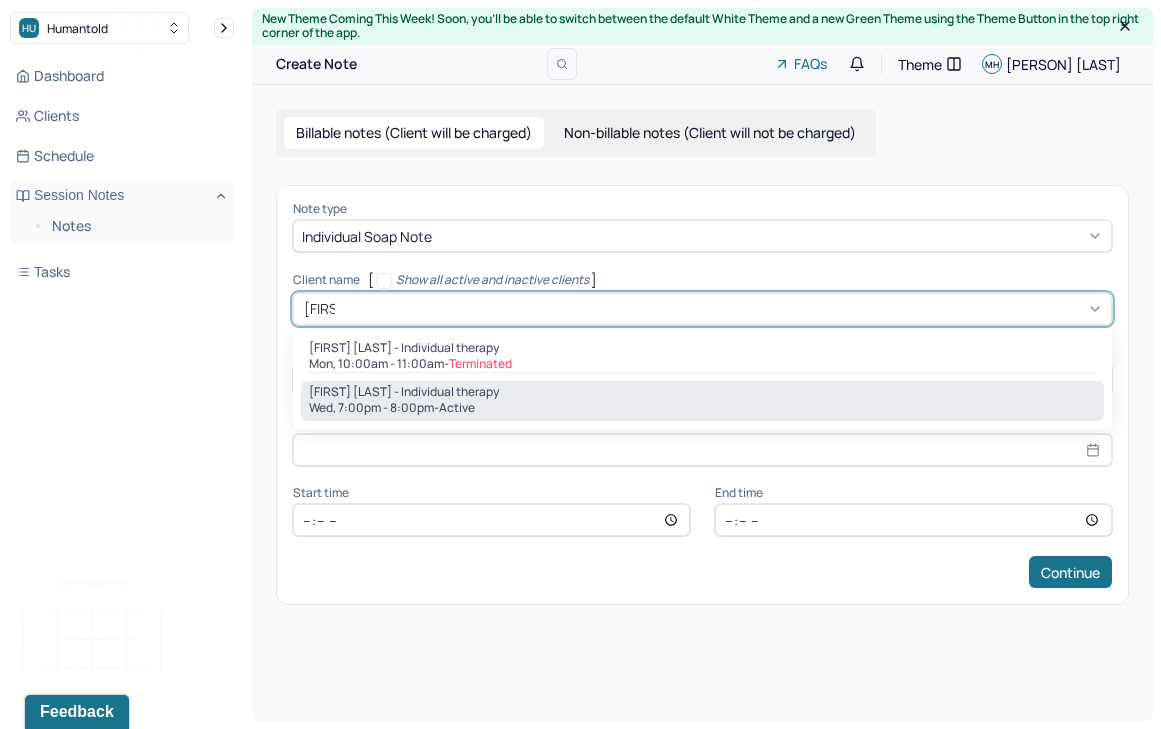 type 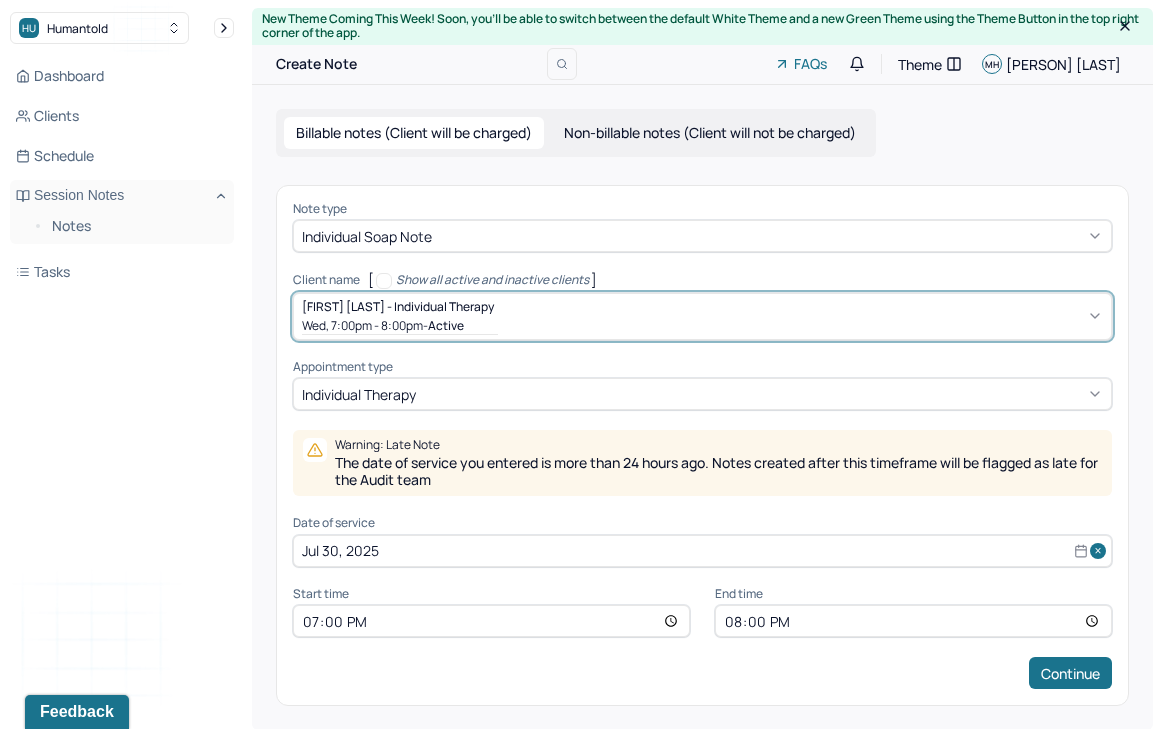 select on "6" 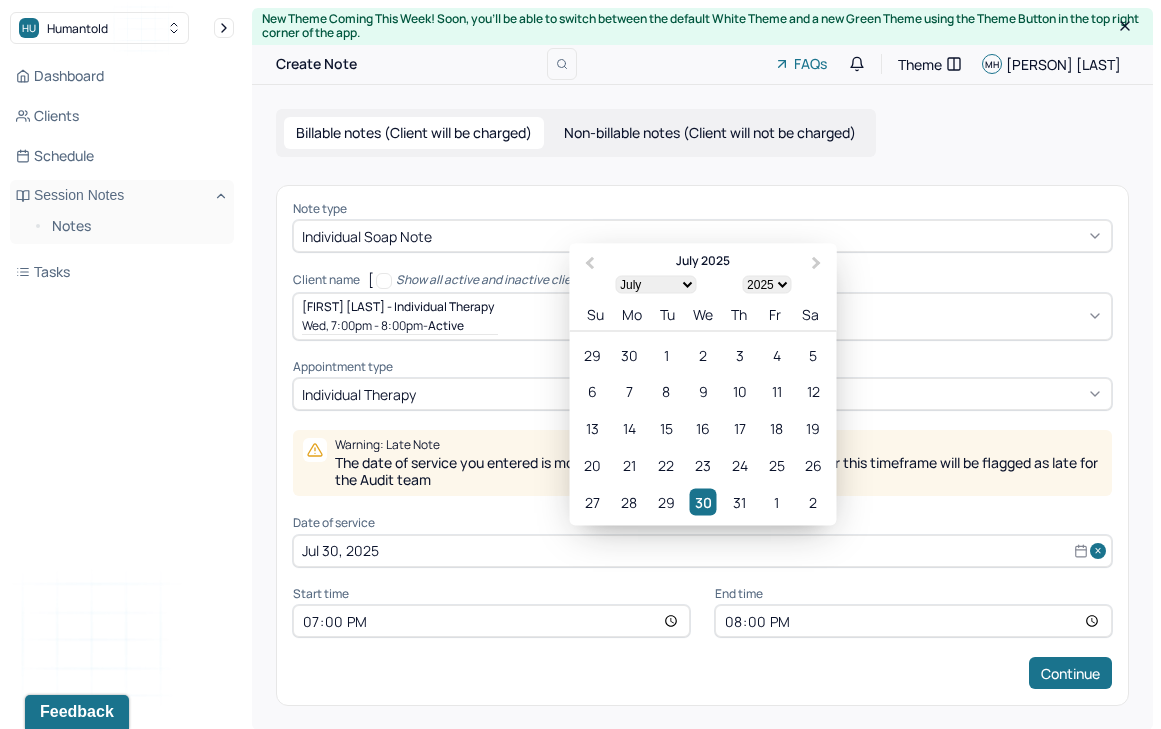 click on "Jul 30, 2025" at bounding box center (702, 551) 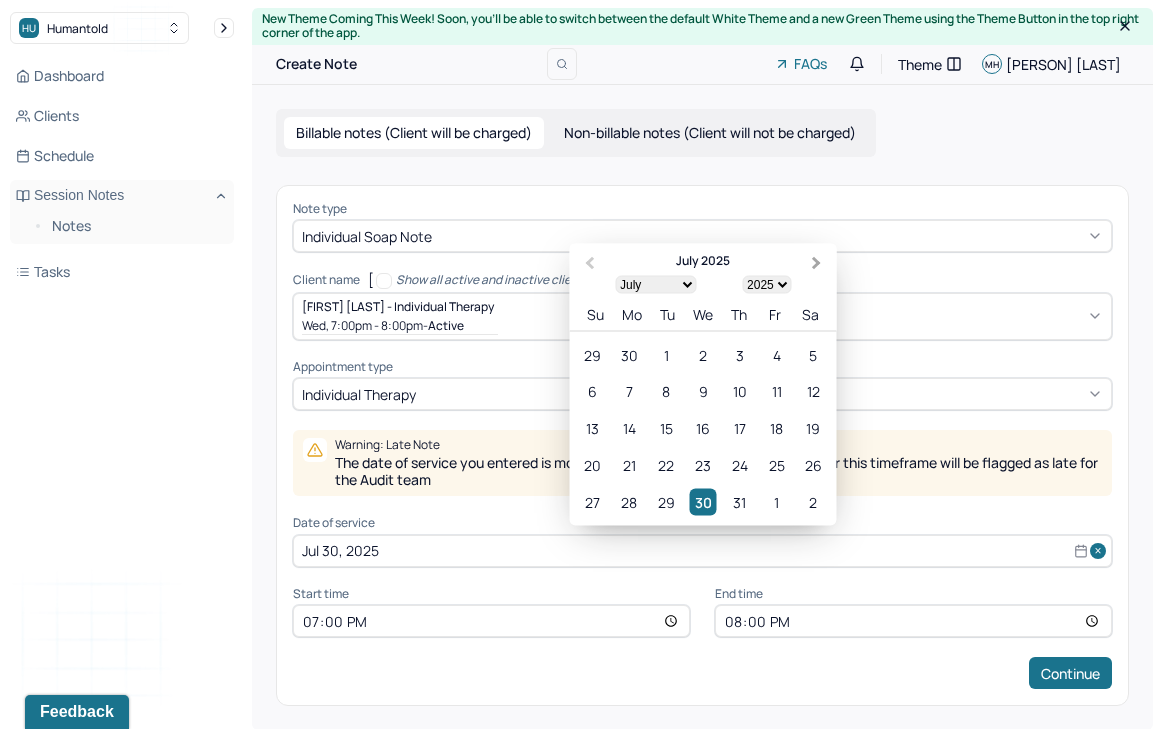 click on "Next Month" at bounding box center (817, 263) 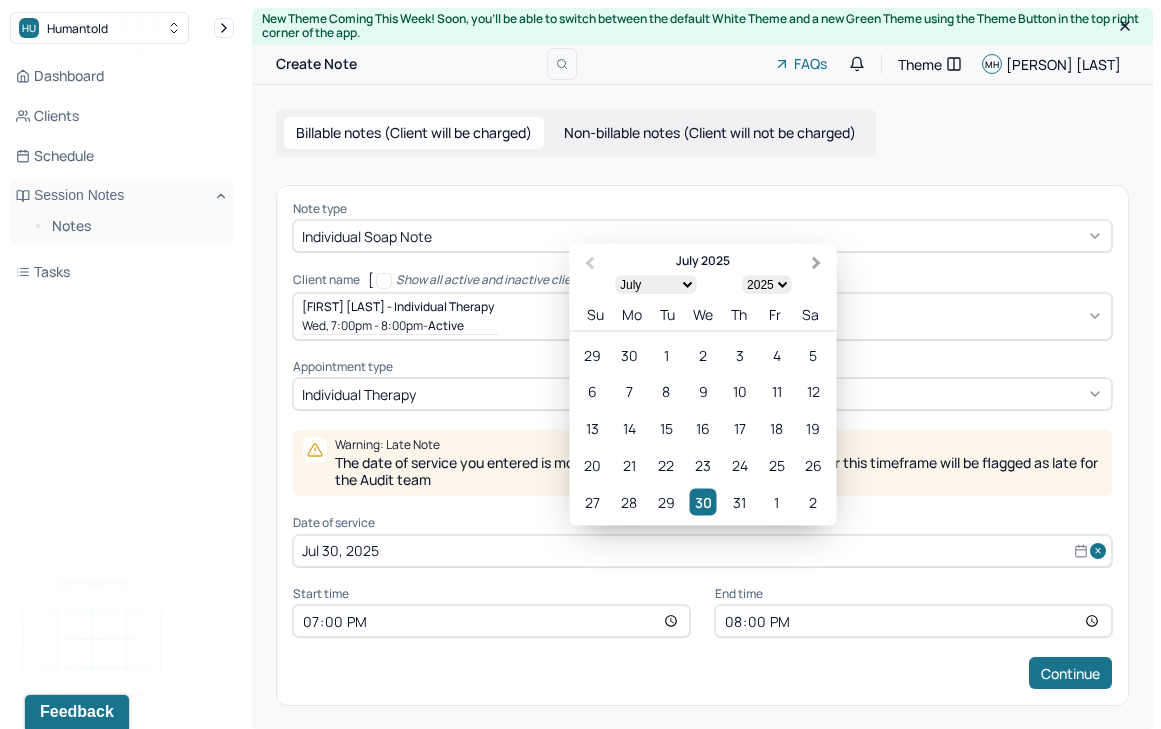 select on "7" 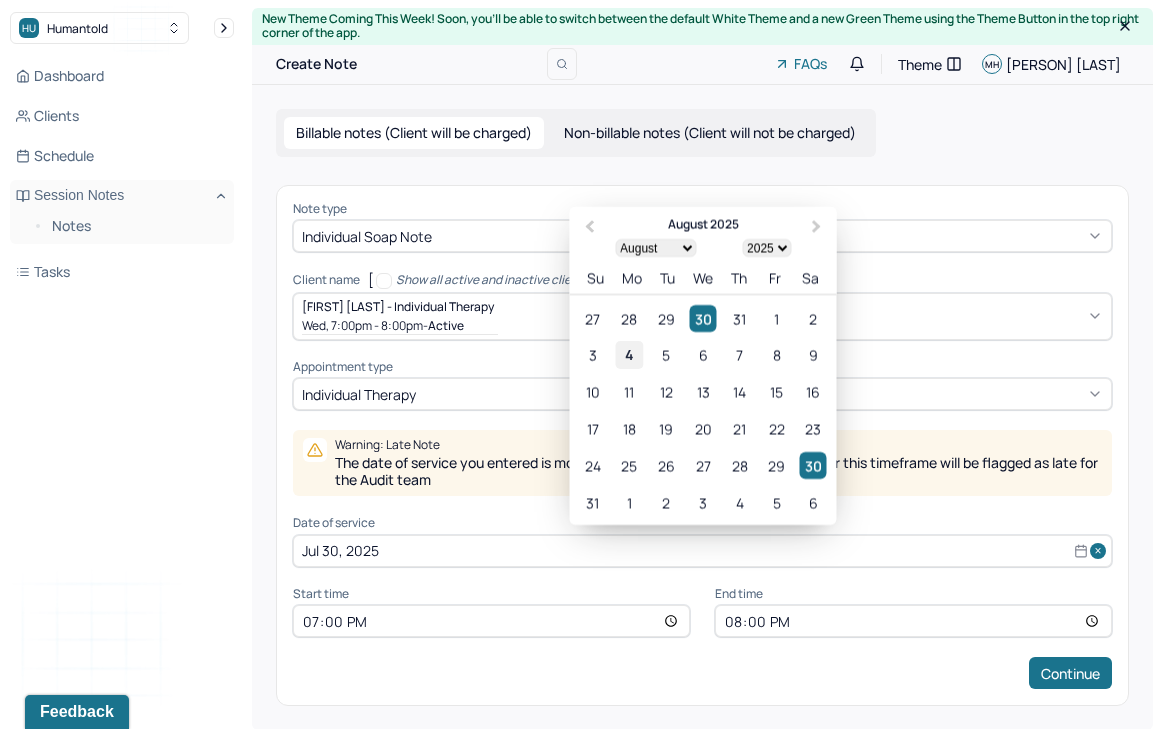 click on "4" at bounding box center (629, 354) 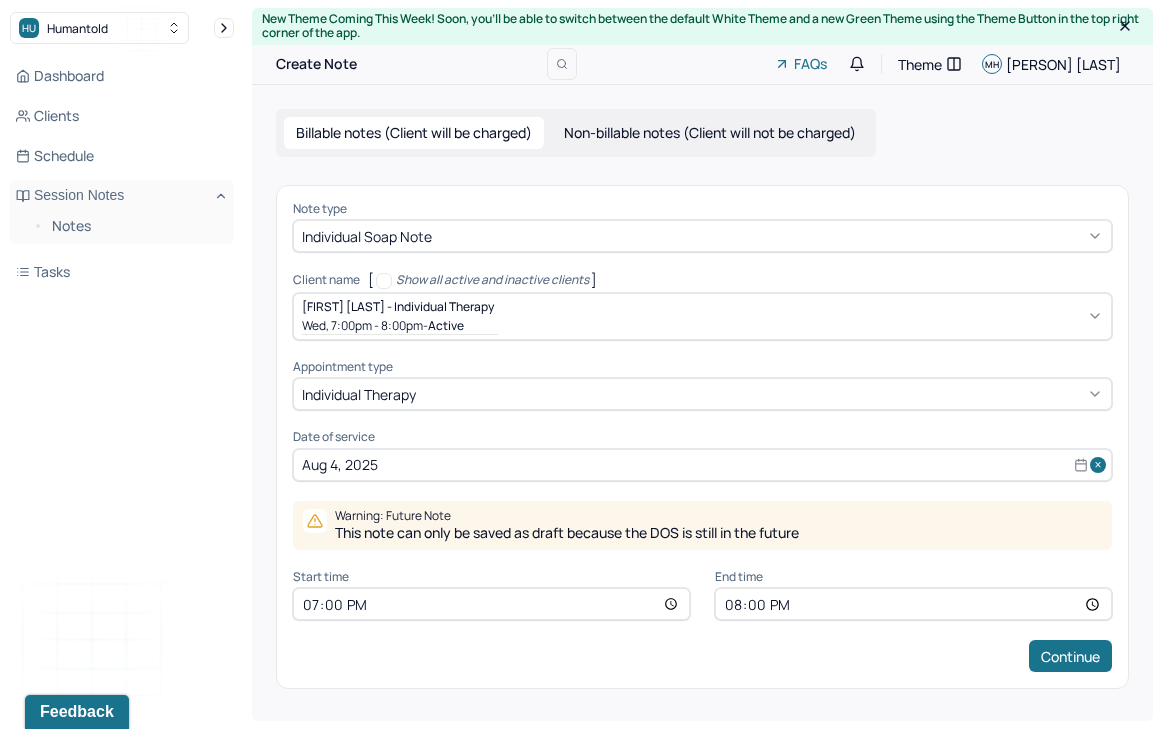 click on "19:00" at bounding box center [491, 604] 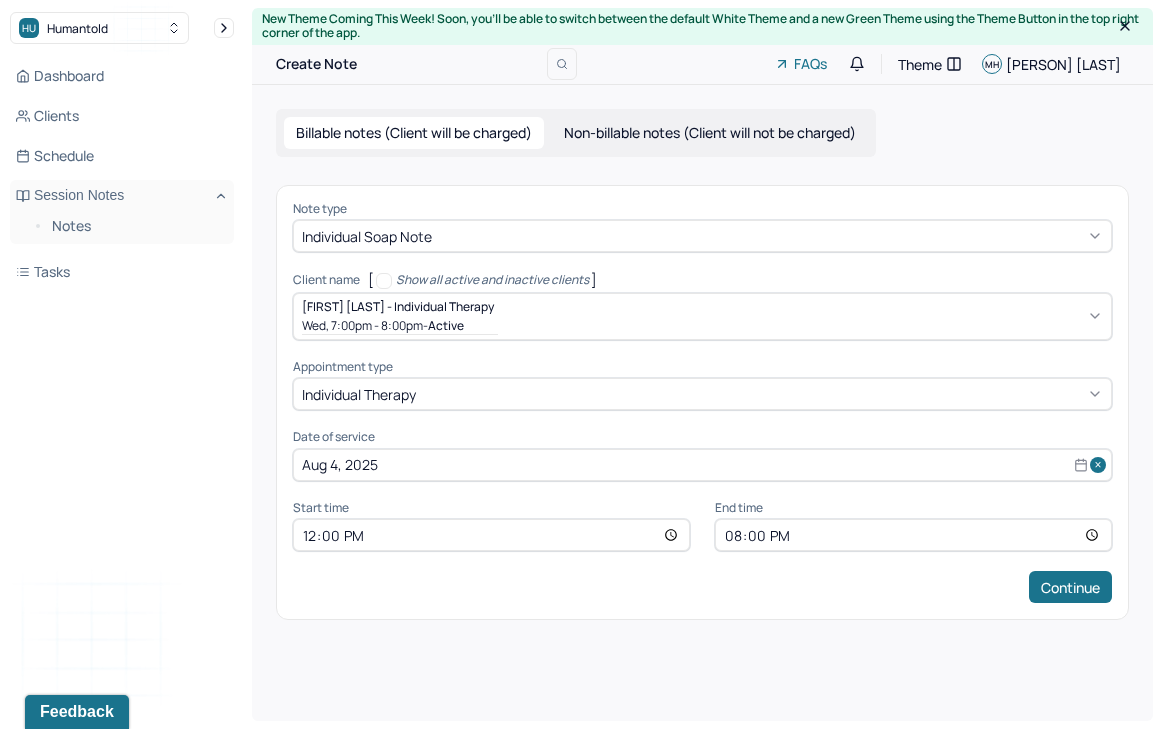 type on "12:00" 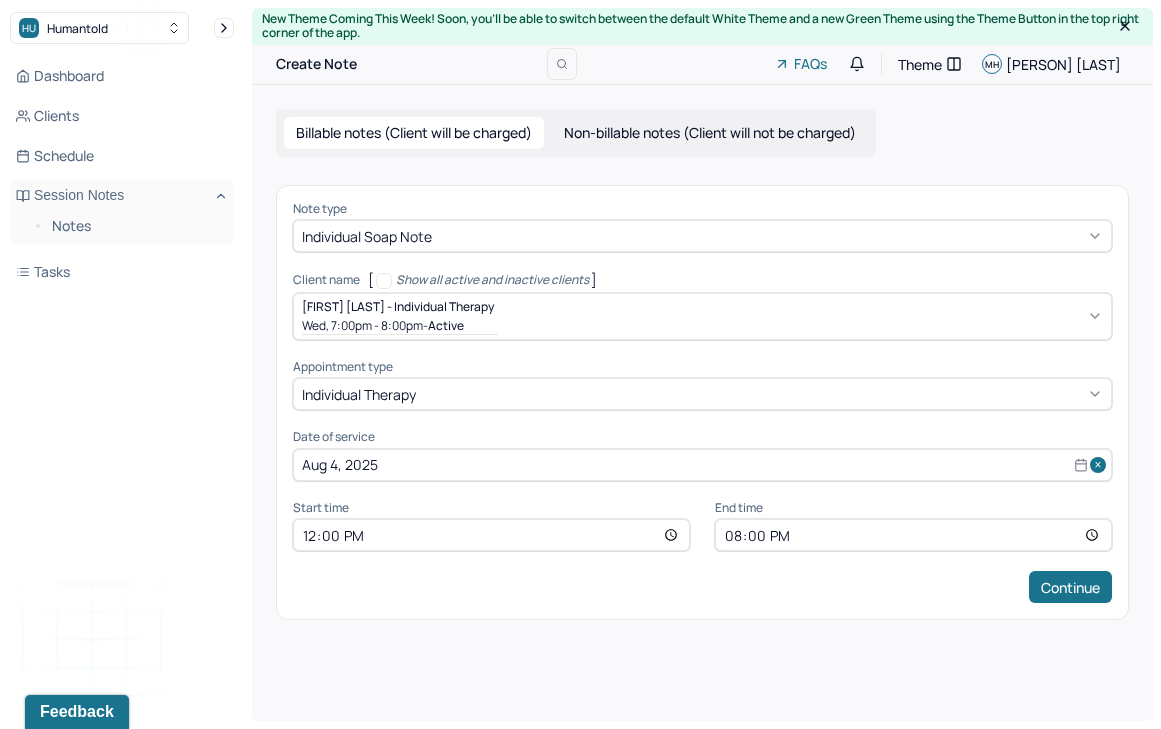 click on "20:00" at bounding box center (913, 535) 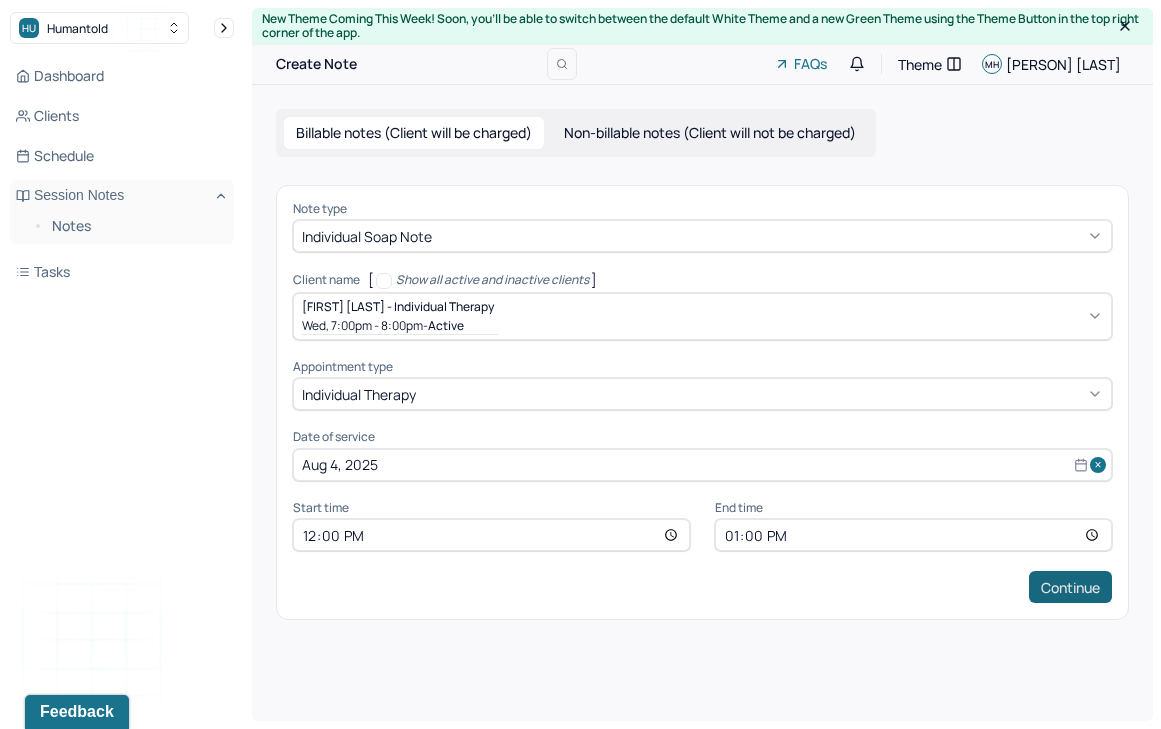 type on "13:00" 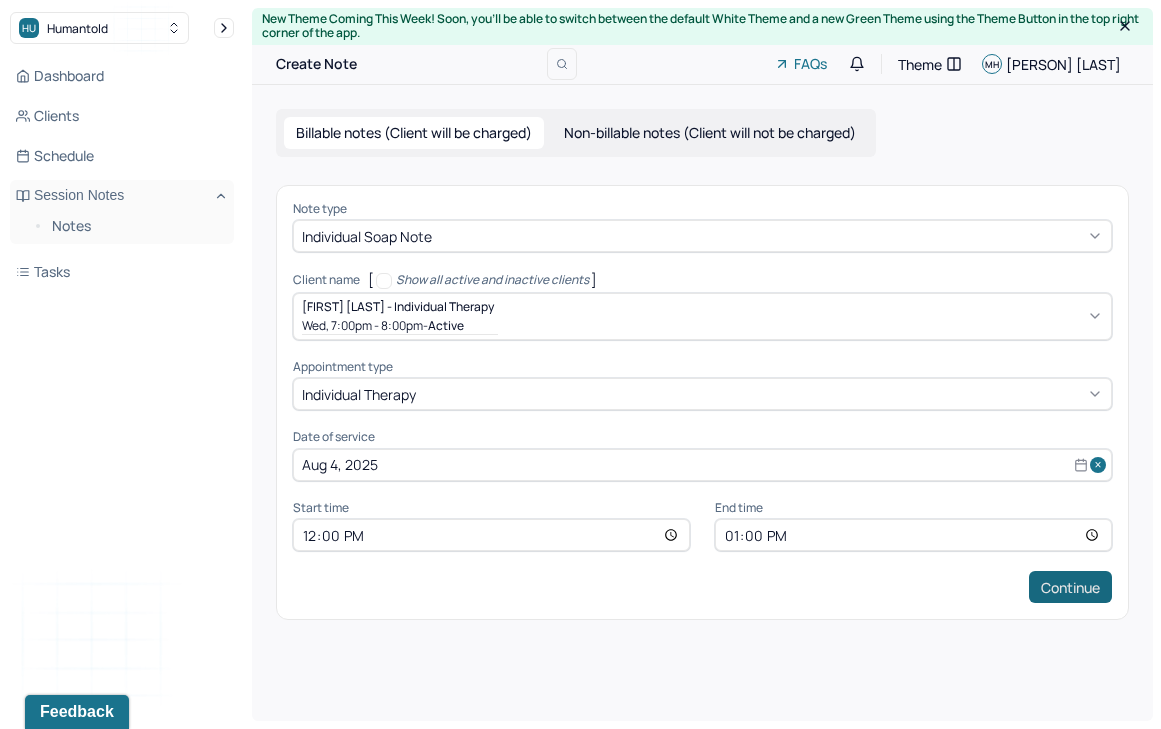 click on "Continue" at bounding box center (1070, 587) 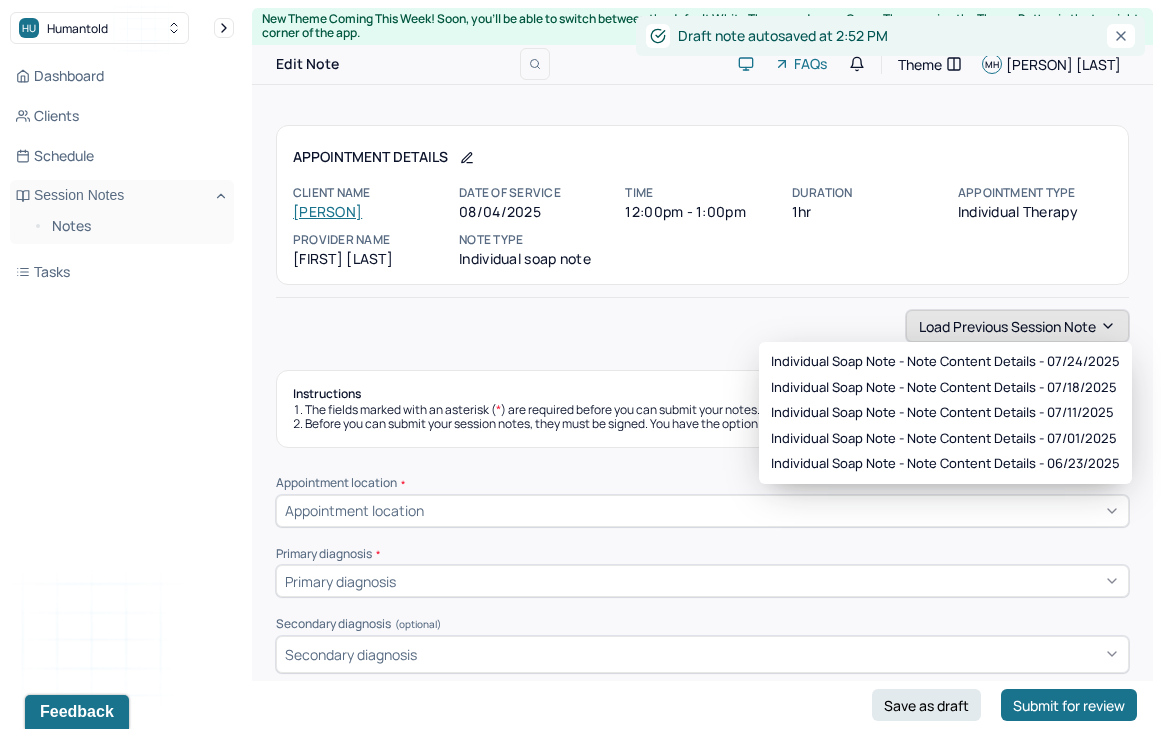 click on "Load previous session note" at bounding box center (1017, 326) 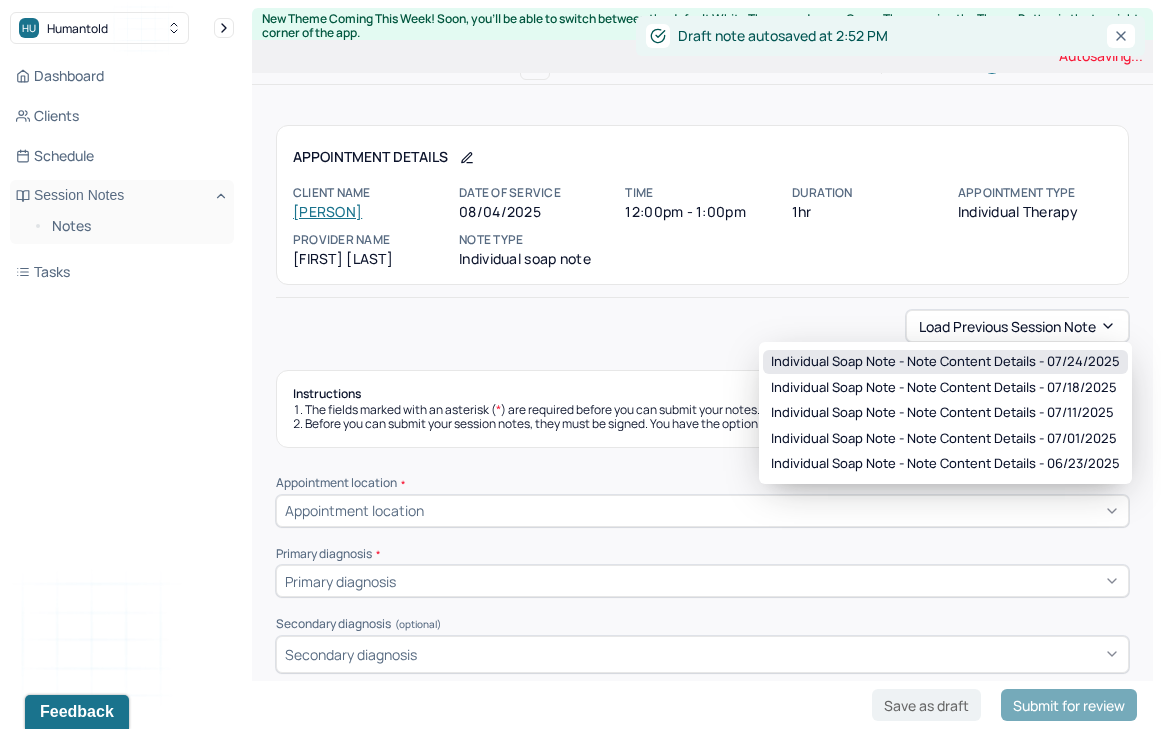 click on "Individual soap note   - Note content Details -   07/24/2025" at bounding box center [945, 362] 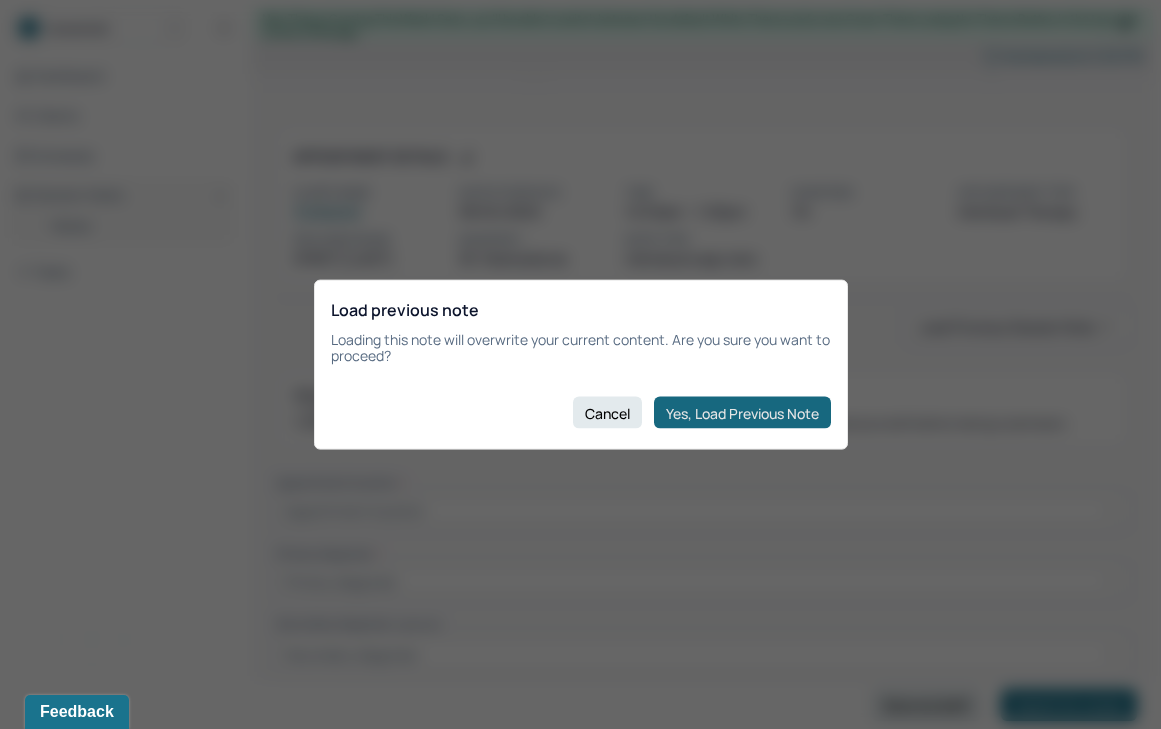 click on "Yes, Load Previous Note" at bounding box center [742, 413] 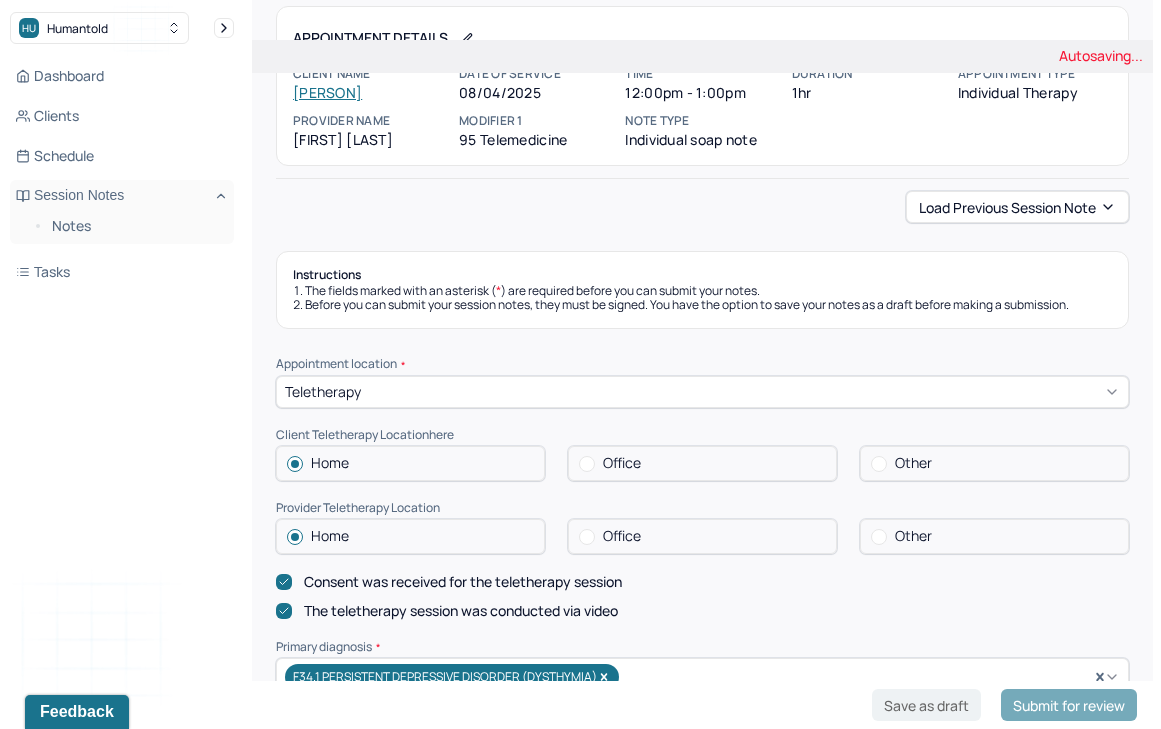 scroll, scrollTop: 435, scrollLeft: 0, axis: vertical 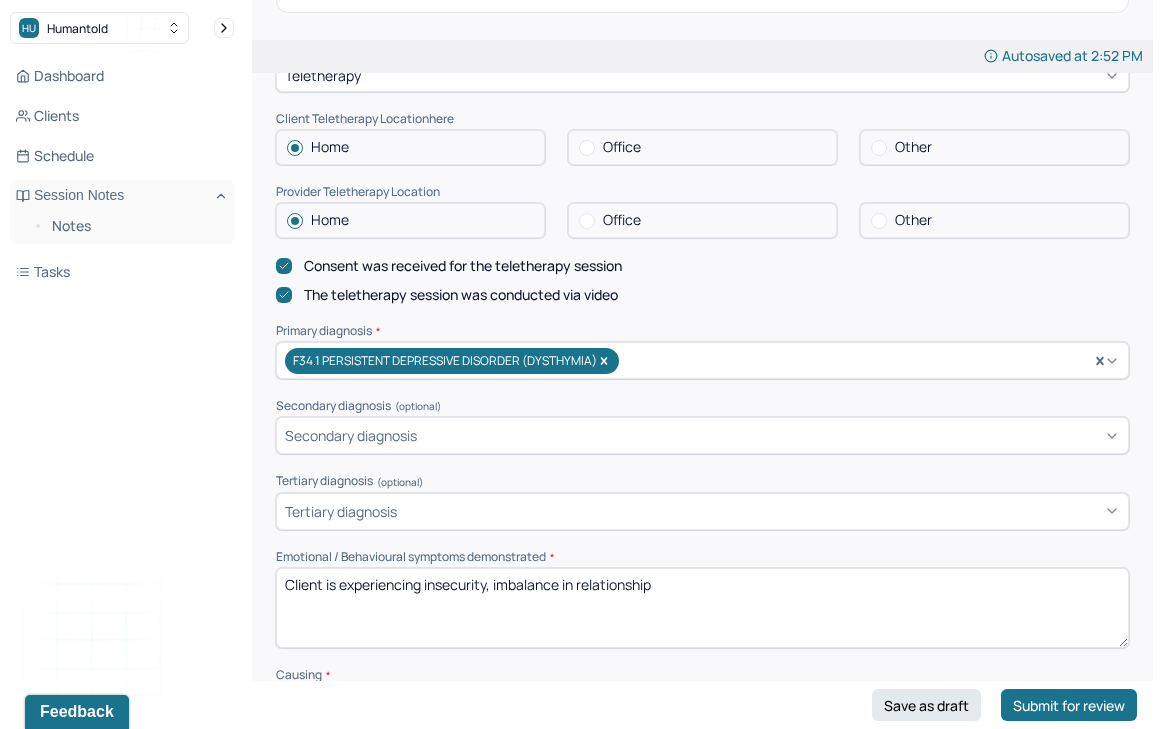 drag, startPoint x: 423, startPoint y: 569, endPoint x: 871, endPoint y: 576, distance: 448.0547 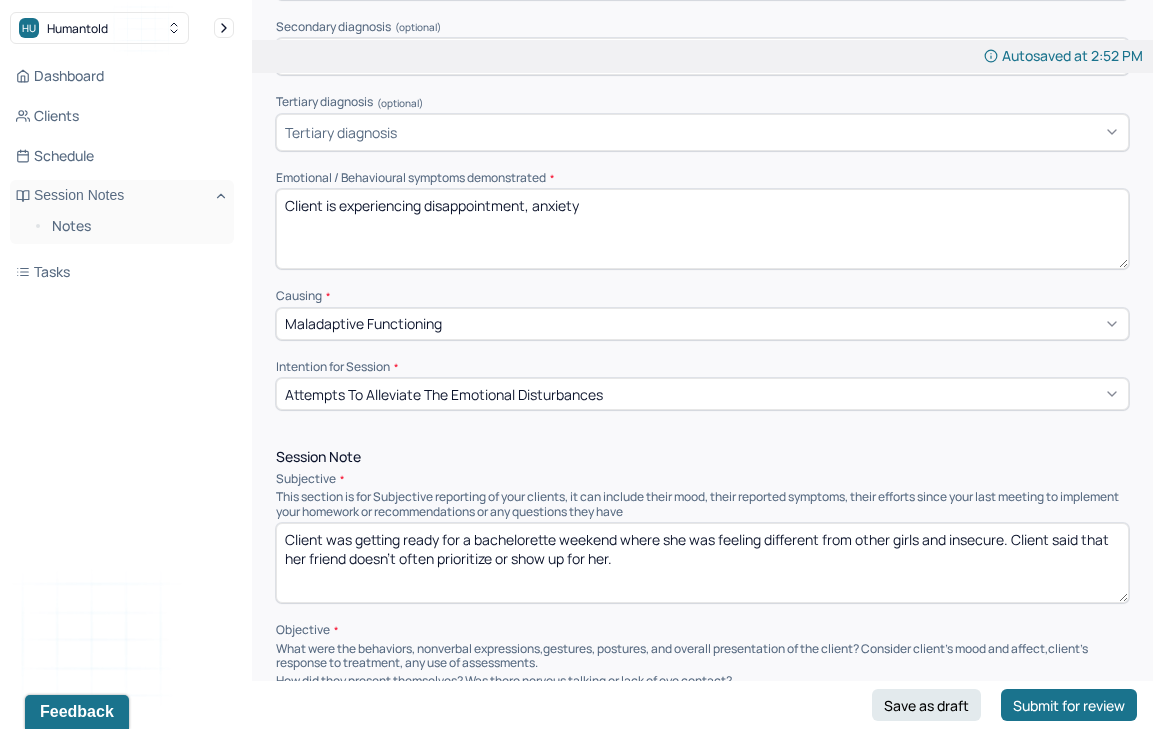 scroll, scrollTop: 830, scrollLeft: 0, axis: vertical 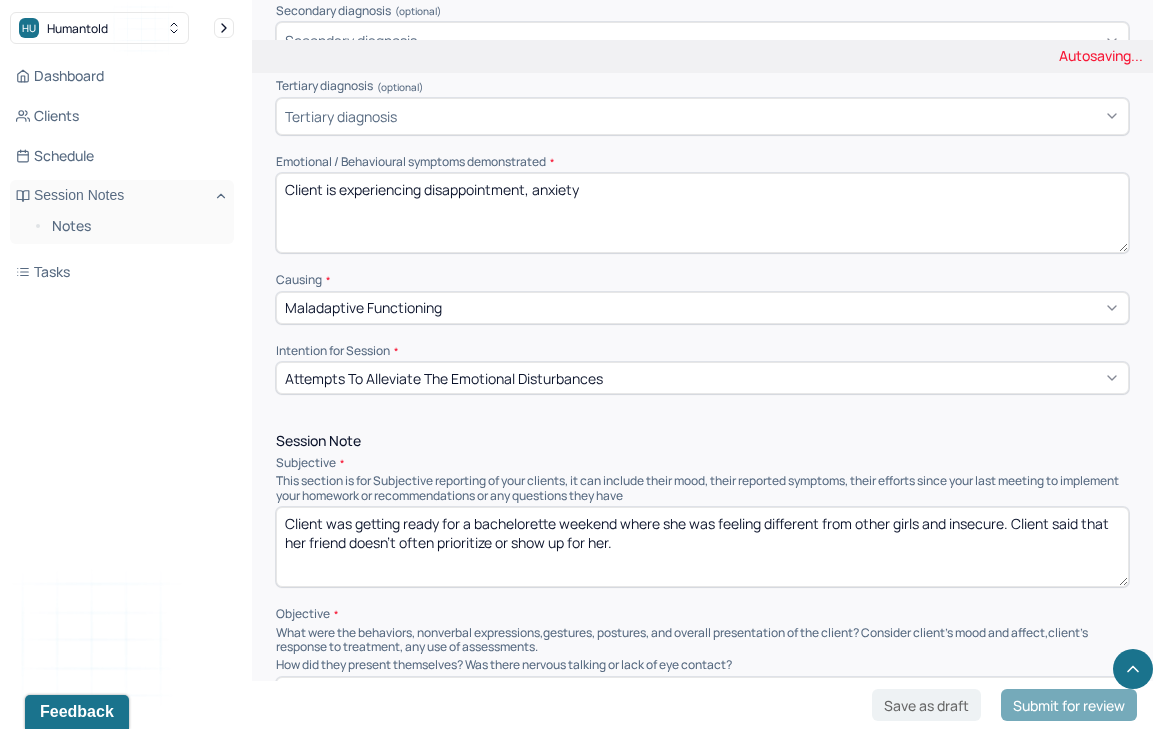 type on "Client is experiencing disappointment, anxiety" 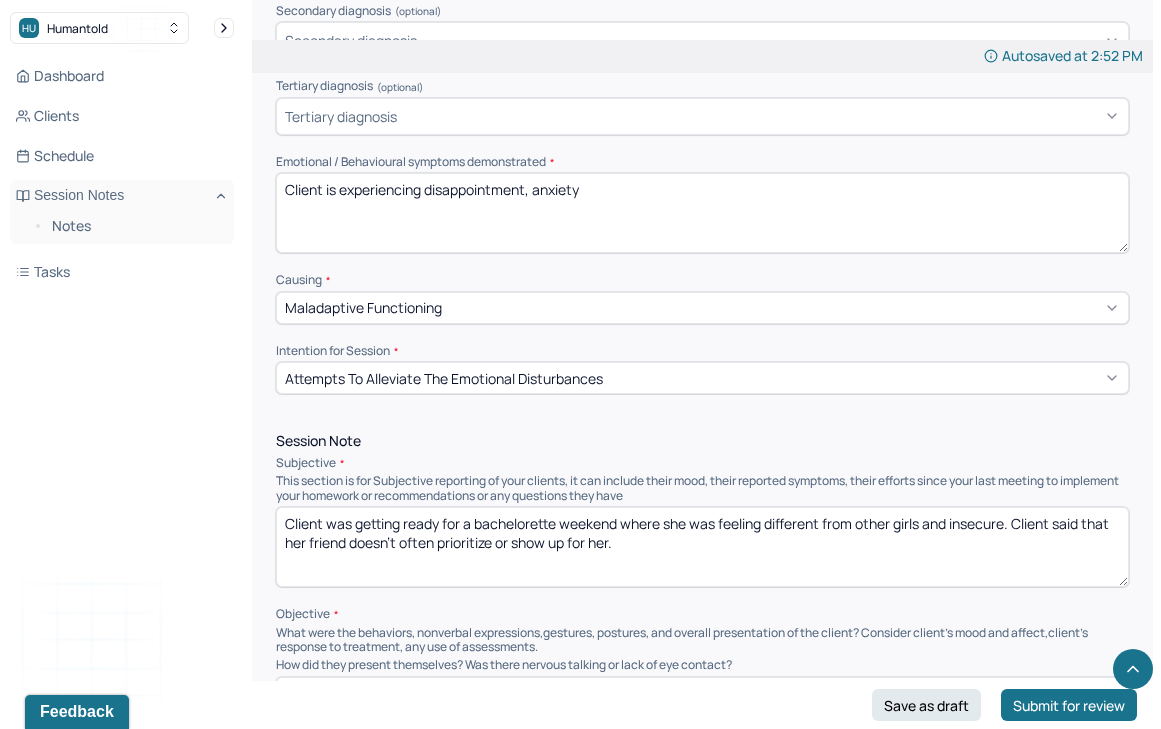 click on "Client was getting ready for a bachelorette weekend where she was feeling different from other girls and insecure. Client said that her friend doesn't often prioritize or show up for her." at bounding box center [702, 547] 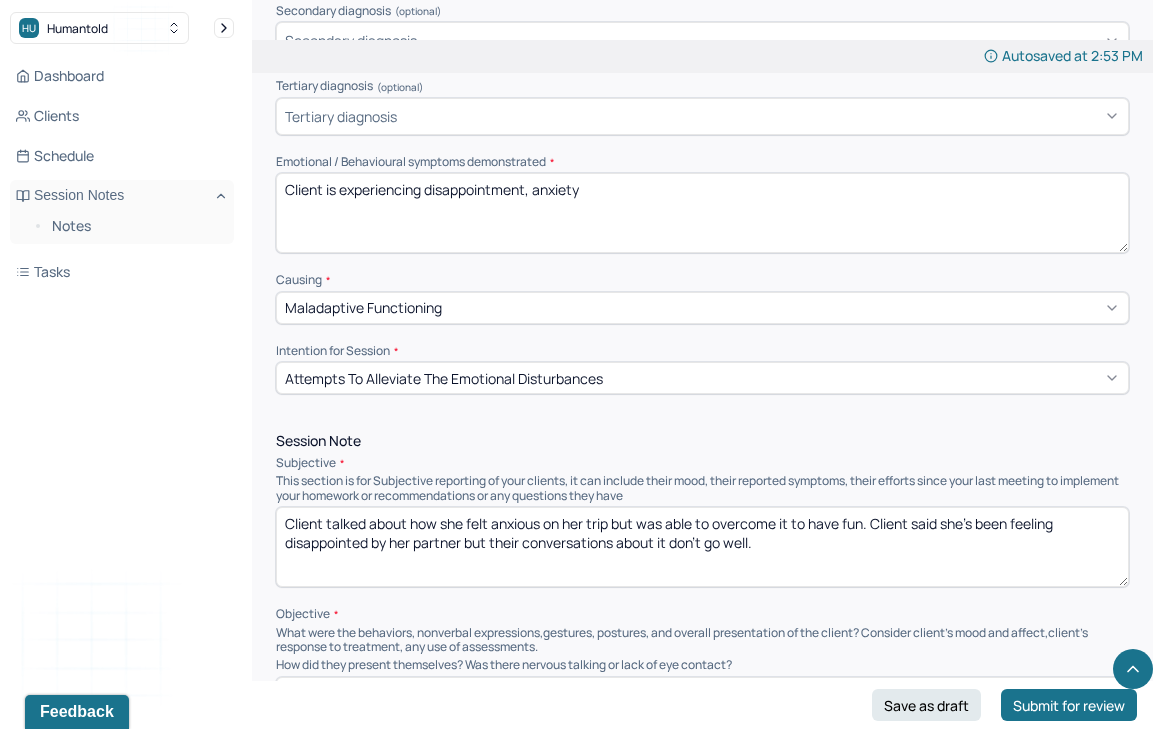 scroll, scrollTop: 1049, scrollLeft: 0, axis: vertical 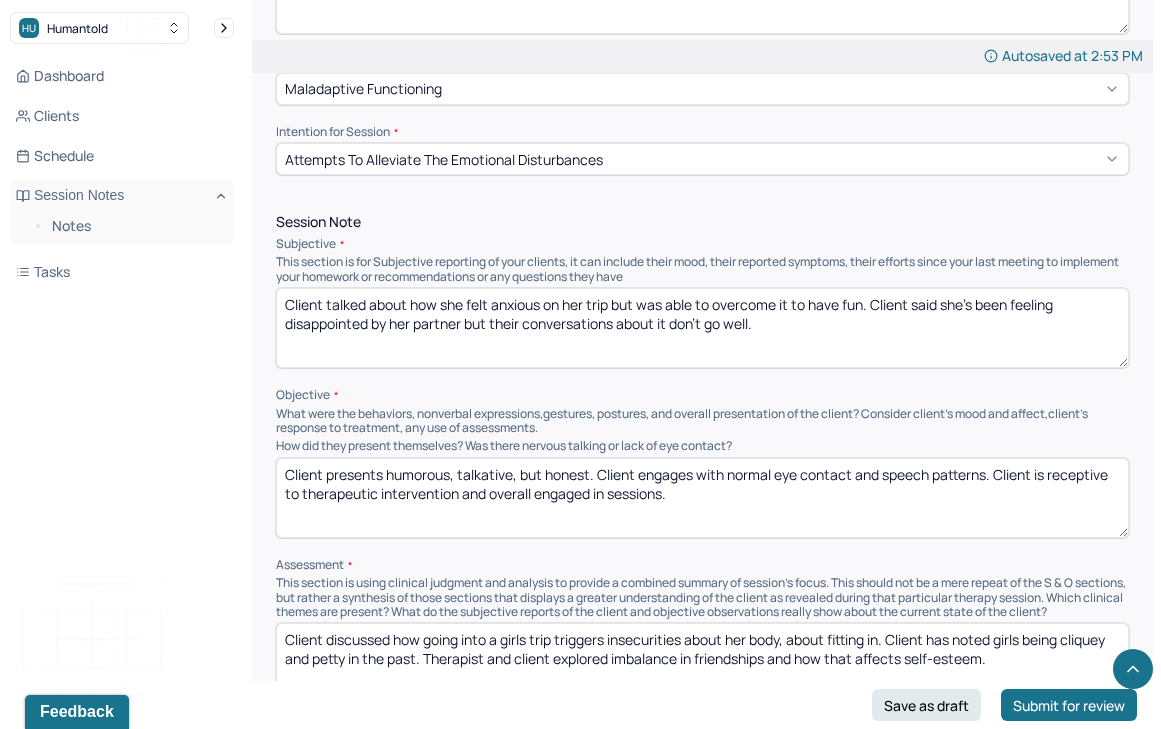 type on "Client talked about how she felt anxious on her trip but was able to overcome it to have fun. Client said she's been feeling disappointed by her partner but their conversations about it don't go well." 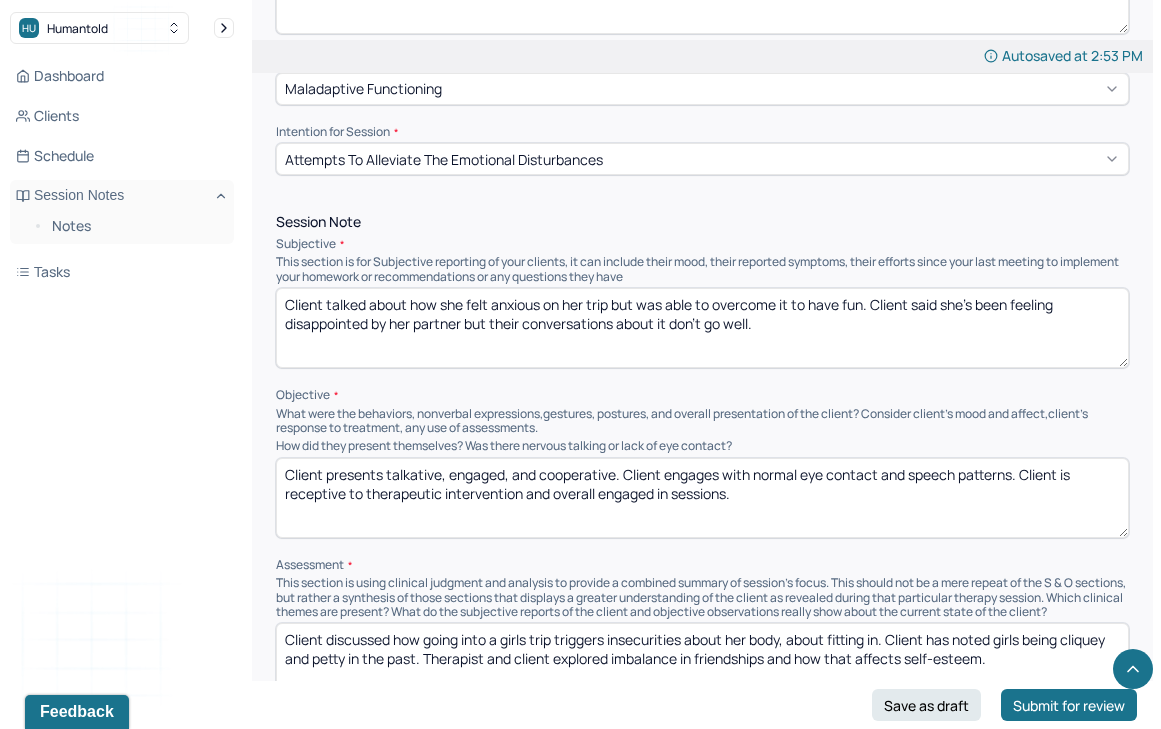click on "Client presents . Client engages with normal eye contact and speech patterns. Client is receptive to therapeutic intervention and overall engaged in sessions." at bounding box center [702, 498] 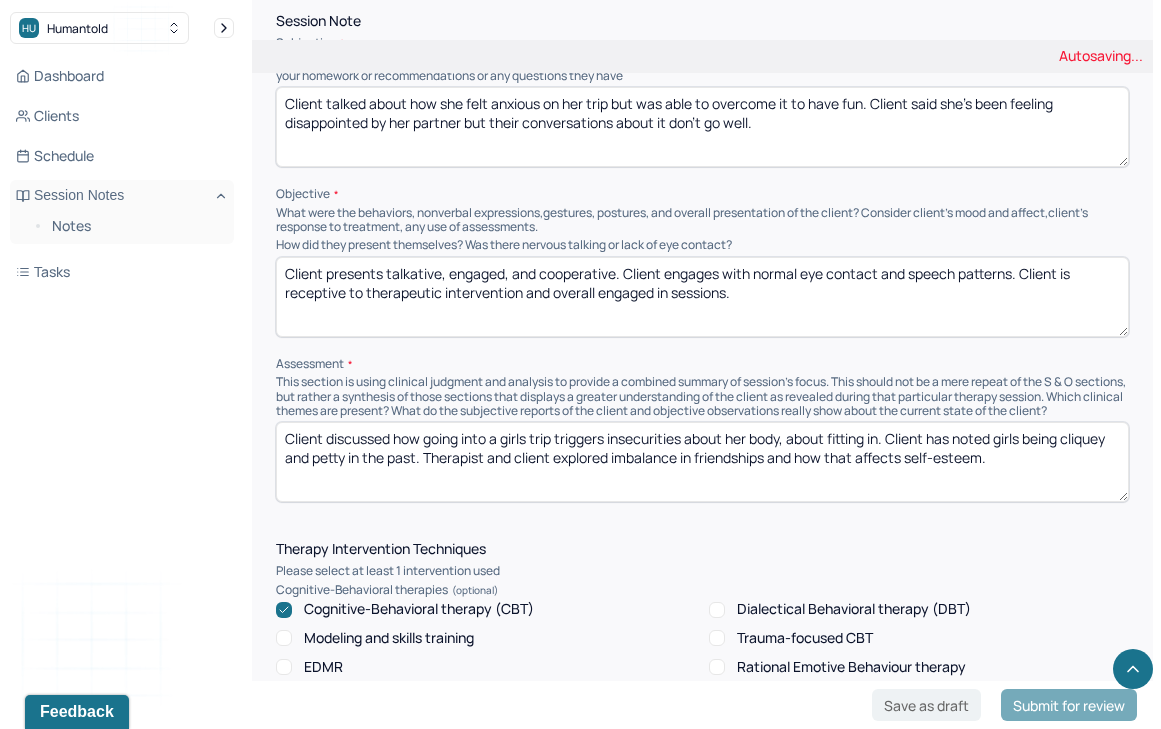 scroll, scrollTop: 1325, scrollLeft: 0, axis: vertical 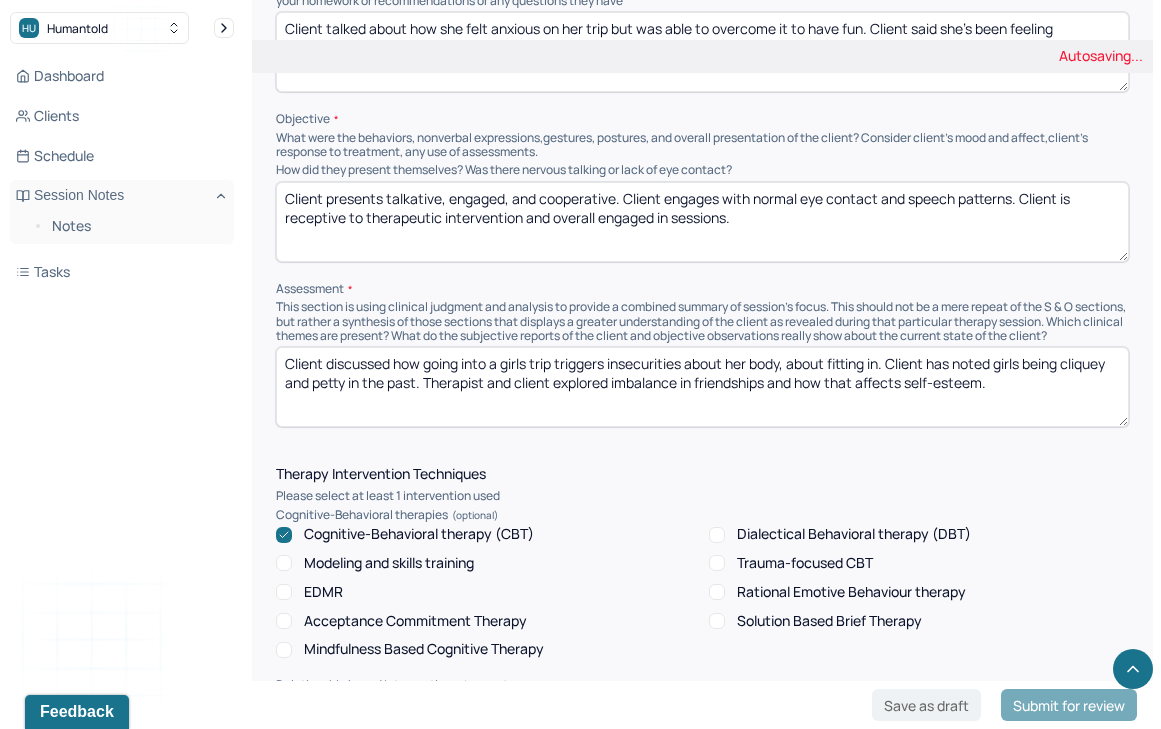 type on "Client presents talkative, engaged, and cooperative. Client engages with normal eye contact and speech patterns. Client is receptive to therapeutic intervention and overall engaged in sessions." 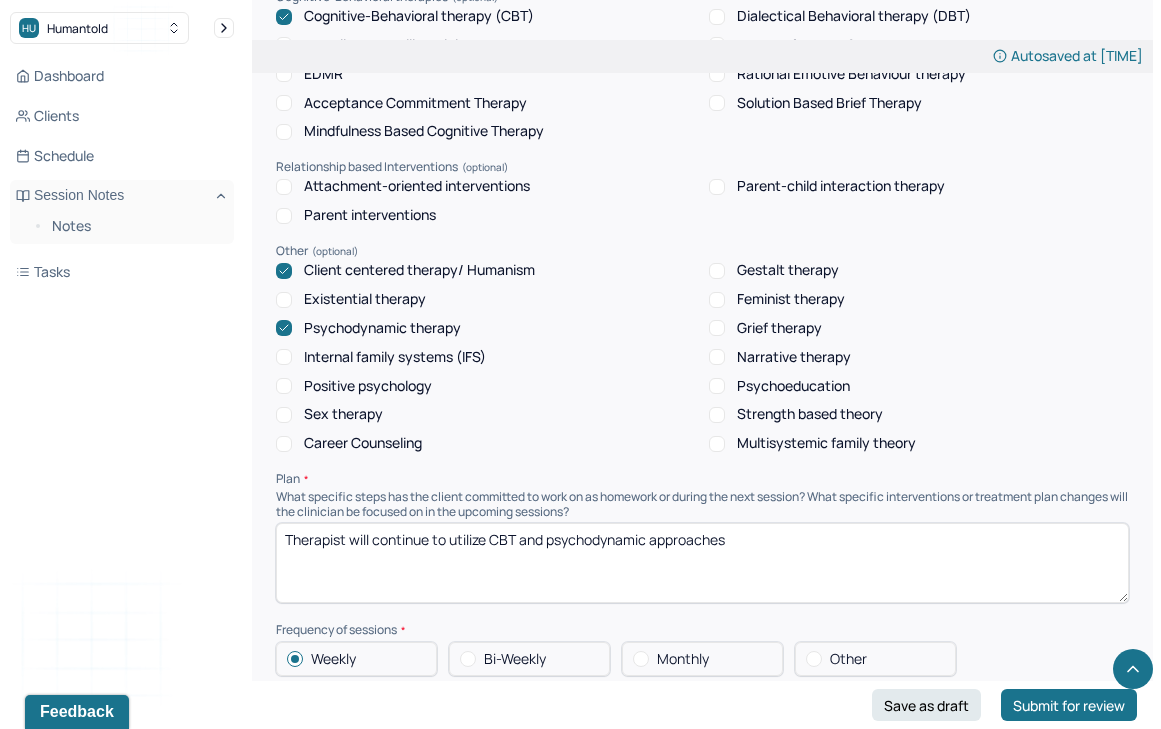 scroll, scrollTop: 2223, scrollLeft: 0, axis: vertical 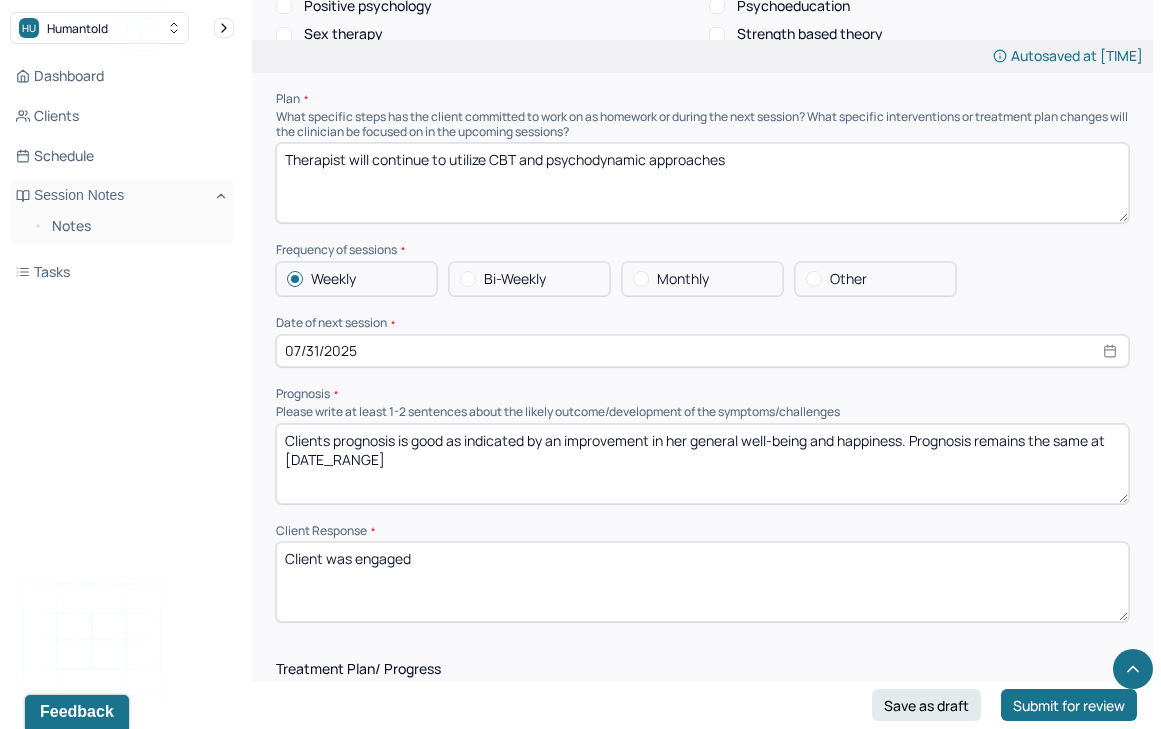 type on "Client stated that despite her anxiety she was able to enjoy a weekend away. Client noted her feelings of pride at coping with anxiety. Client discussed feelings of disappointment in her relationship. Therapist and client worked on communication tactics to have a conversation go well." 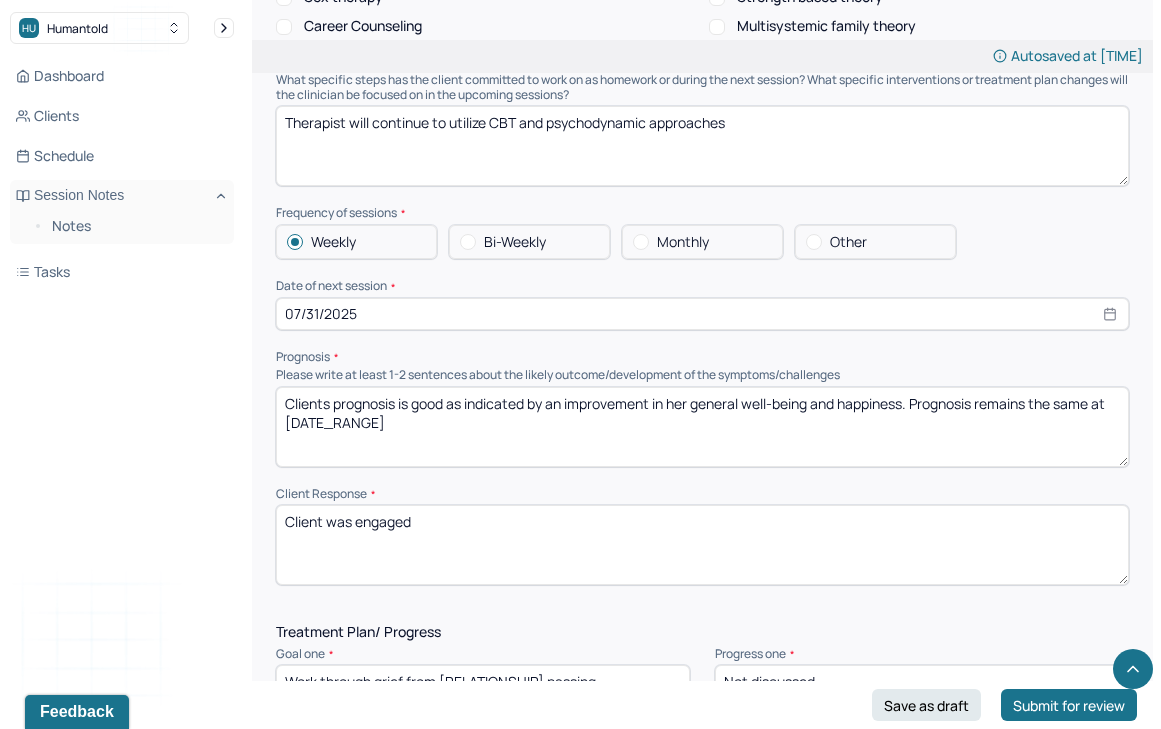 scroll, scrollTop: 2261, scrollLeft: 0, axis: vertical 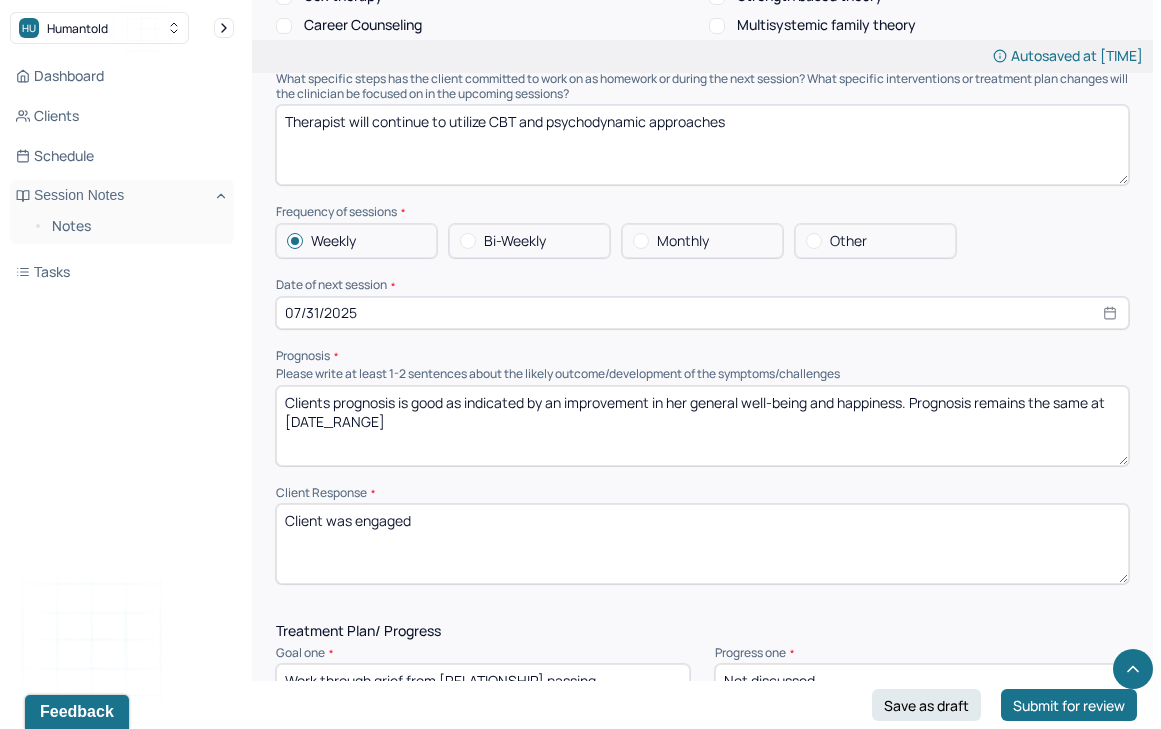 click on "Client was engaged" at bounding box center (702, 544) 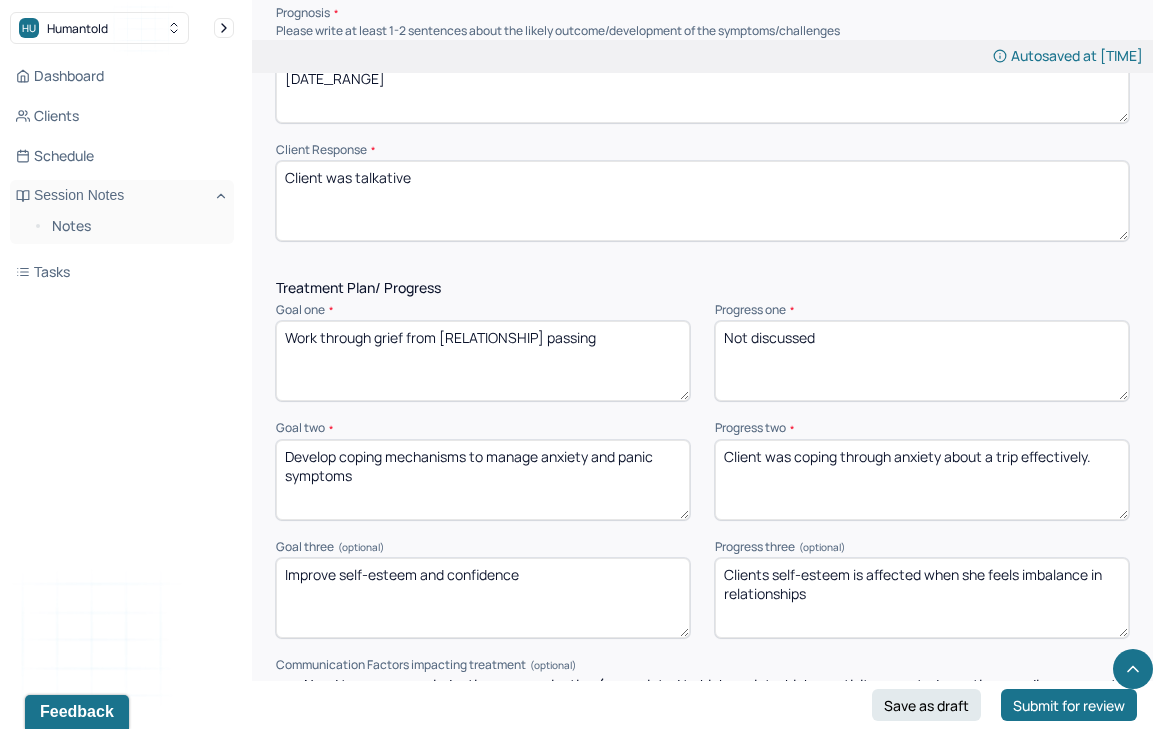 scroll, scrollTop: 2609, scrollLeft: 0, axis: vertical 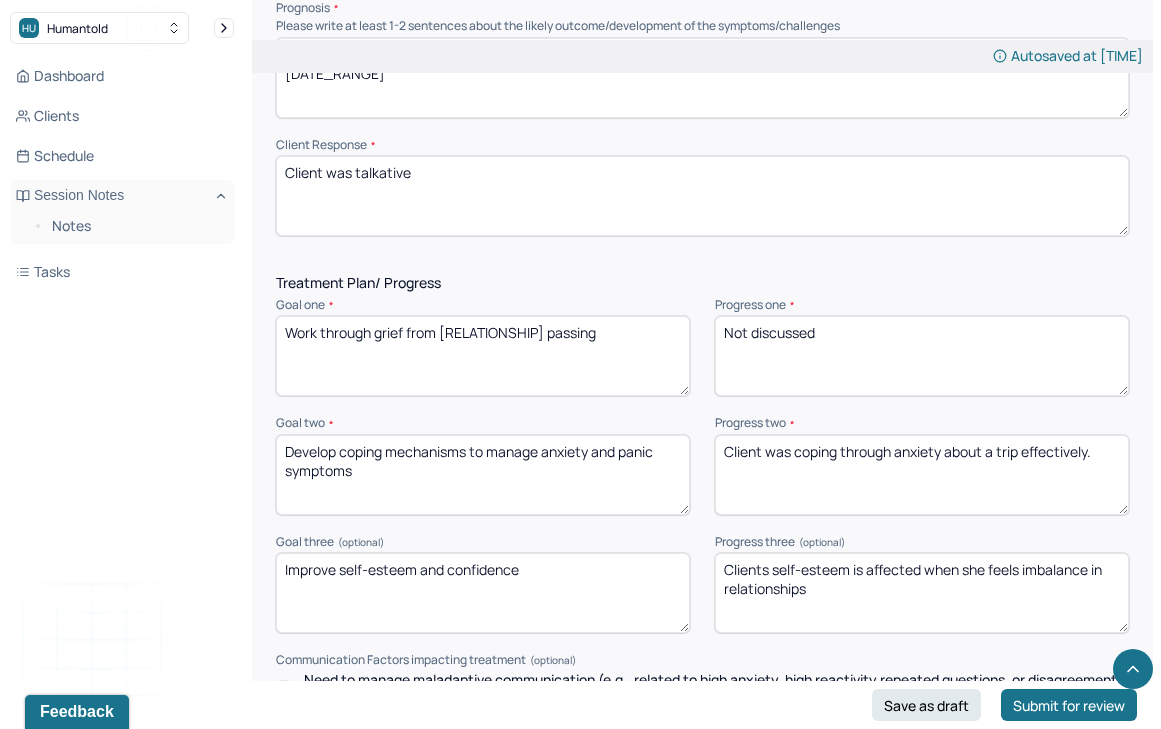 type on "Client was talkative" 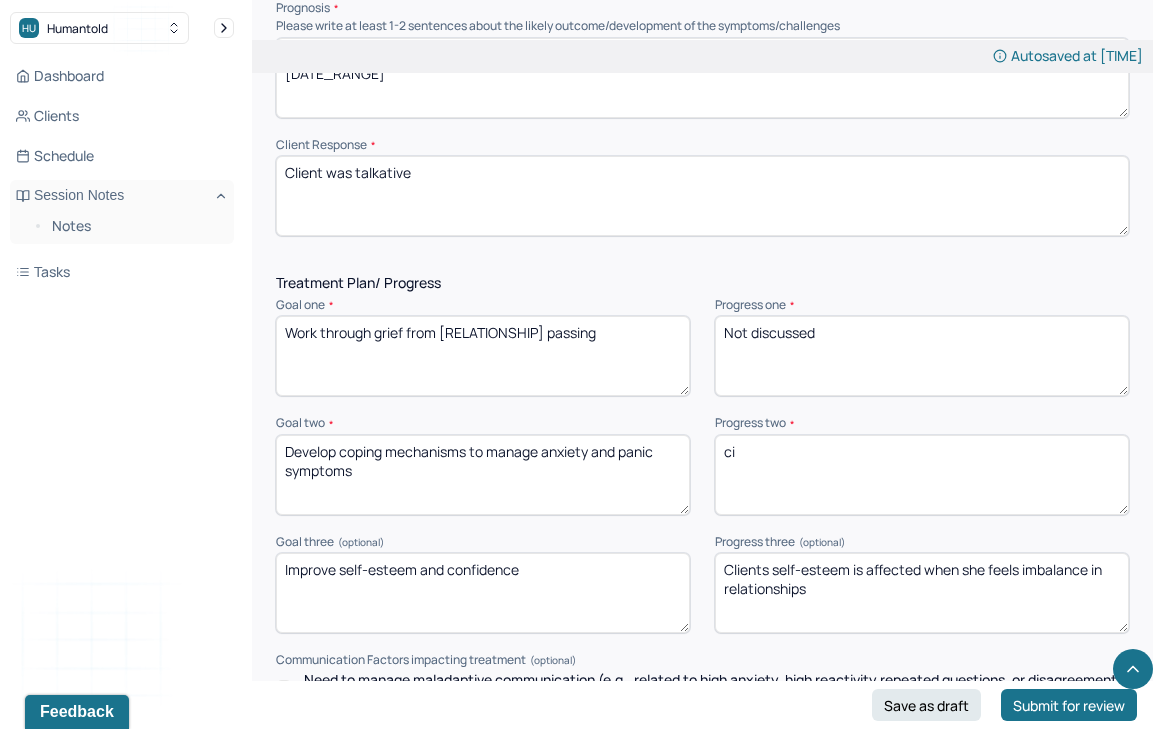type on "c" 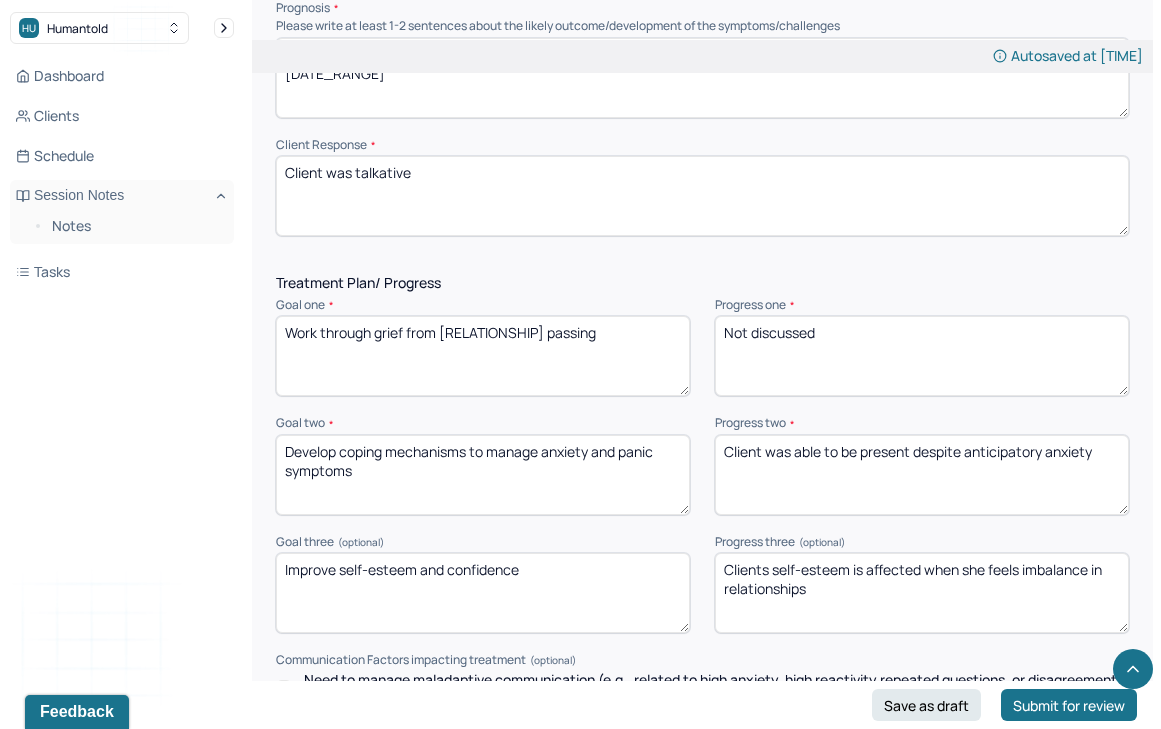type on "Client was able to be present despite anticipatory anxiety" 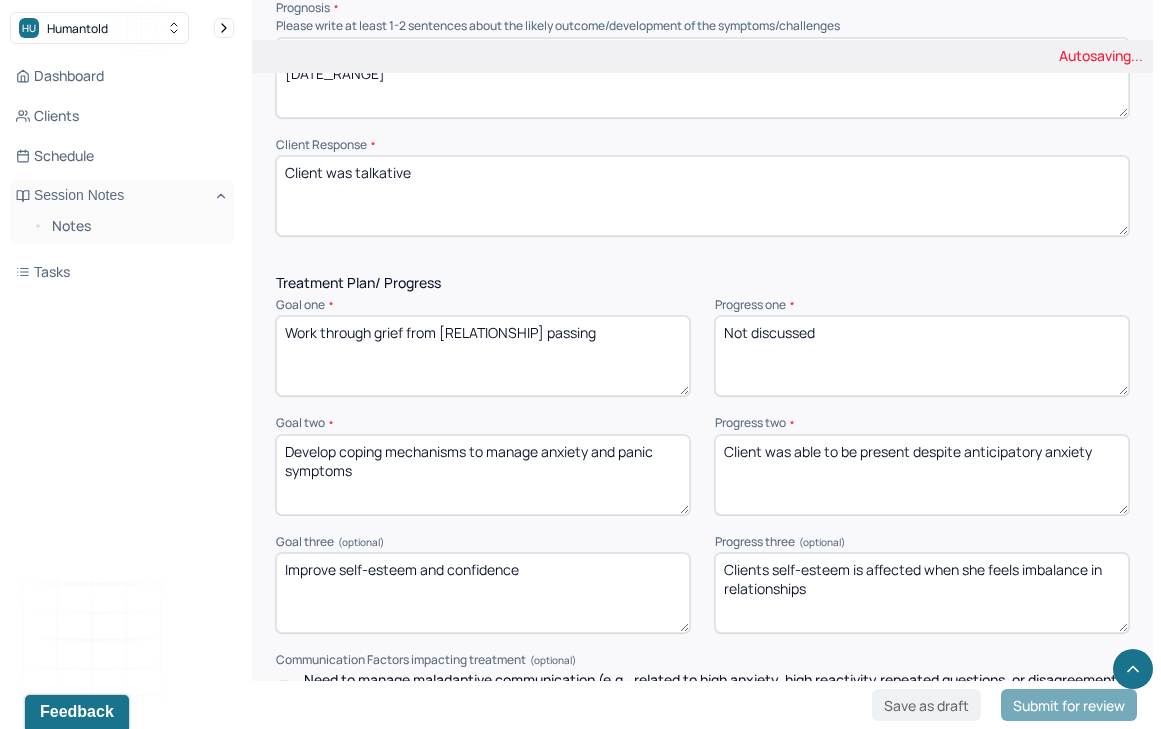 click on "Clients self-esteem is affected when she feels imbalance in relationships" at bounding box center (922, 593) 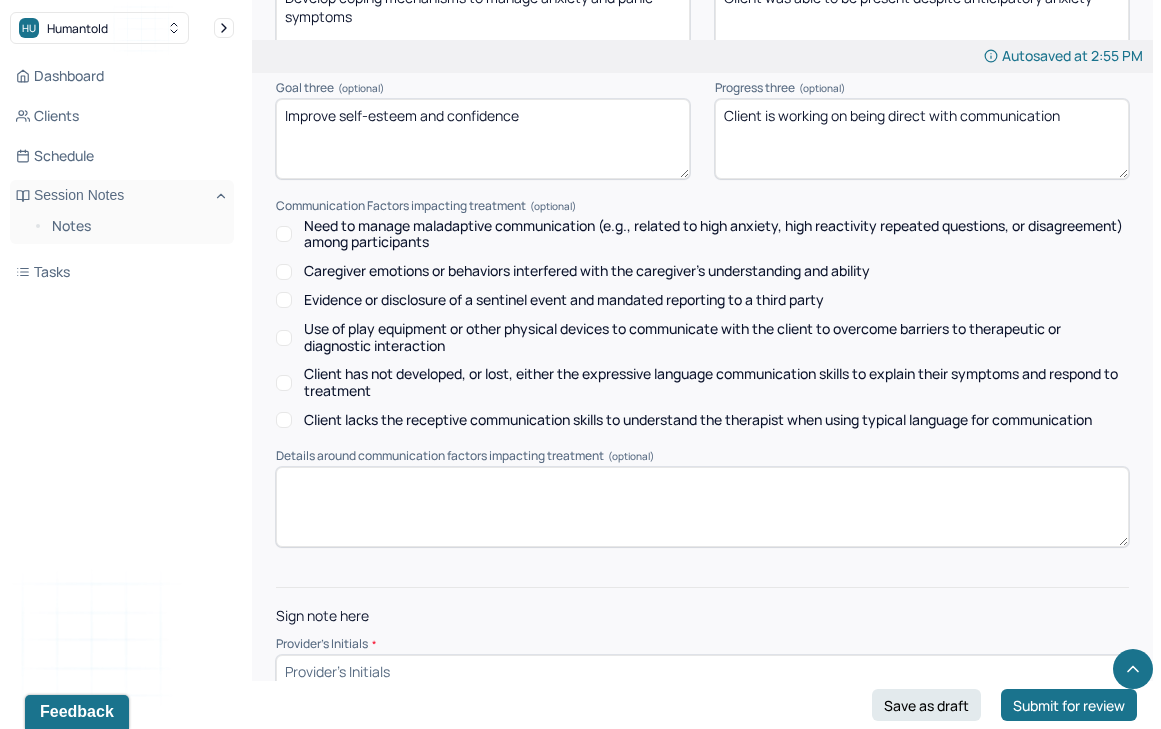 scroll, scrollTop: 3062, scrollLeft: 0, axis: vertical 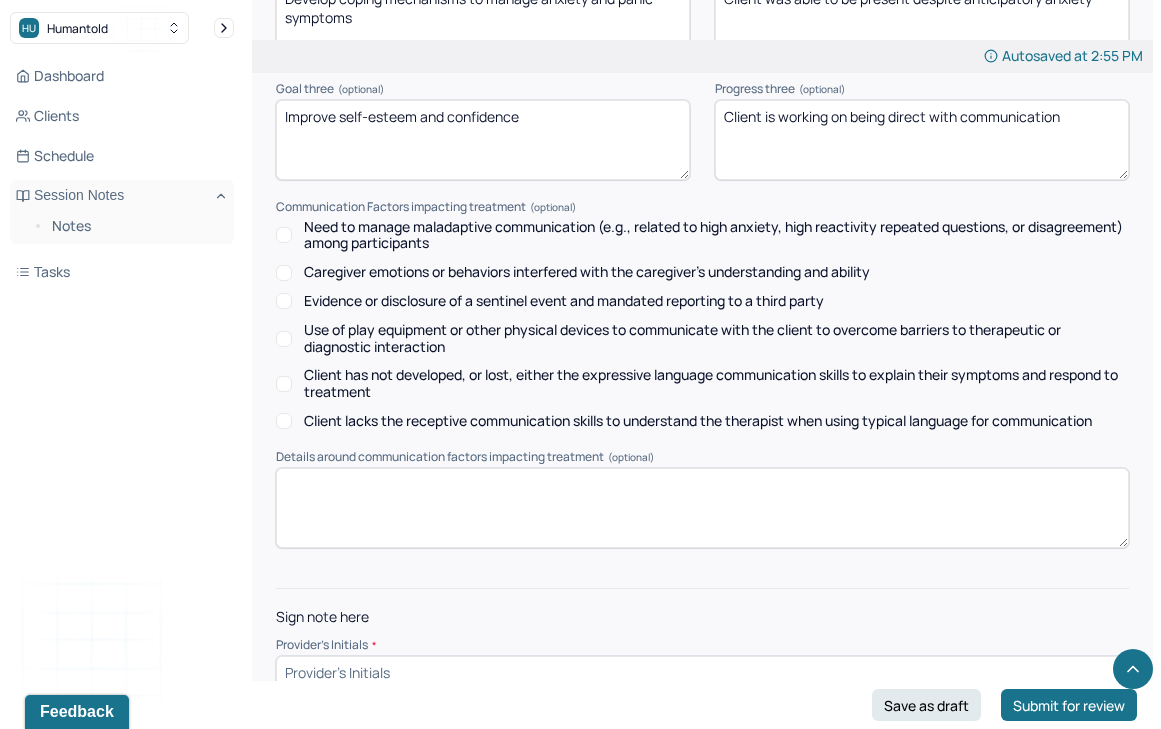 type on "Client is working on being direct with communication" 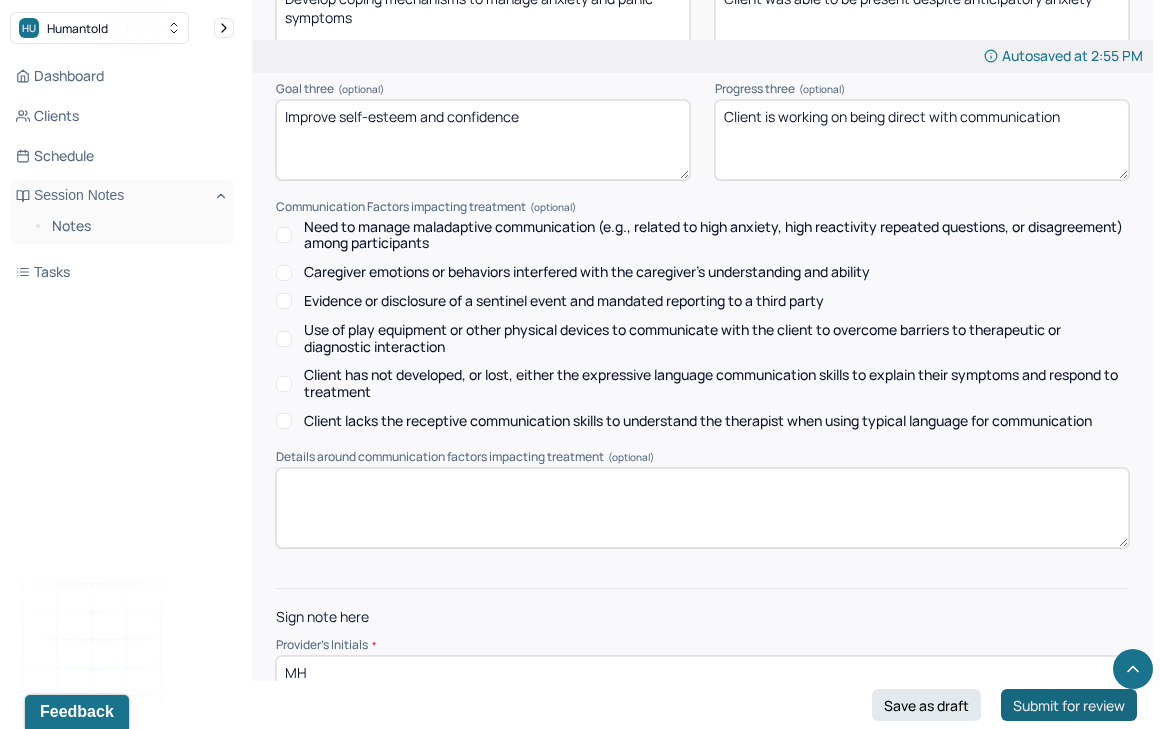type on "MH" 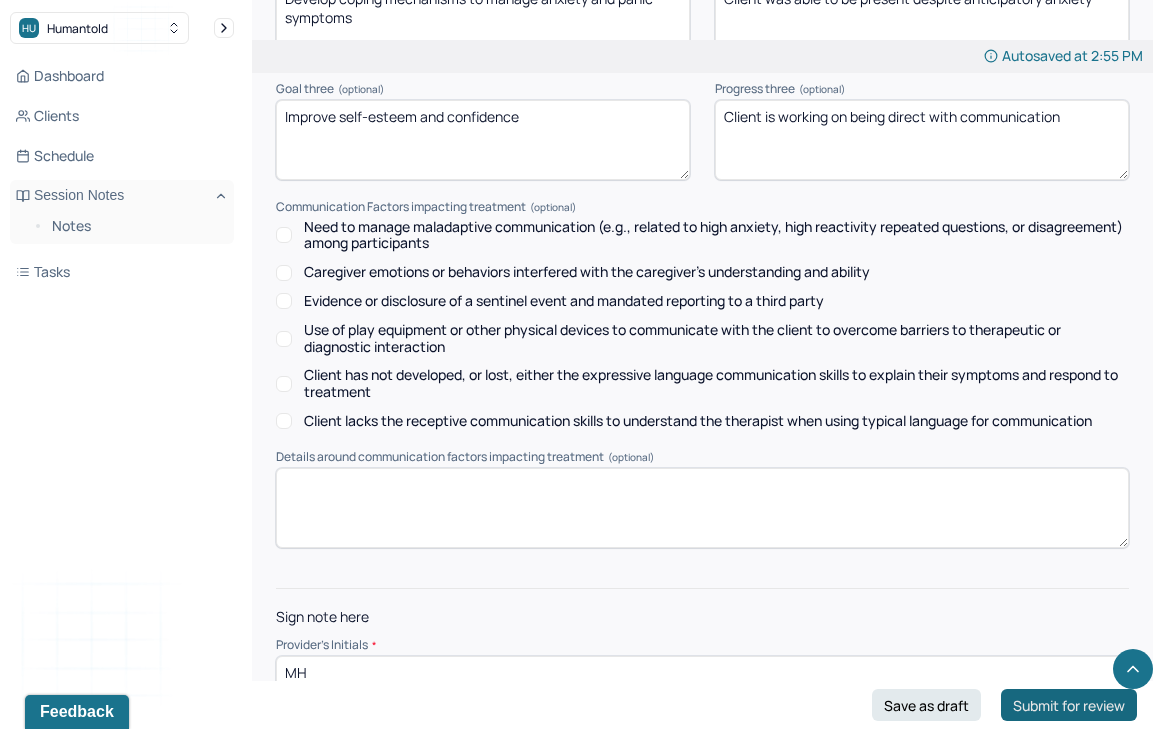 click on "Submit for review" at bounding box center [1069, 705] 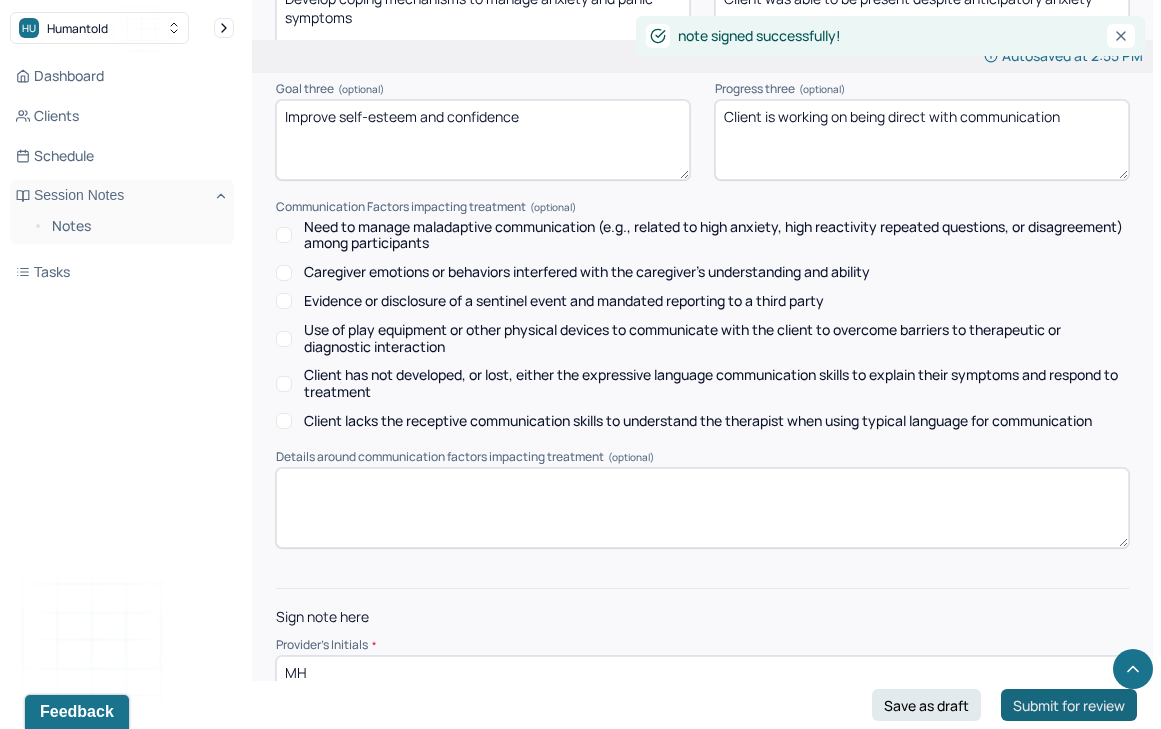 scroll, scrollTop: 0, scrollLeft: 0, axis: both 